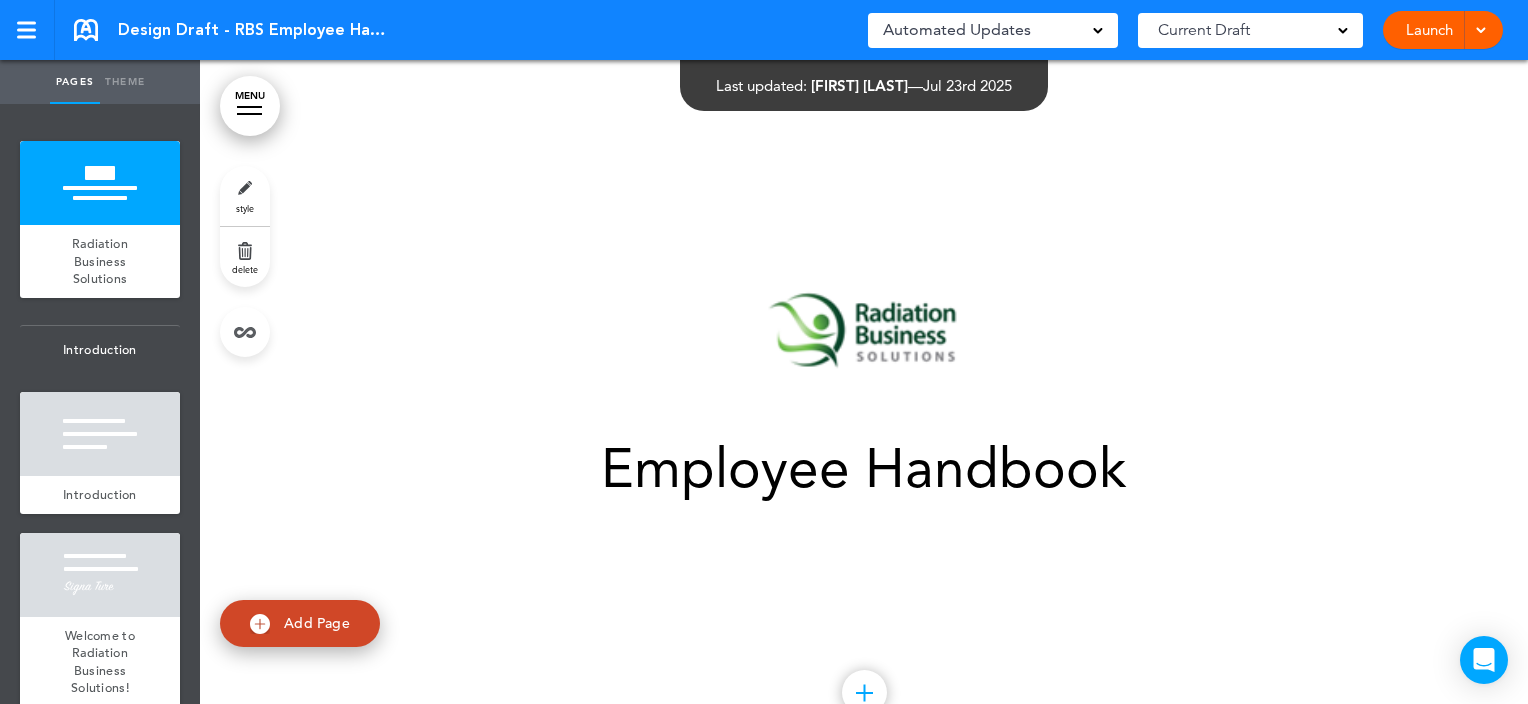 scroll, scrollTop: 0, scrollLeft: 0, axis: both 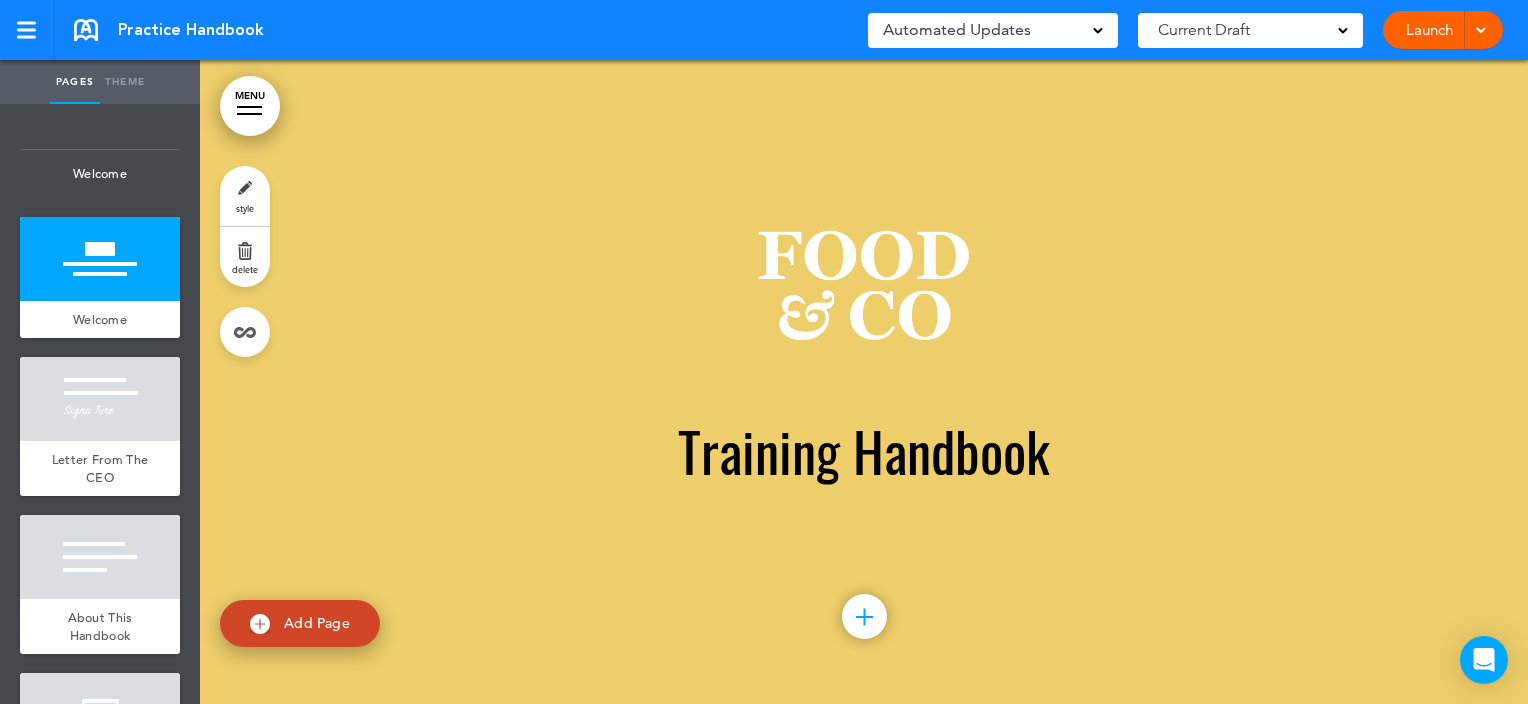 click on "add page
Welcome
add page
Welcome
add page
Letter From The CEO
add page
About This Handbook" at bounding box center (100, 404) 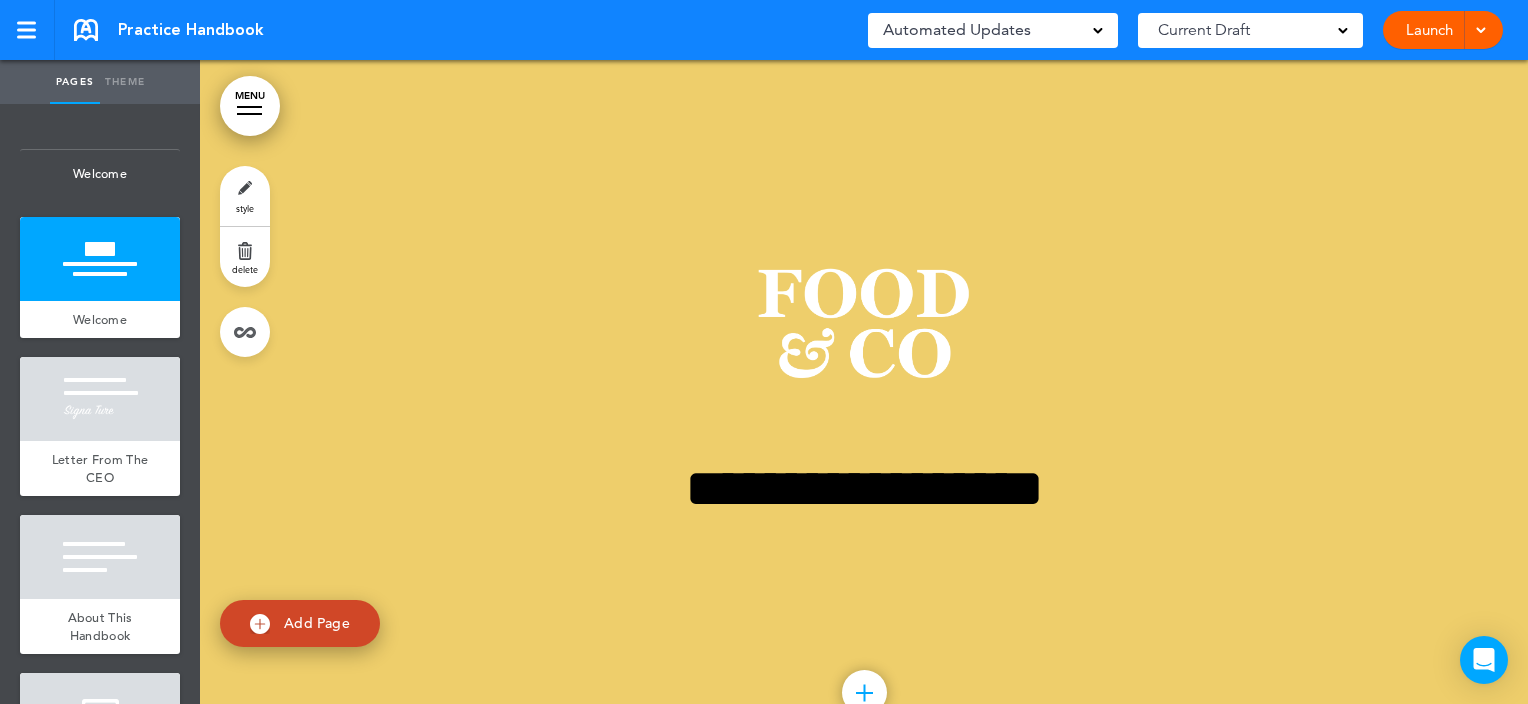 scroll, scrollTop: 0, scrollLeft: 0, axis: both 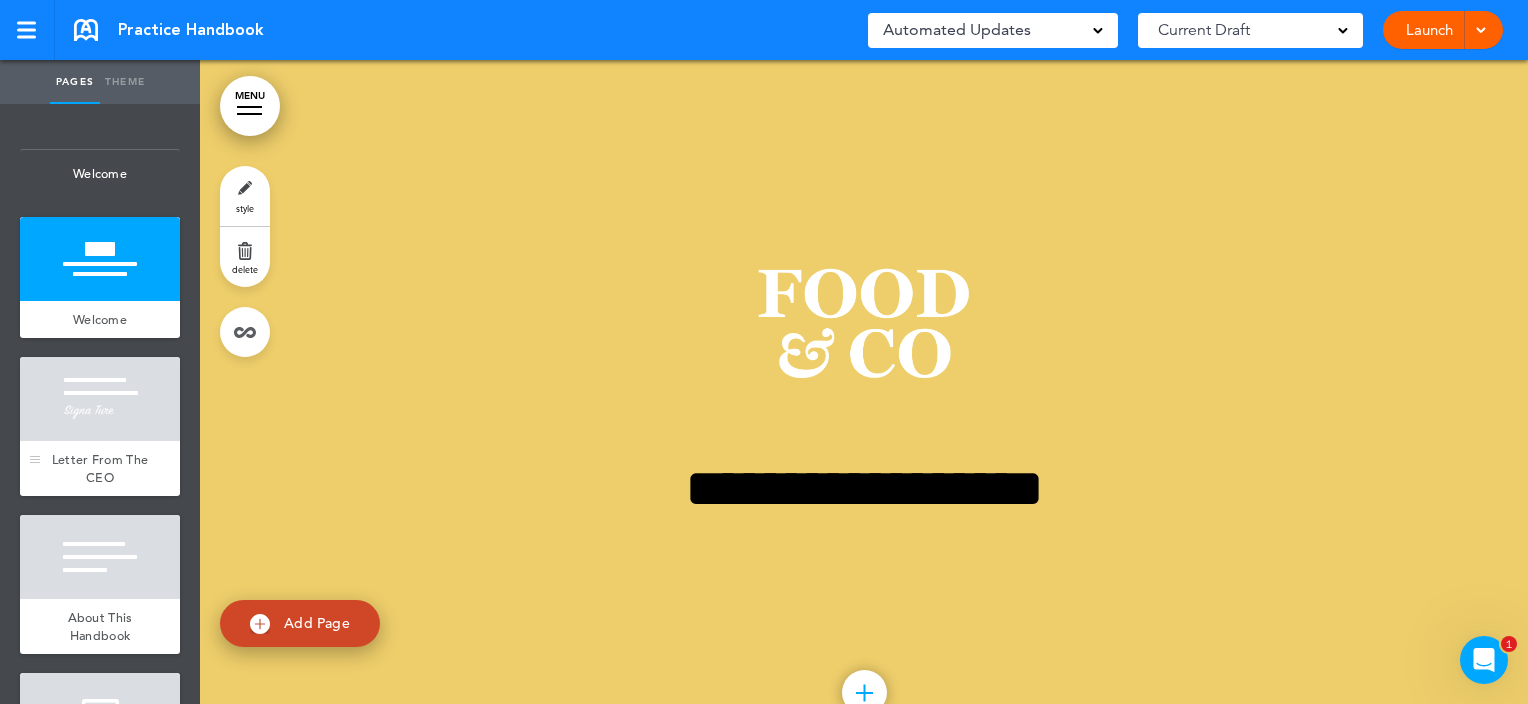click at bounding box center [100, 399] 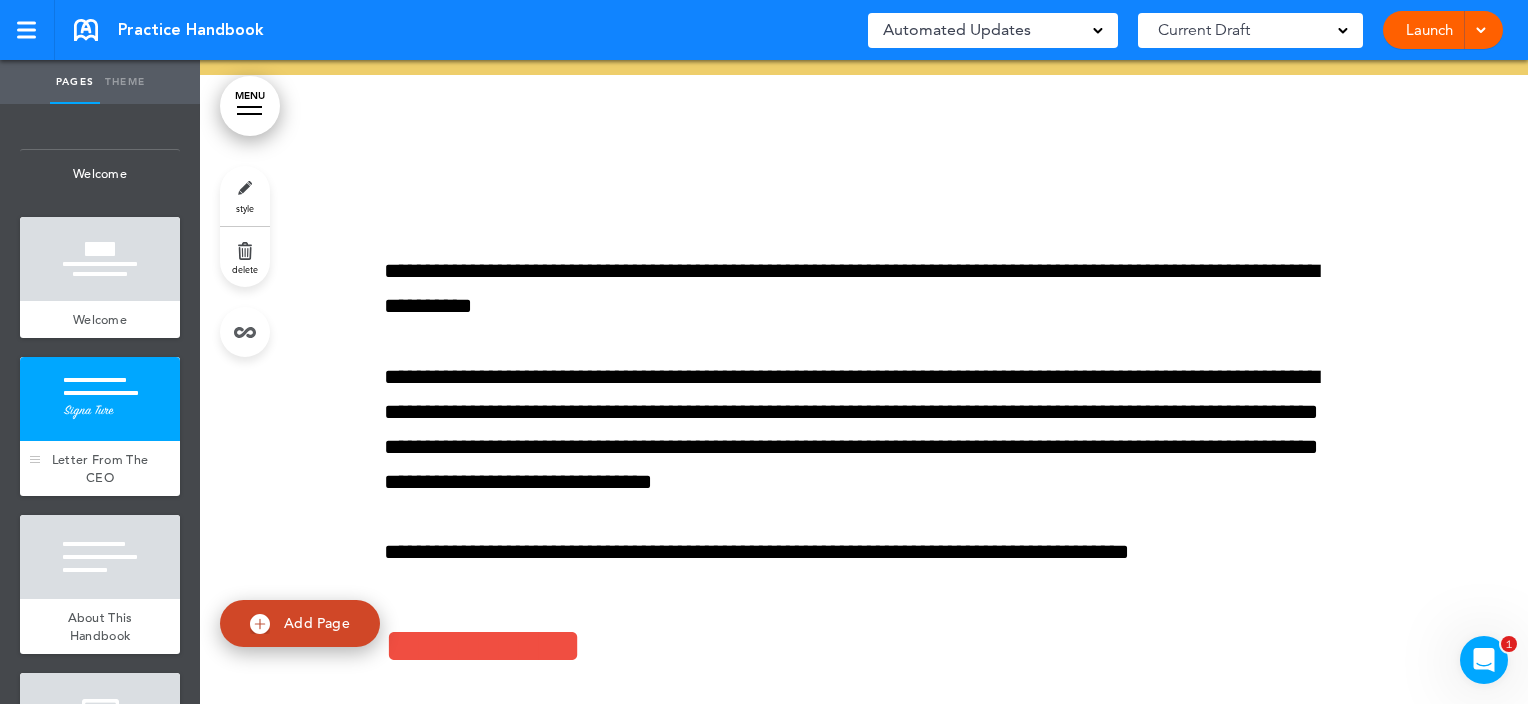 scroll, scrollTop: 720, scrollLeft: 0, axis: vertical 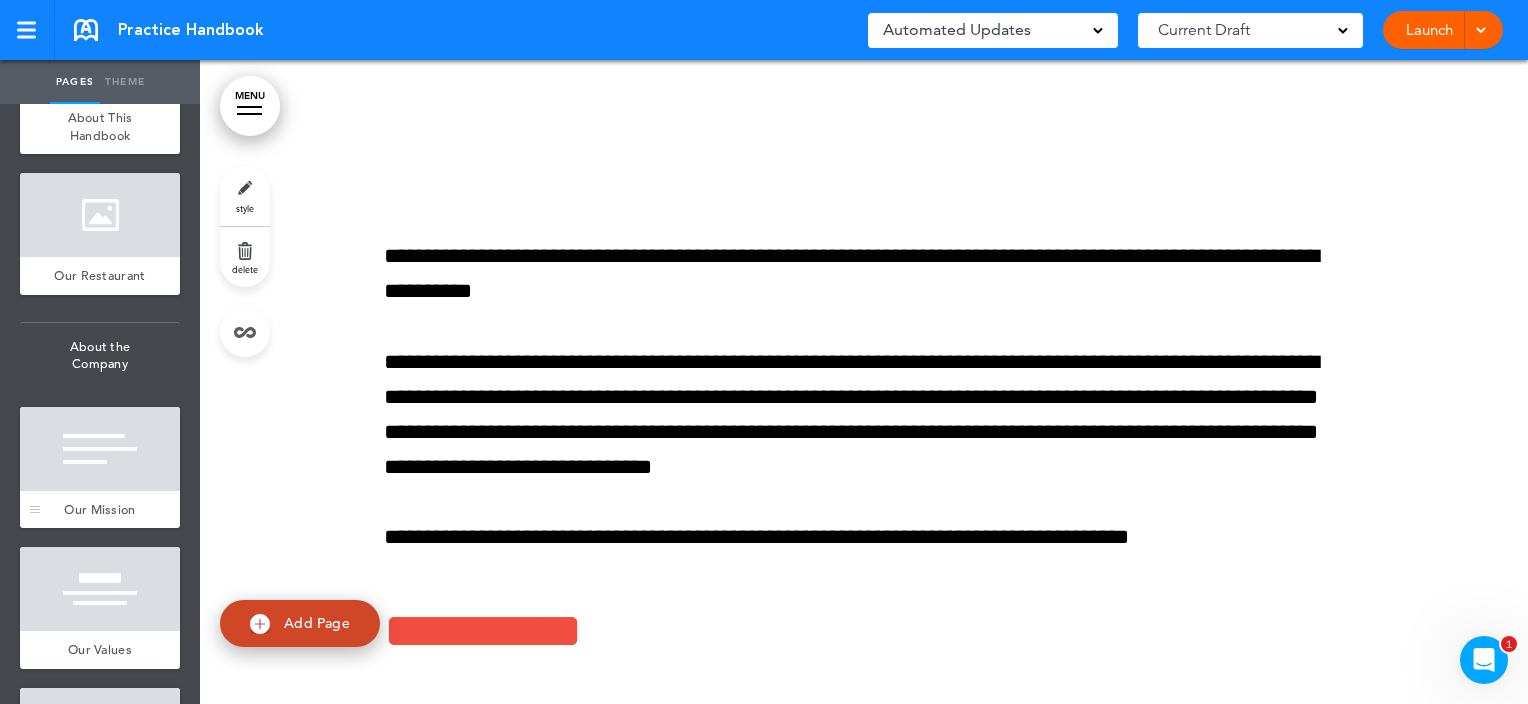 click on "Our Mission" at bounding box center [100, 510] 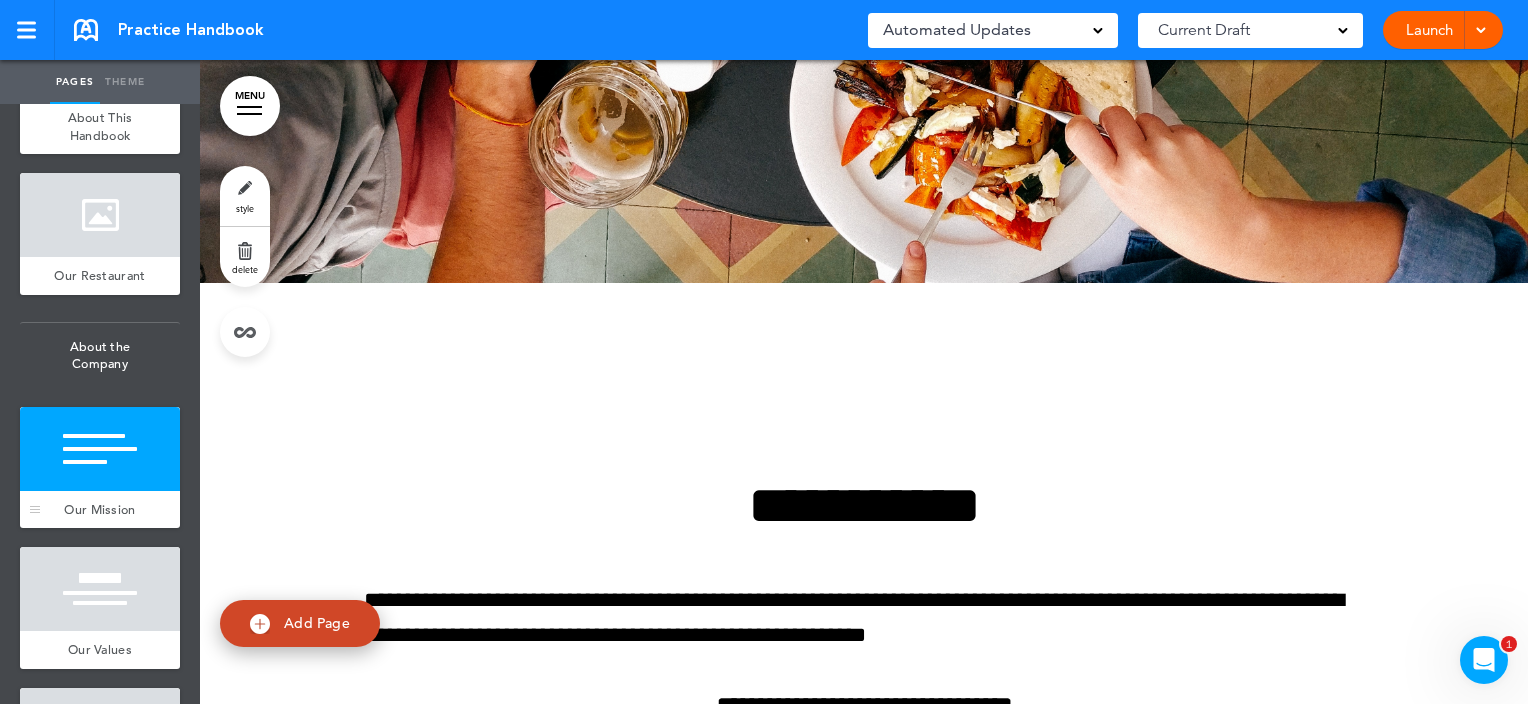 scroll, scrollTop: 2880, scrollLeft: 0, axis: vertical 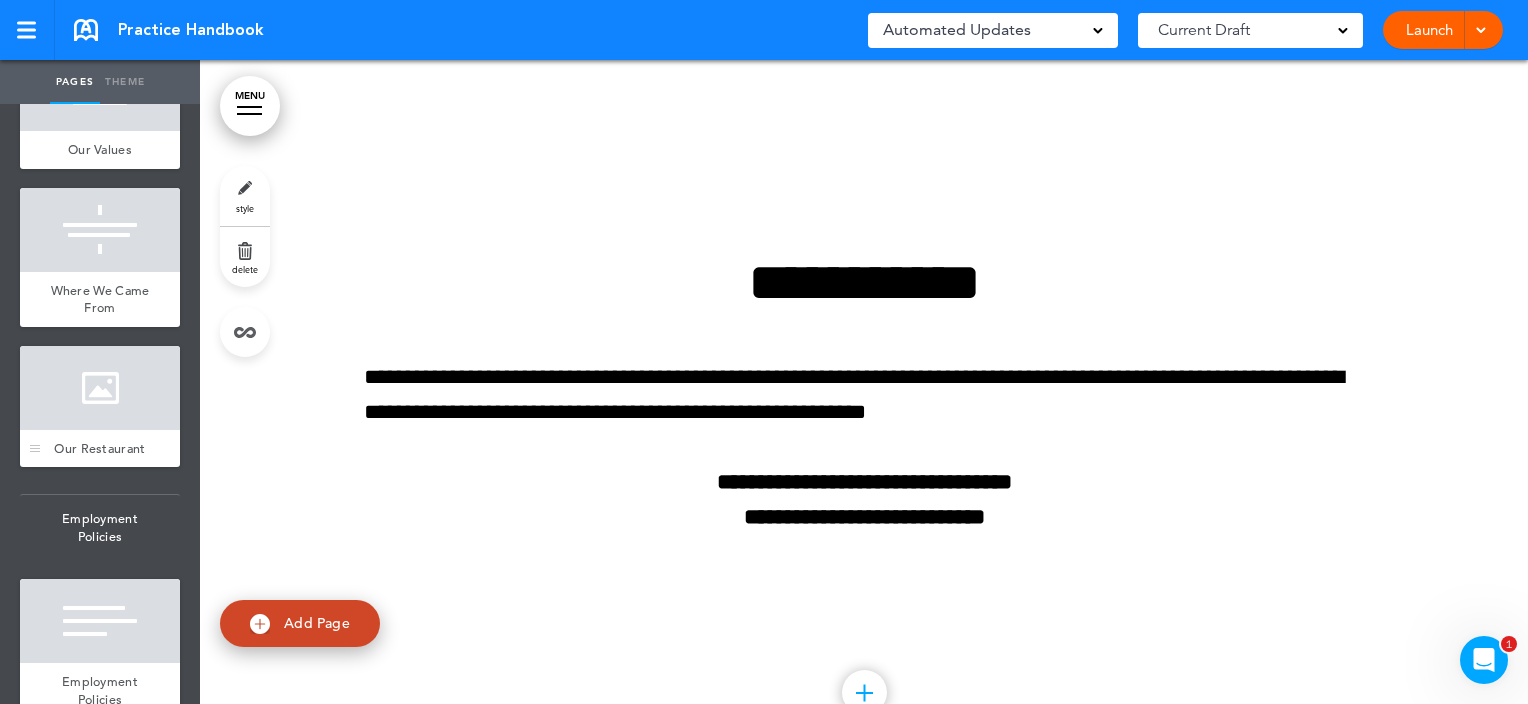 click on "Our Restaurant" at bounding box center (99, 448) 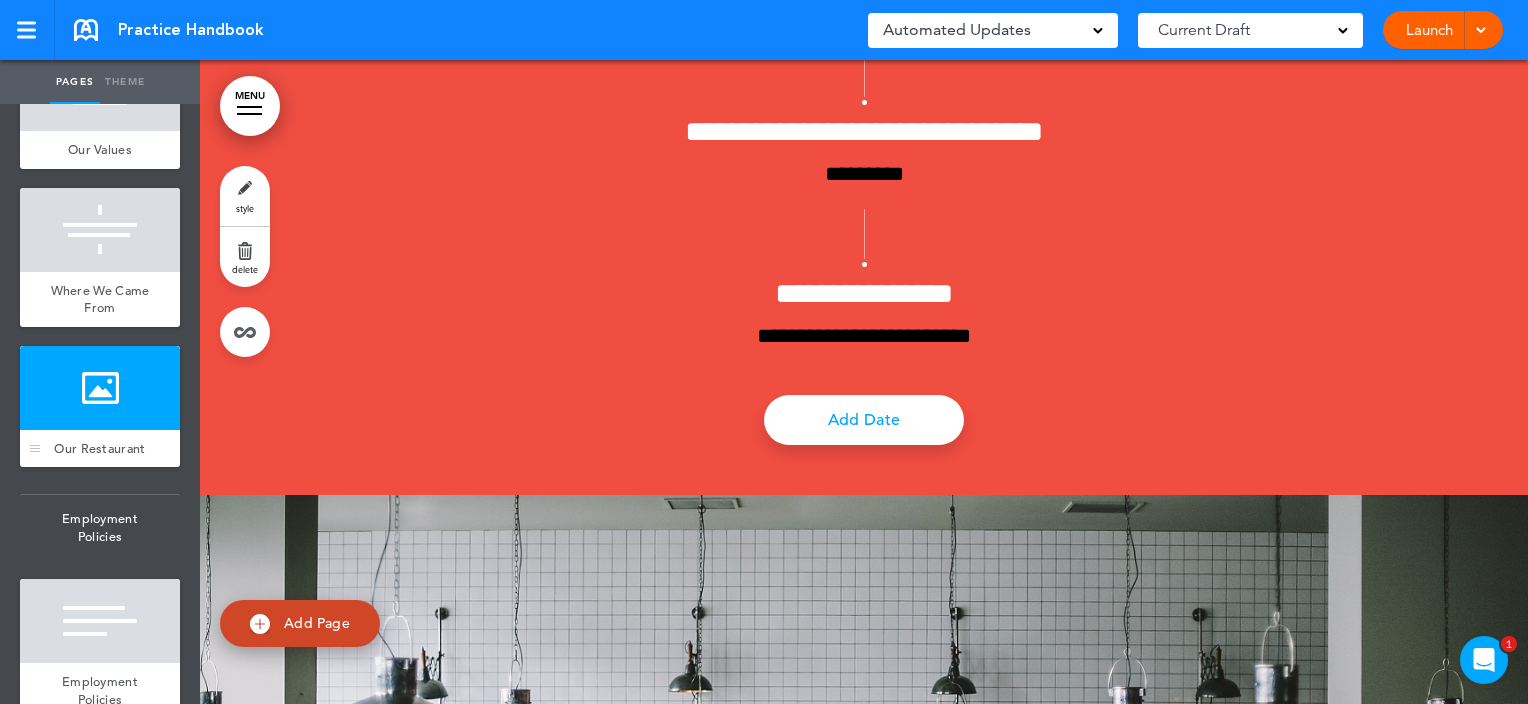 scroll, scrollTop: 8054, scrollLeft: 0, axis: vertical 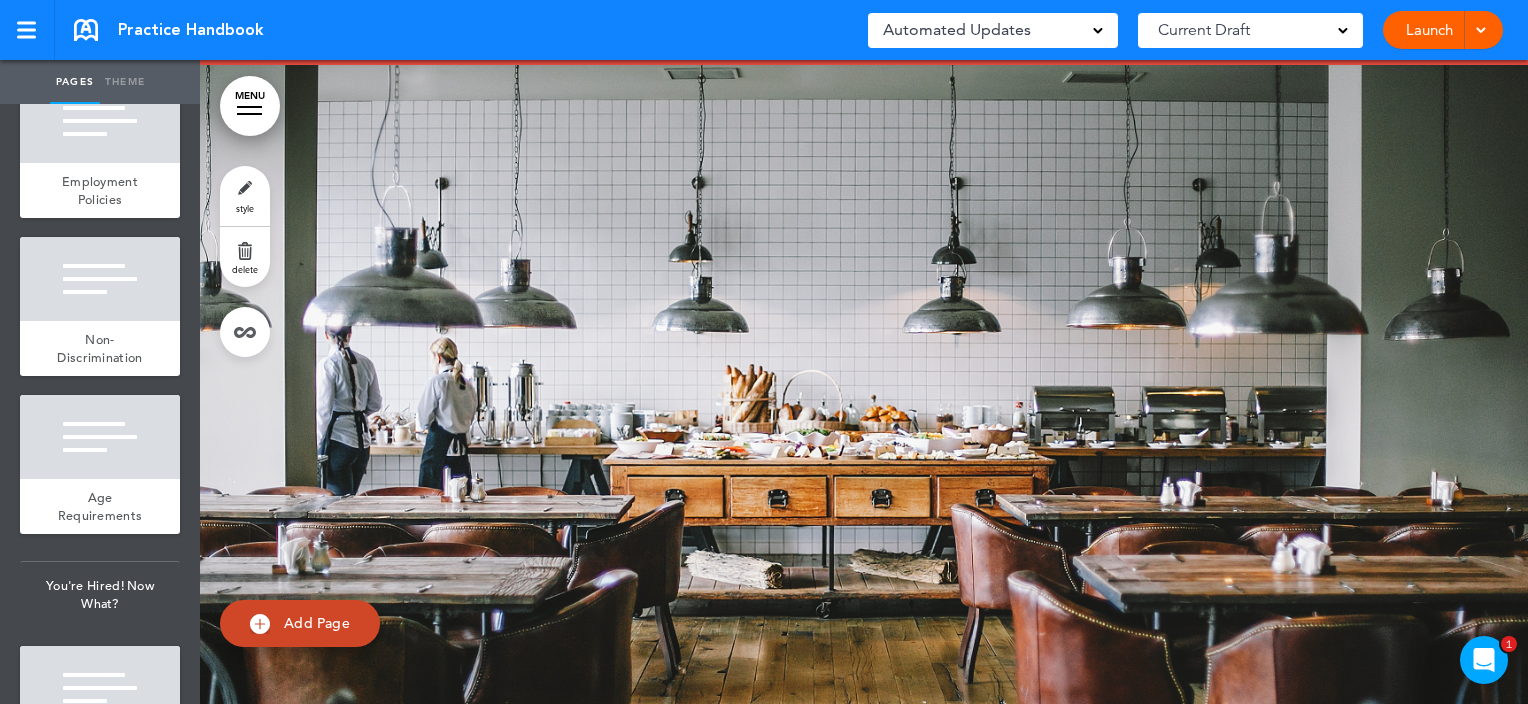 click at bounding box center (100, 437) 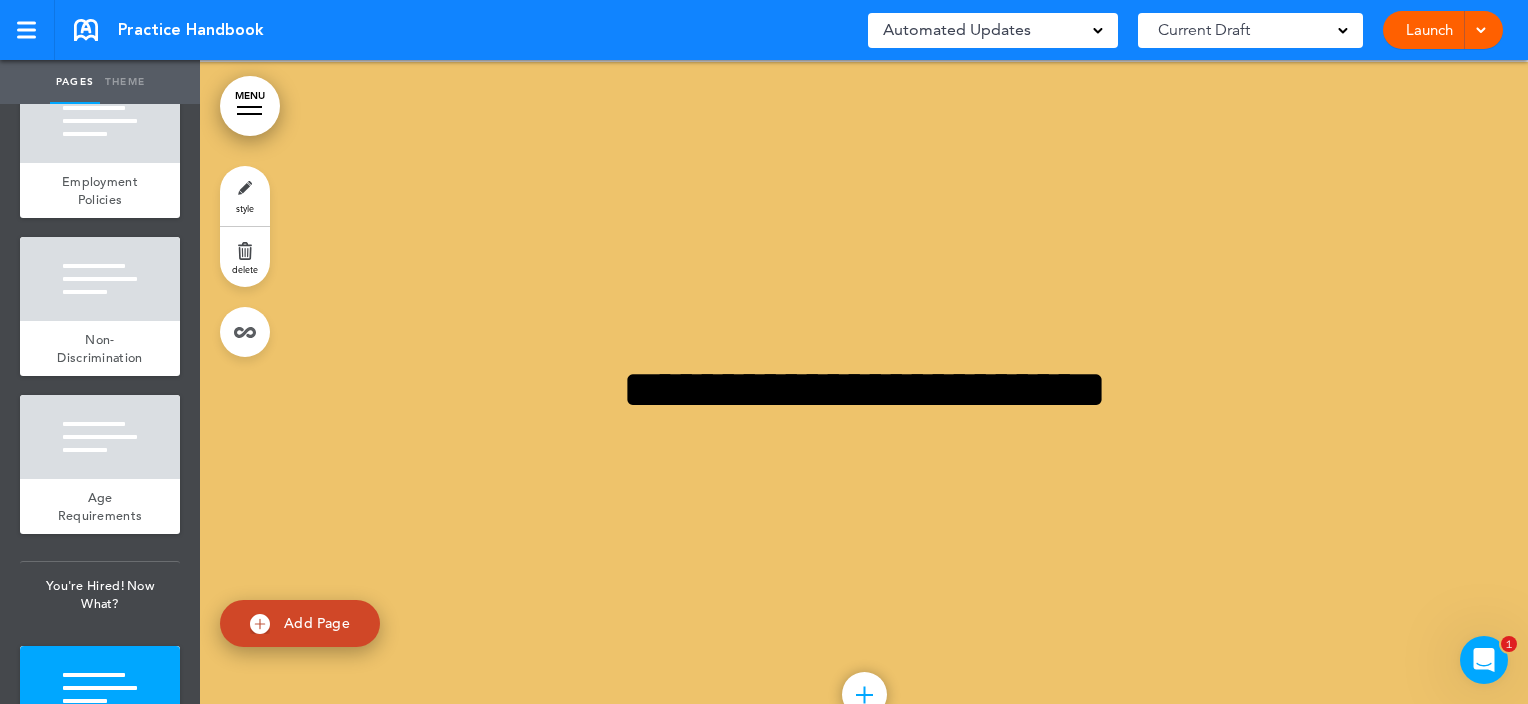 scroll, scrollTop: 11014, scrollLeft: 0, axis: vertical 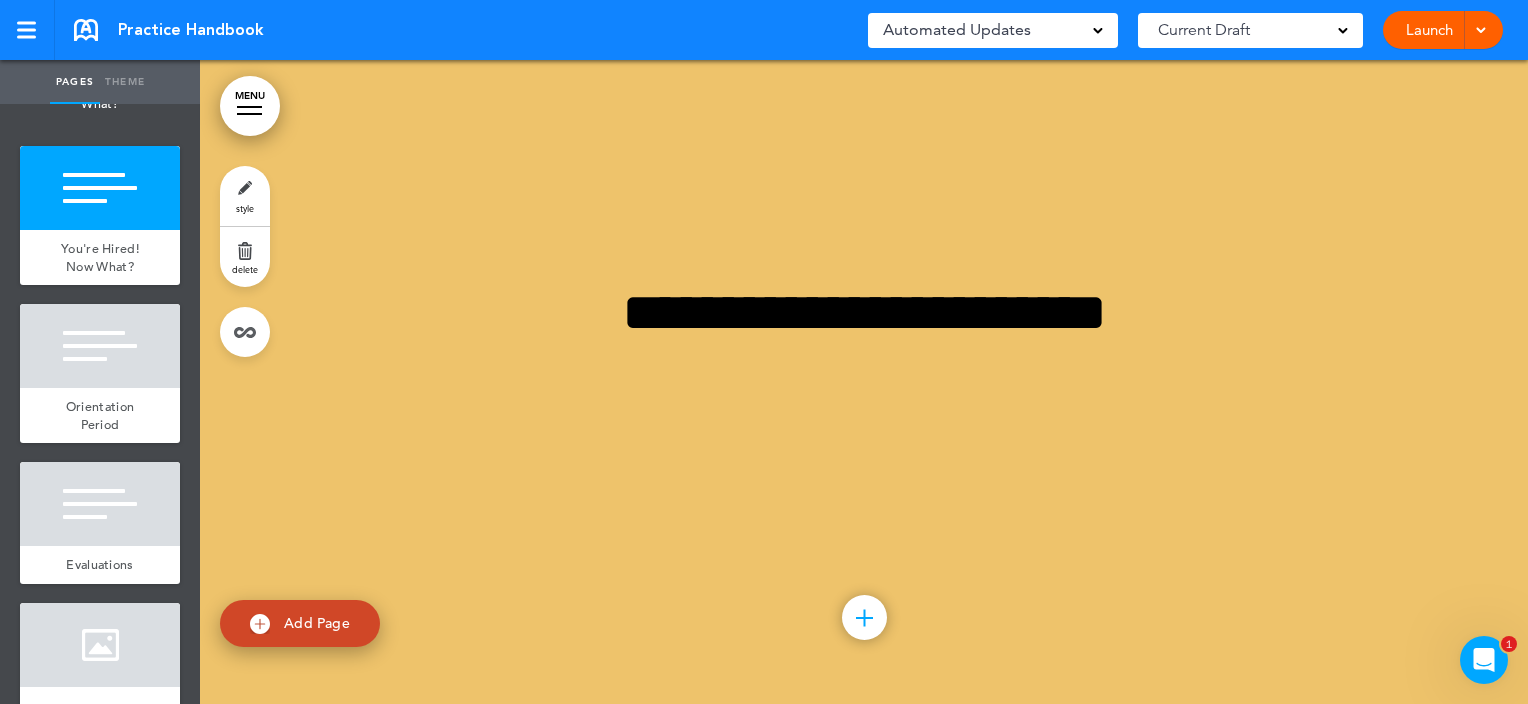 click at bounding box center [260, 624] 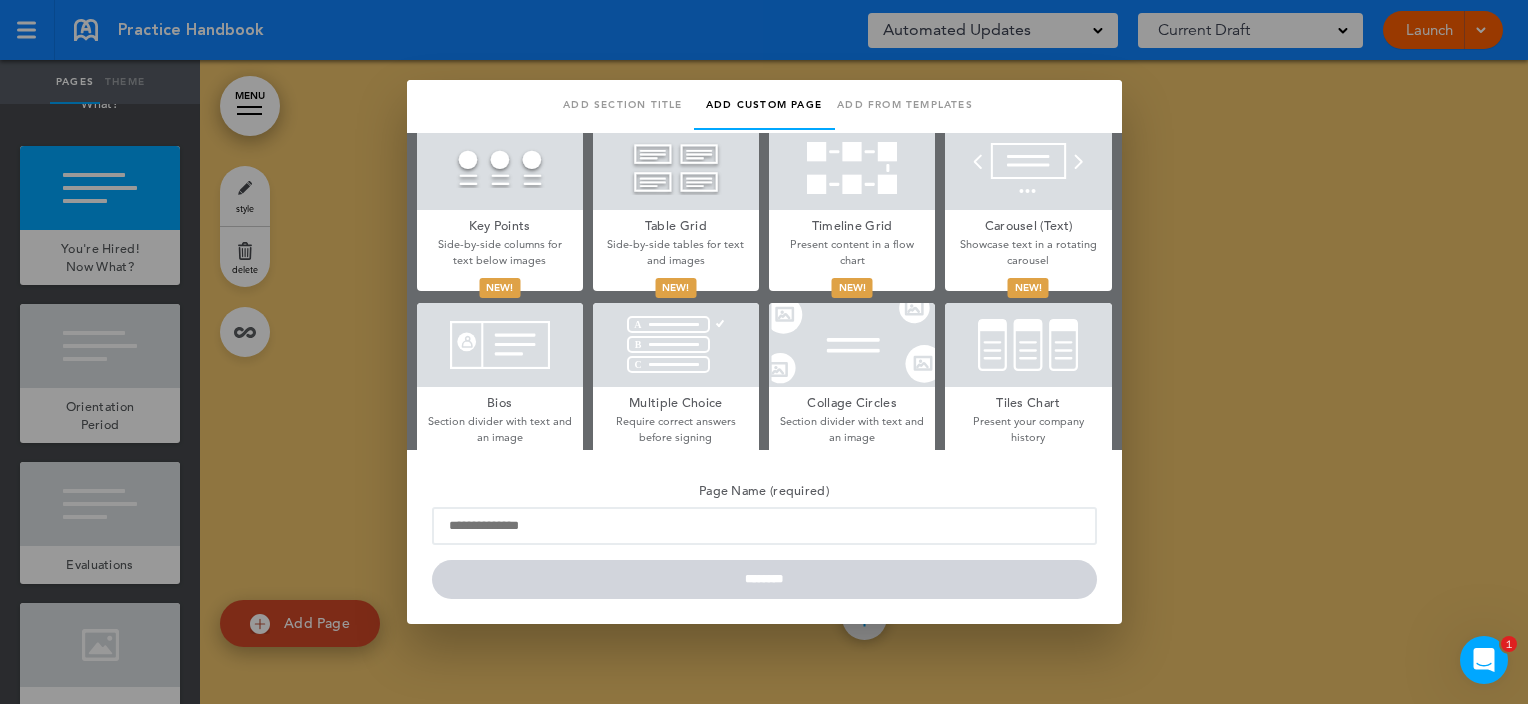 scroll, scrollTop: 936, scrollLeft: 0, axis: vertical 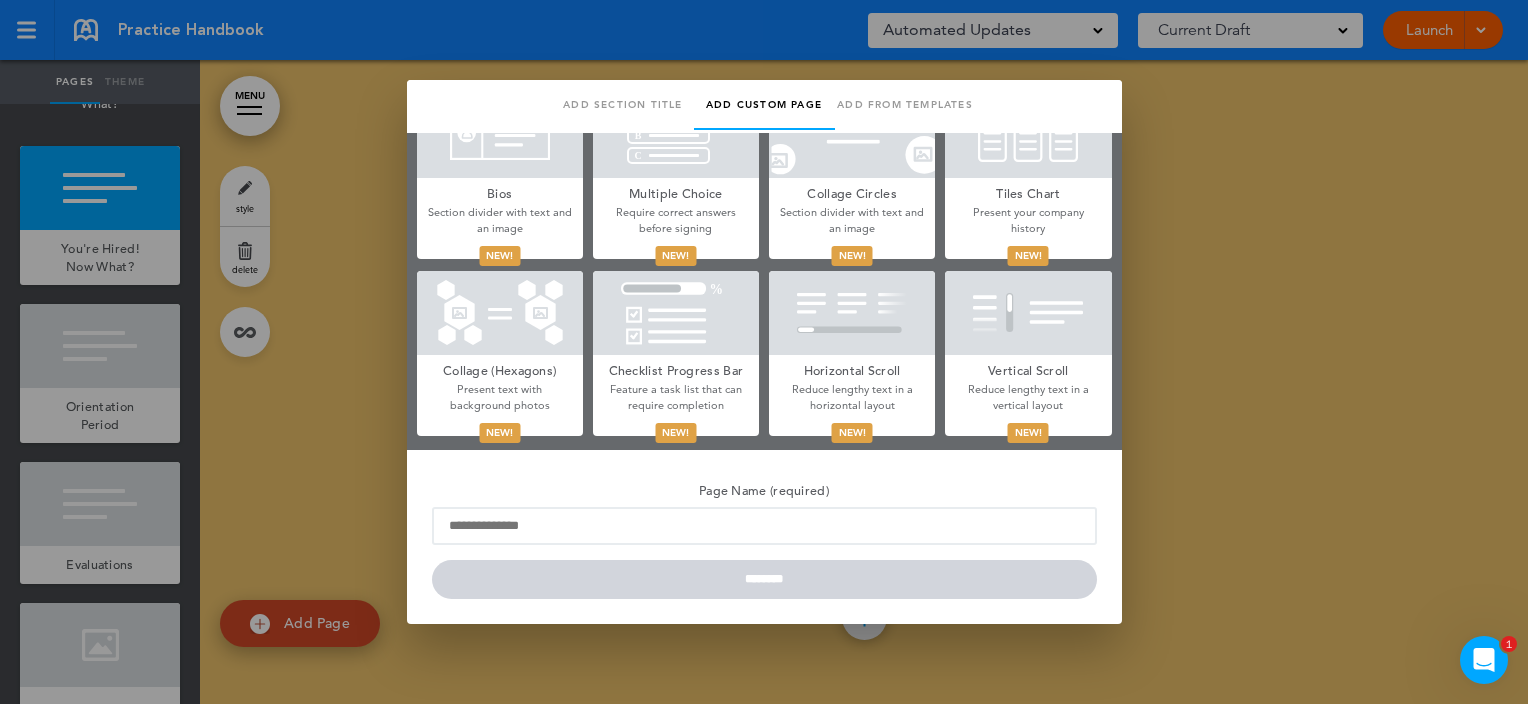 click on "Add from templates" at bounding box center (905, 105) 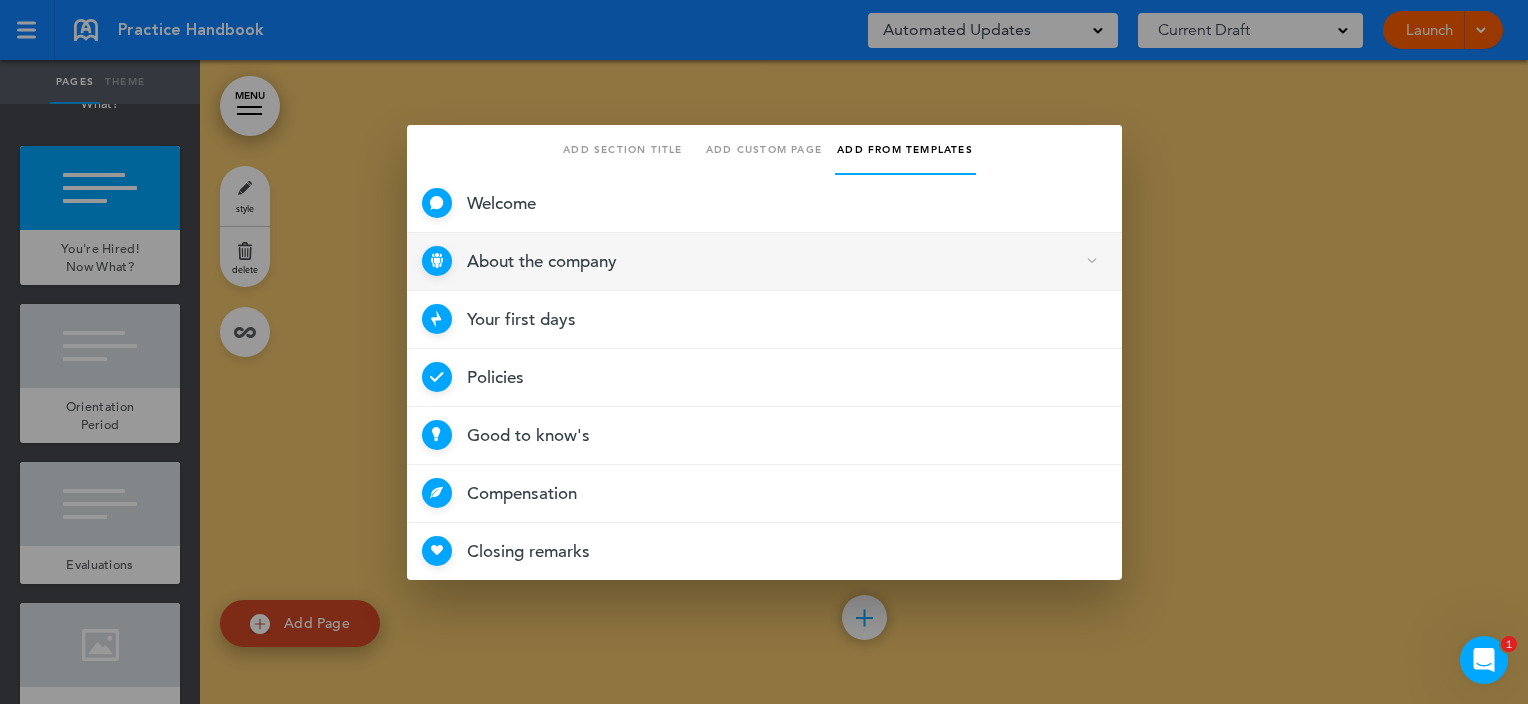 click on "About the company
4
Selected" at bounding box center [764, 262] 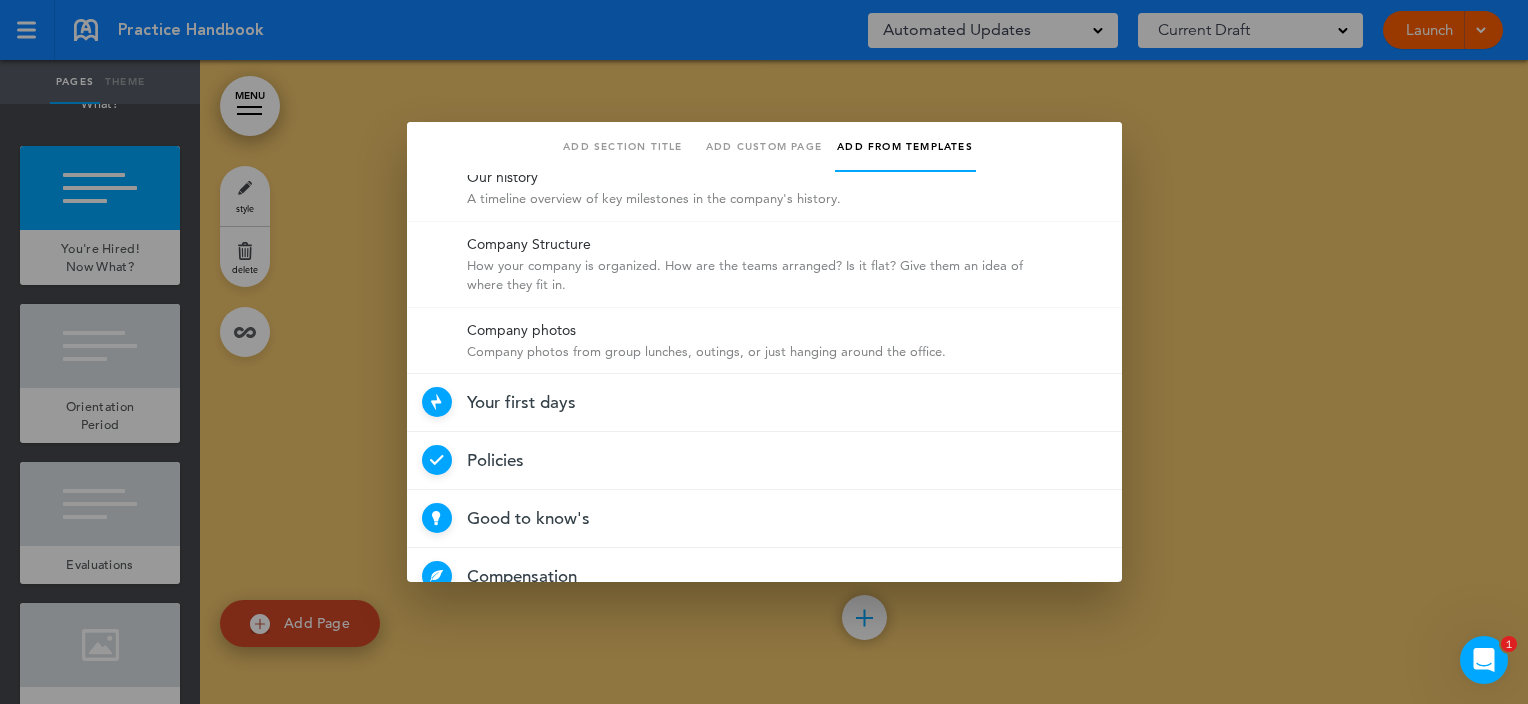 scroll, scrollTop: 300, scrollLeft: 0, axis: vertical 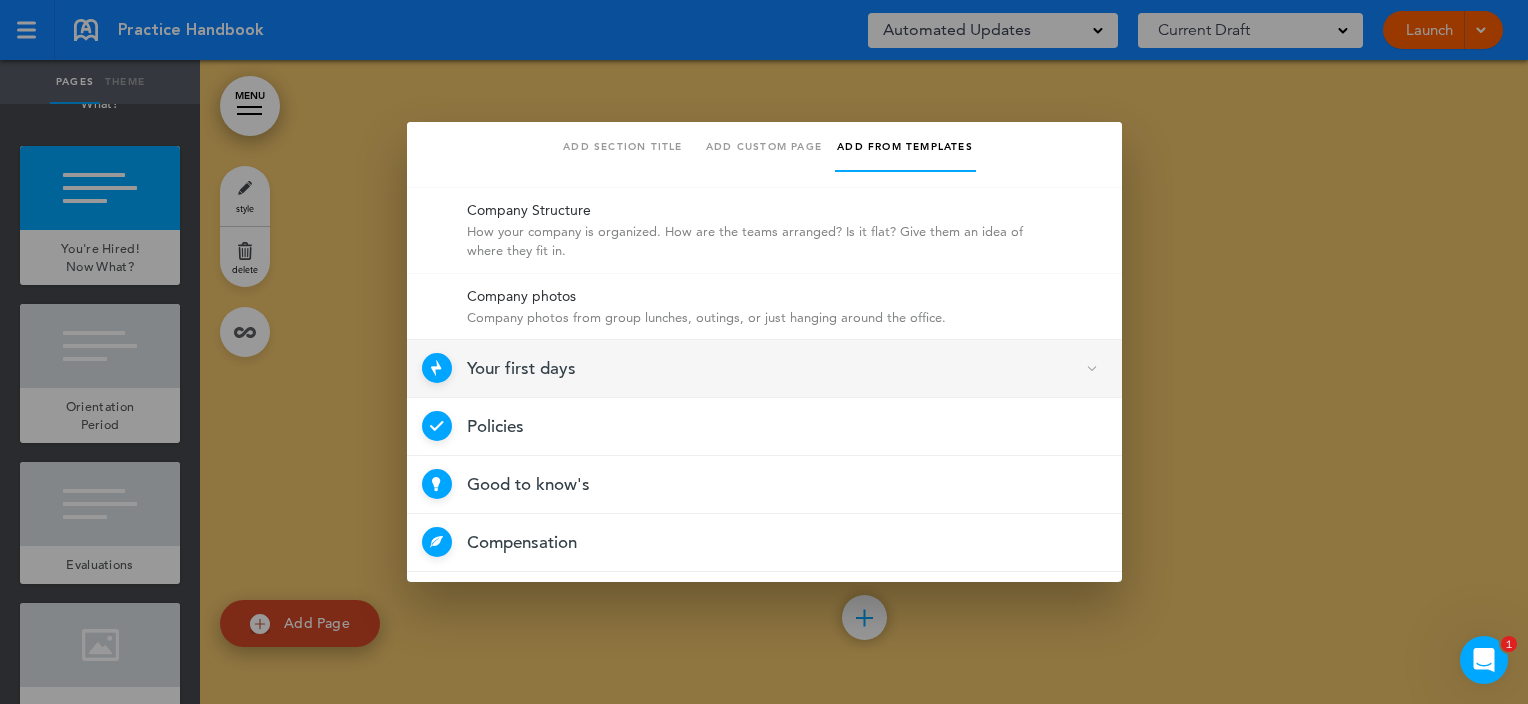 click on "Your first days
4  Selected" at bounding box center (764, 369) 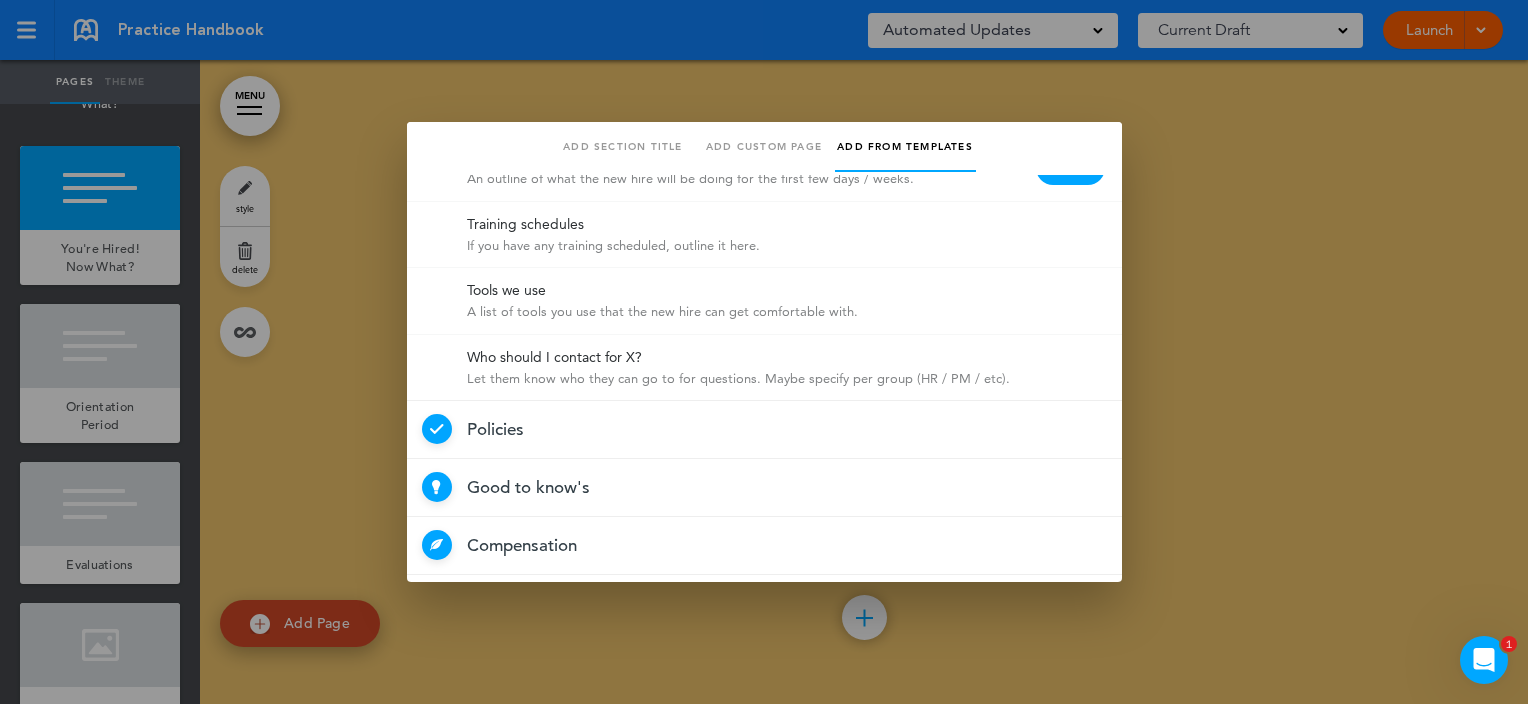 scroll, scrollTop: 609, scrollLeft: 0, axis: vertical 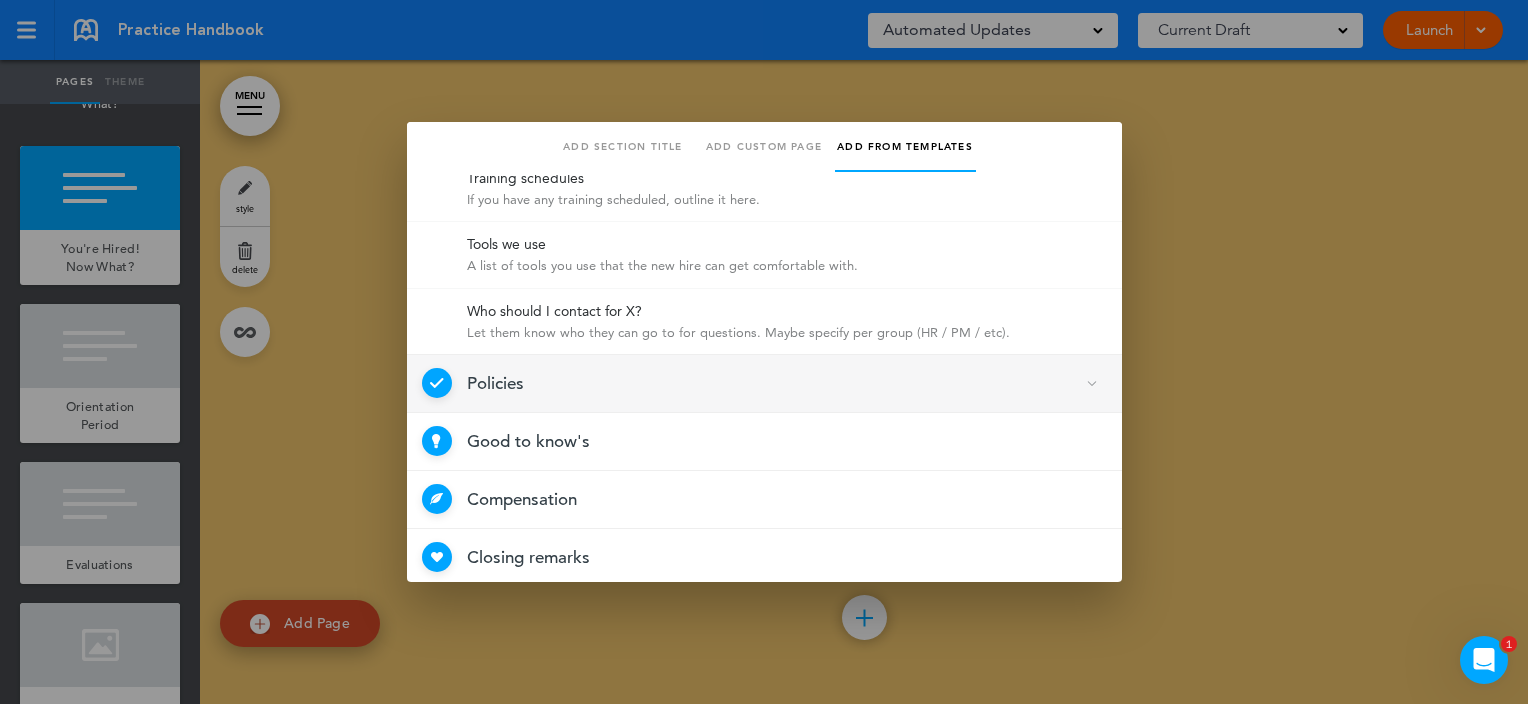 click on "Policies
4  Selected" at bounding box center [764, 384] 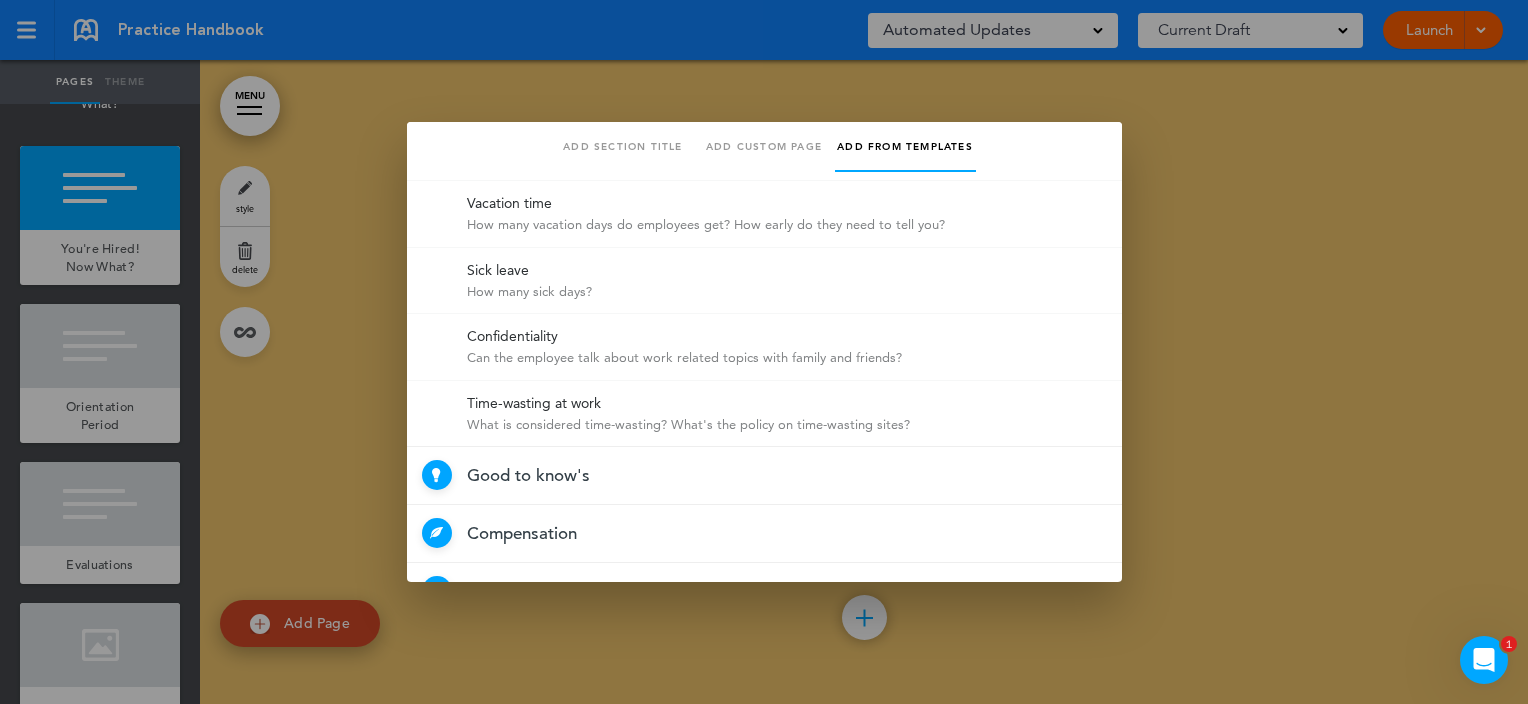 scroll, scrollTop: 1007, scrollLeft: 0, axis: vertical 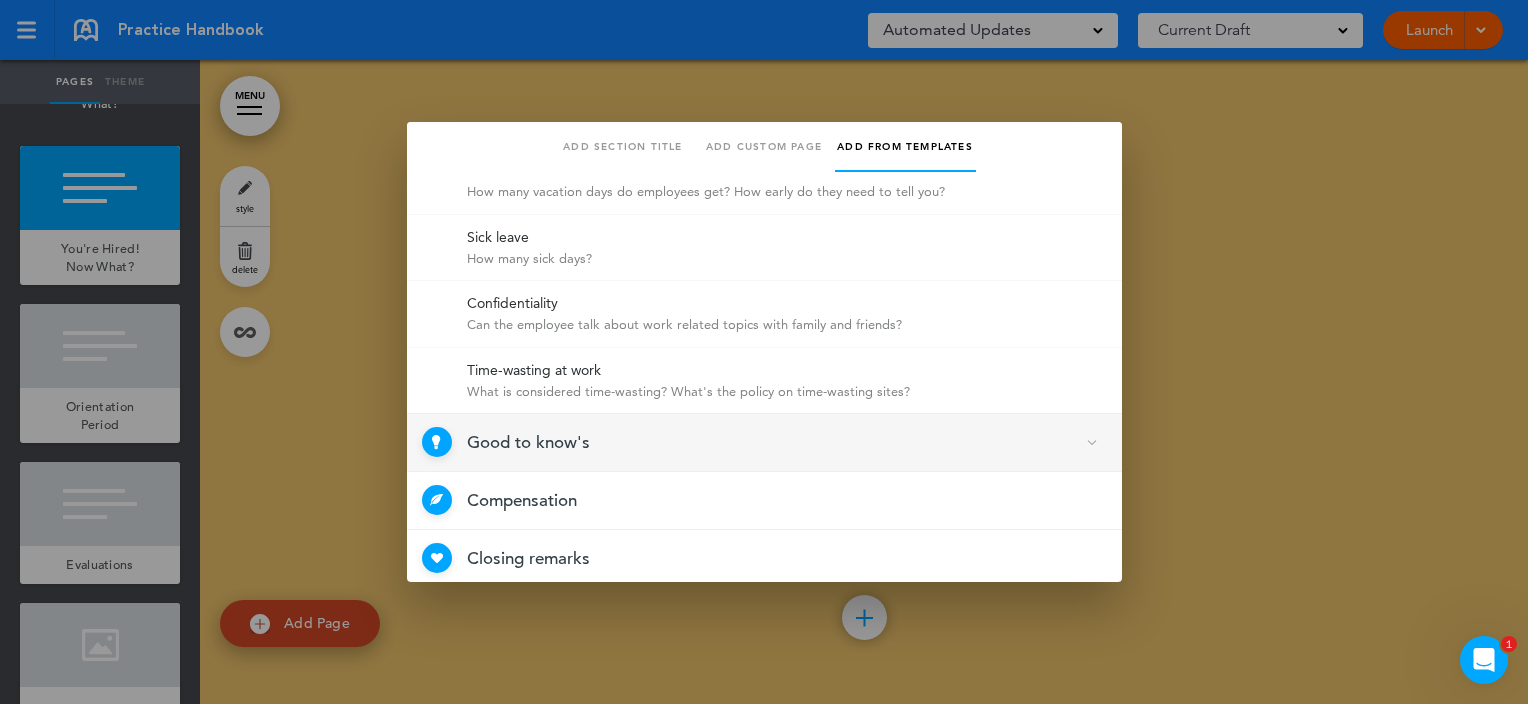 click on "Good to know's
4  Selected" at bounding box center [764, 443] 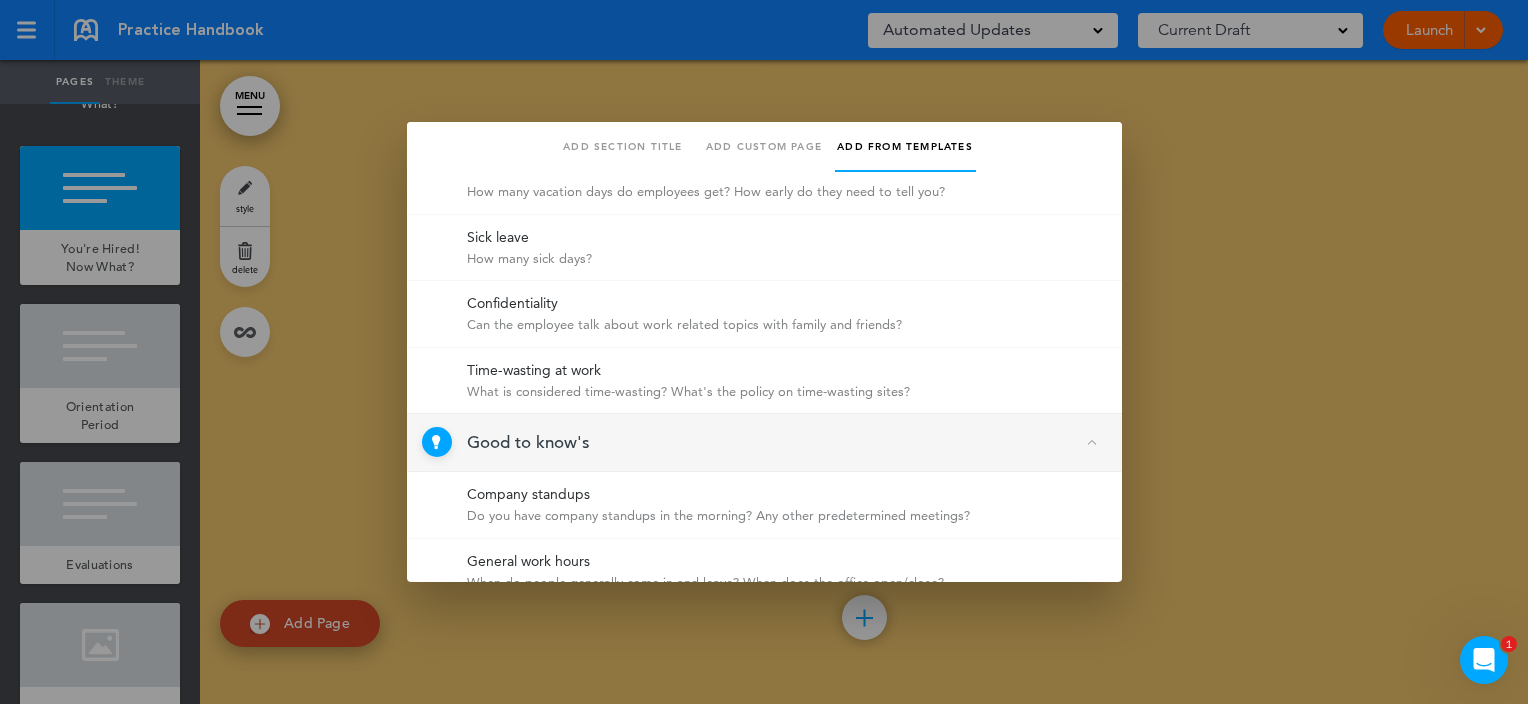 scroll, scrollTop: 1407, scrollLeft: 0, axis: vertical 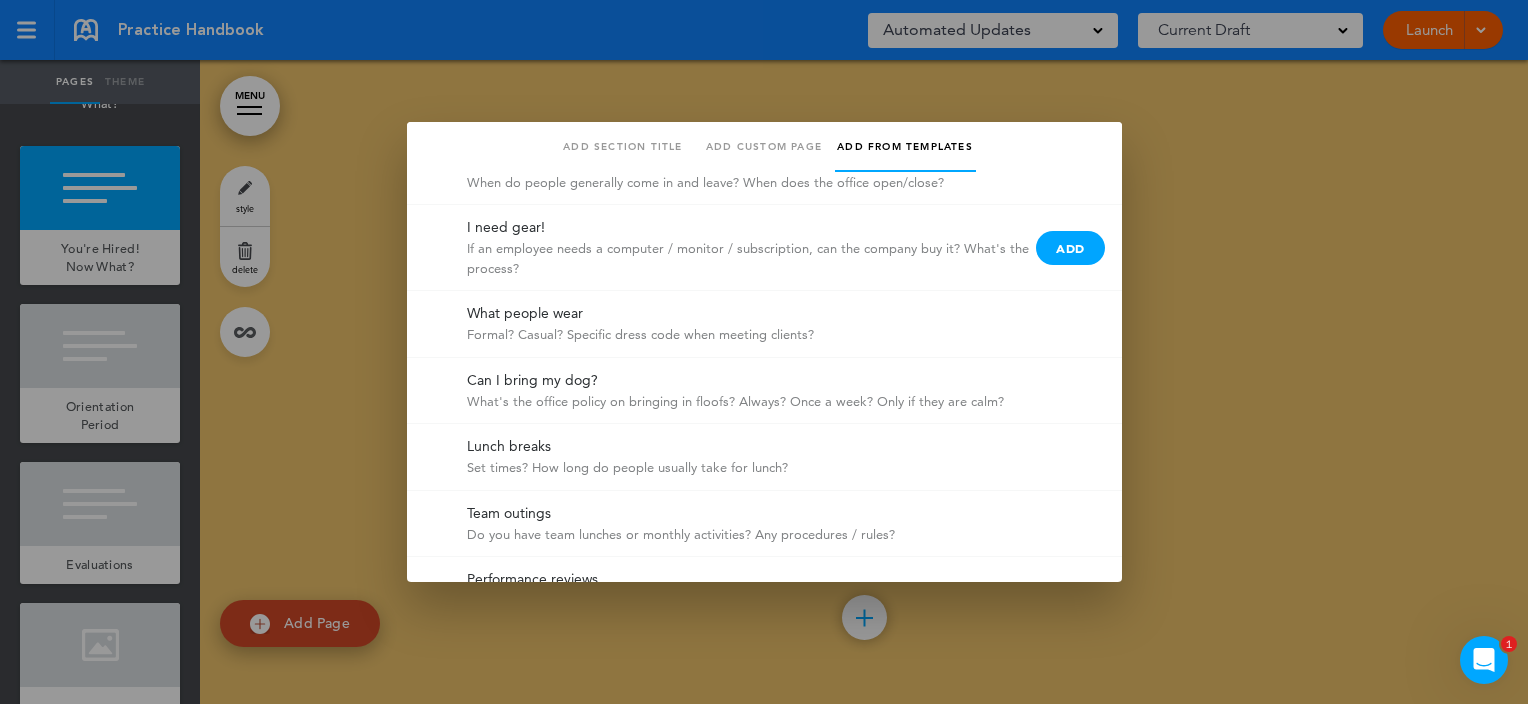 click on "Add" at bounding box center [1070, 248] 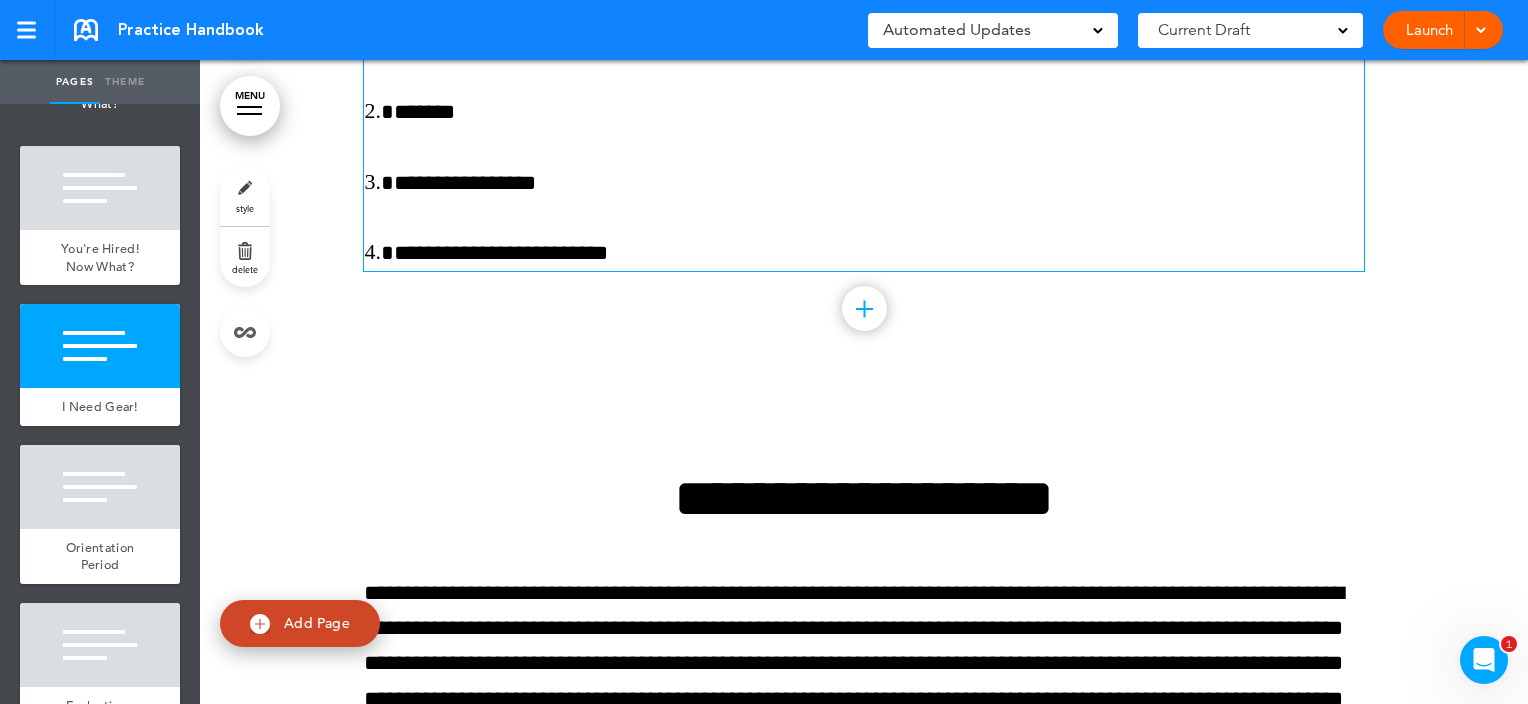 scroll, scrollTop: 11614, scrollLeft: 0, axis: vertical 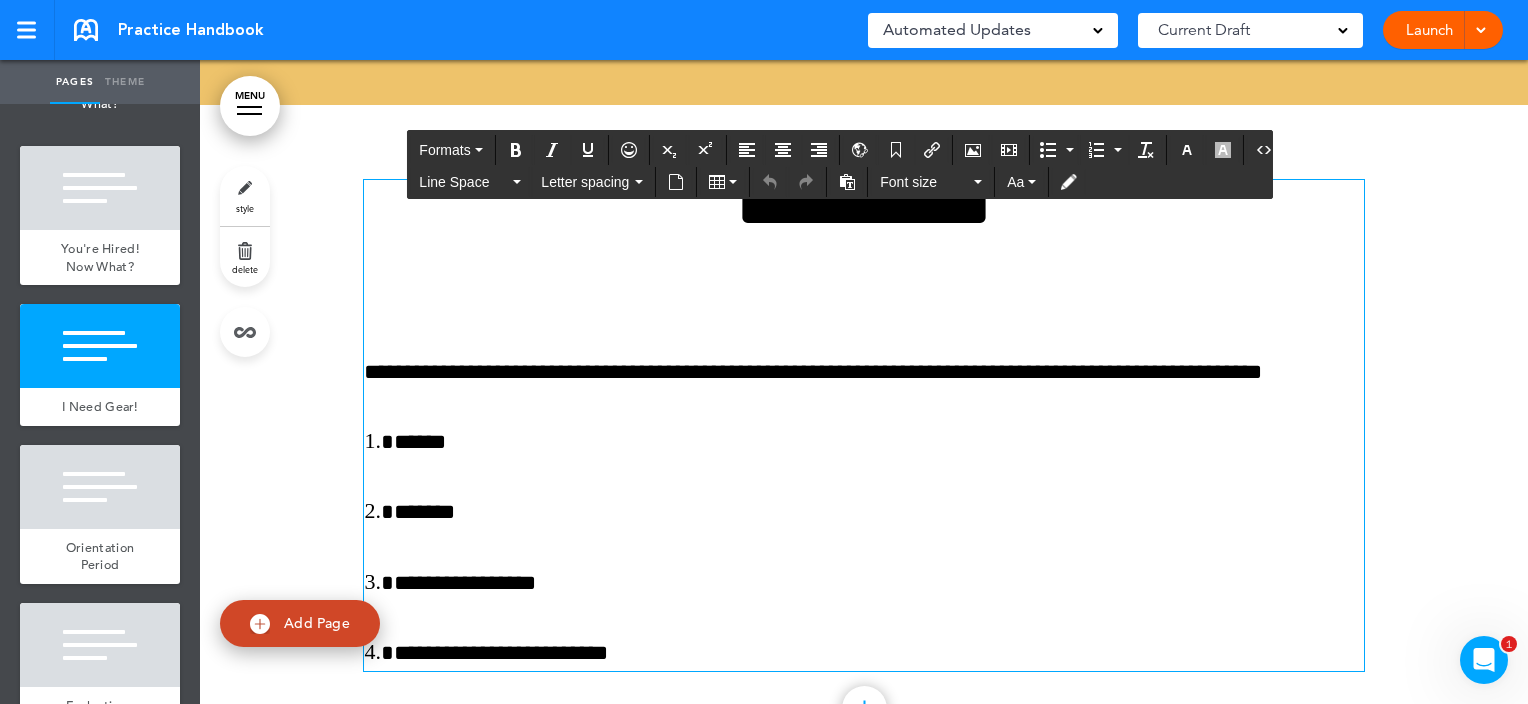 click on "**********" at bounding box center [864, 207] 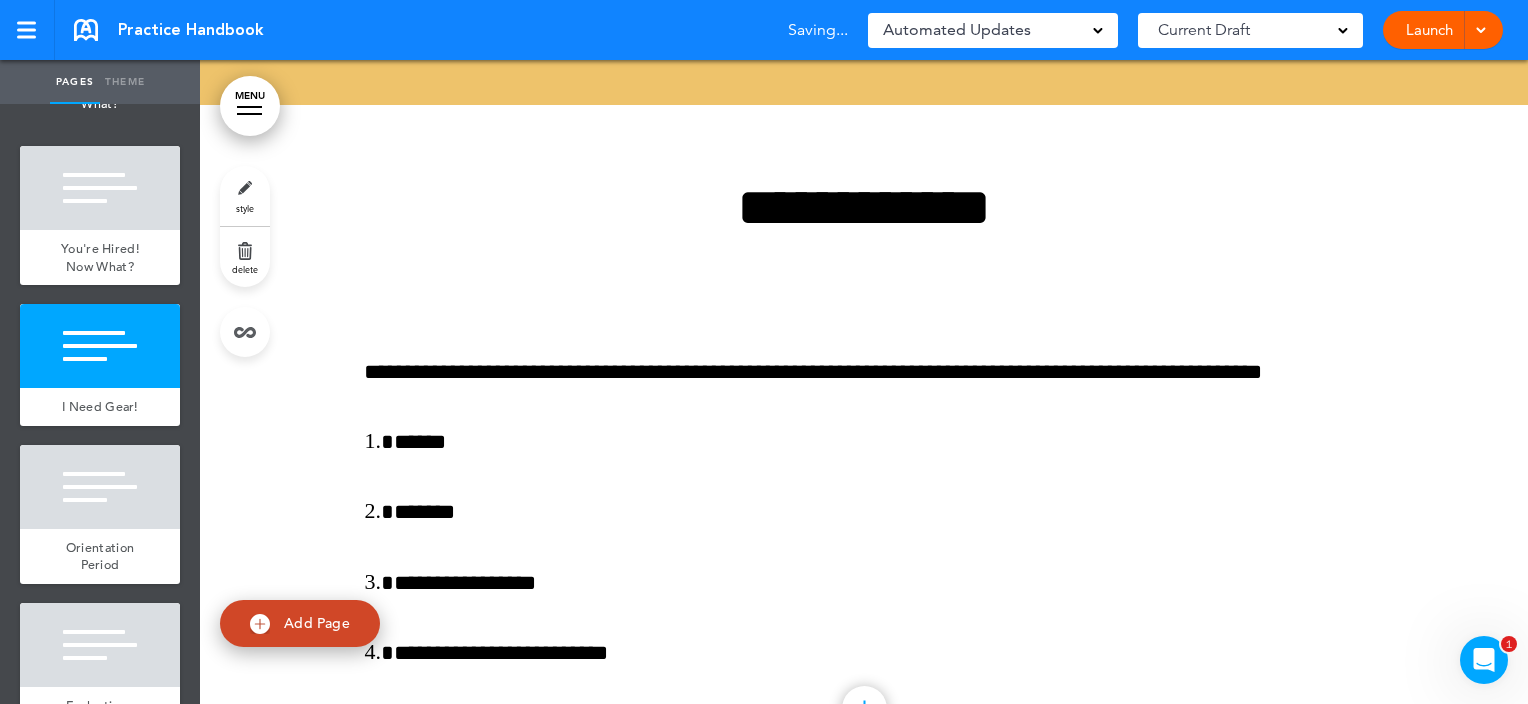 click on "**********" at bounding box center (864, 450) 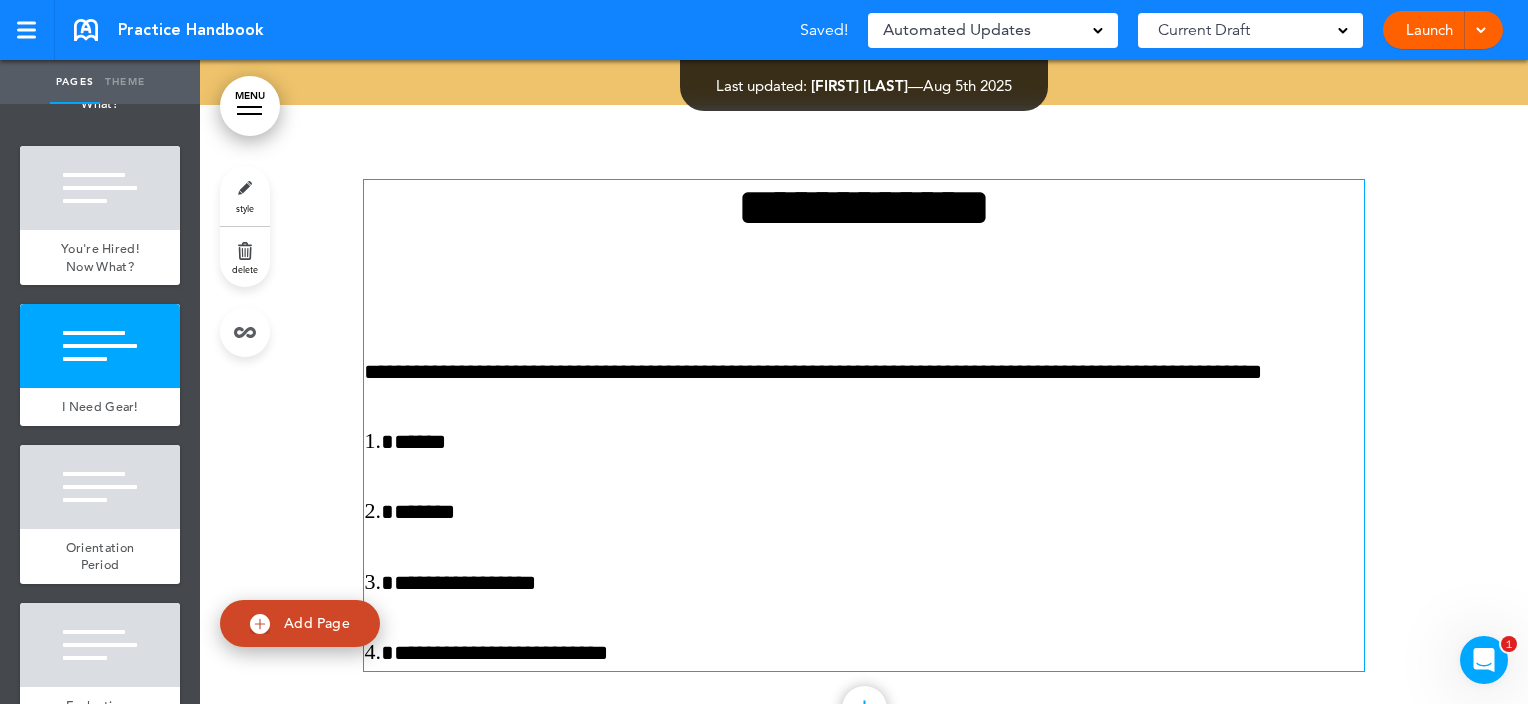 click on "**********" at bounding box center (864, 207) 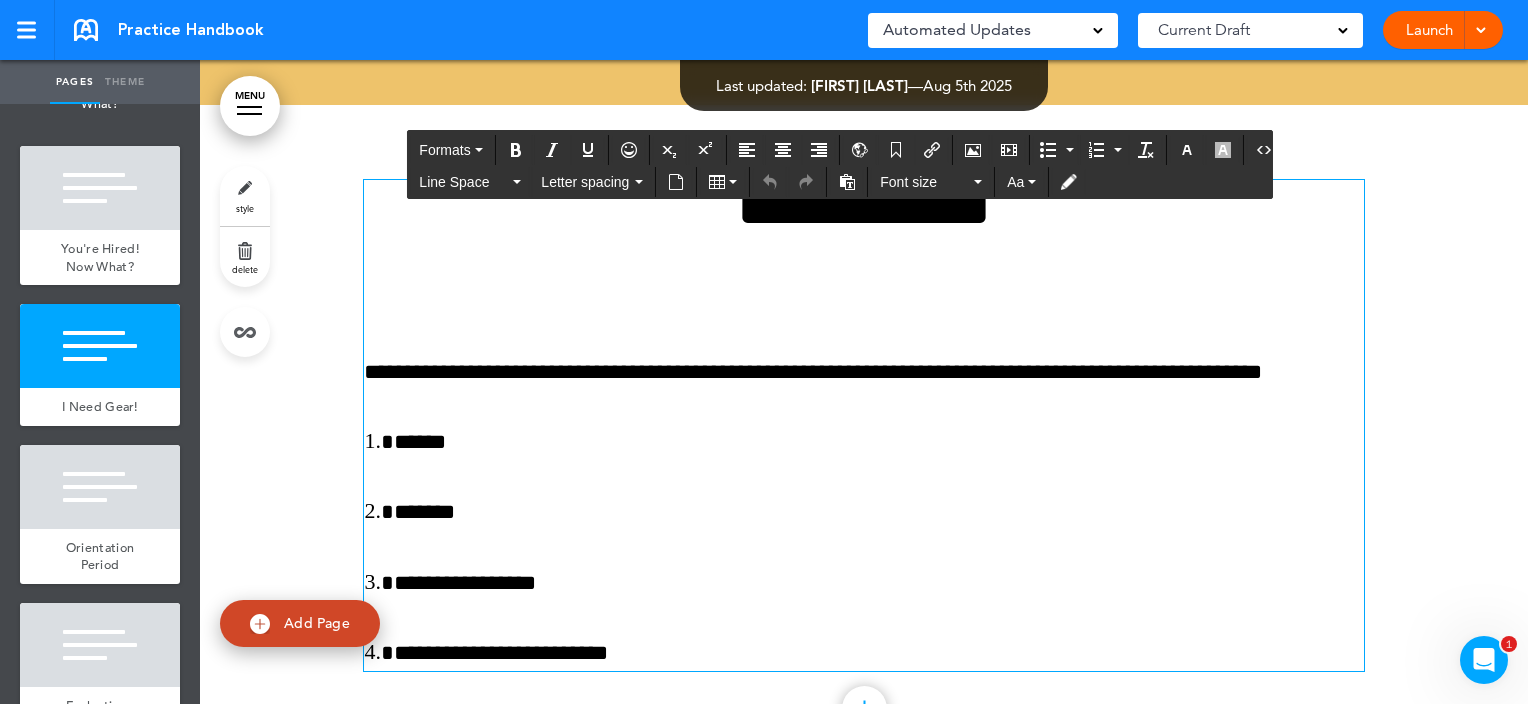 click on "**********" at bounding box center [864, 207] 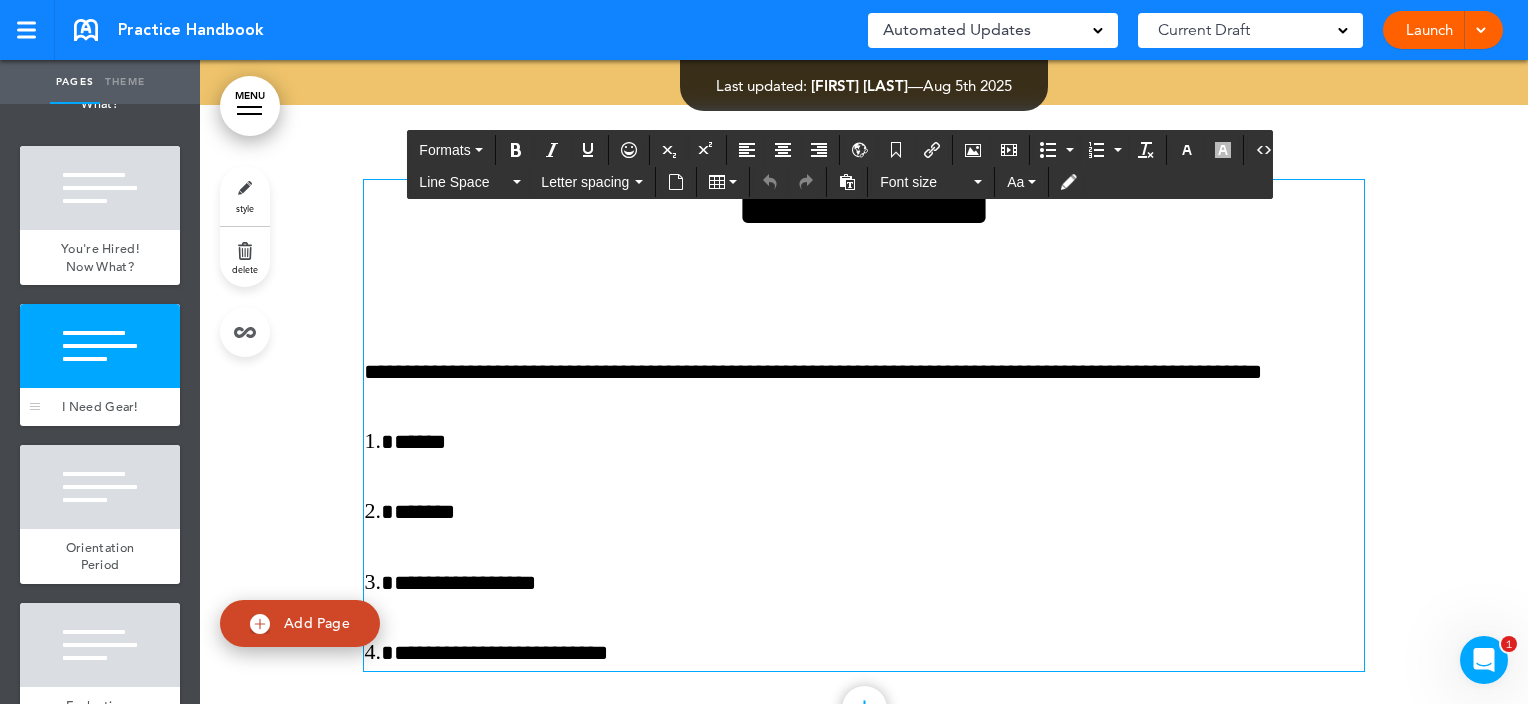 click at bounding box center [100, 346] 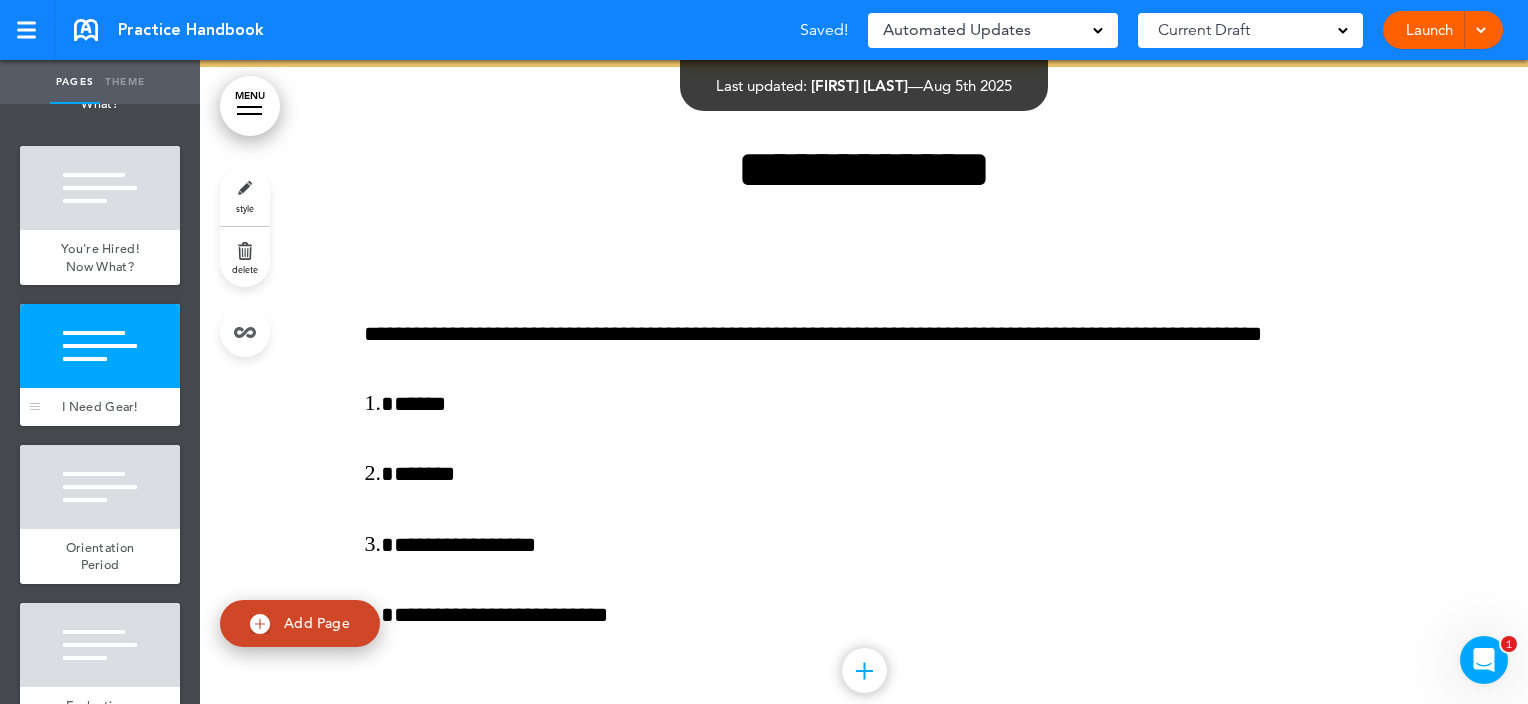 scroll, scrollTop: 11654, scrollLeft: 0, axis: vertical 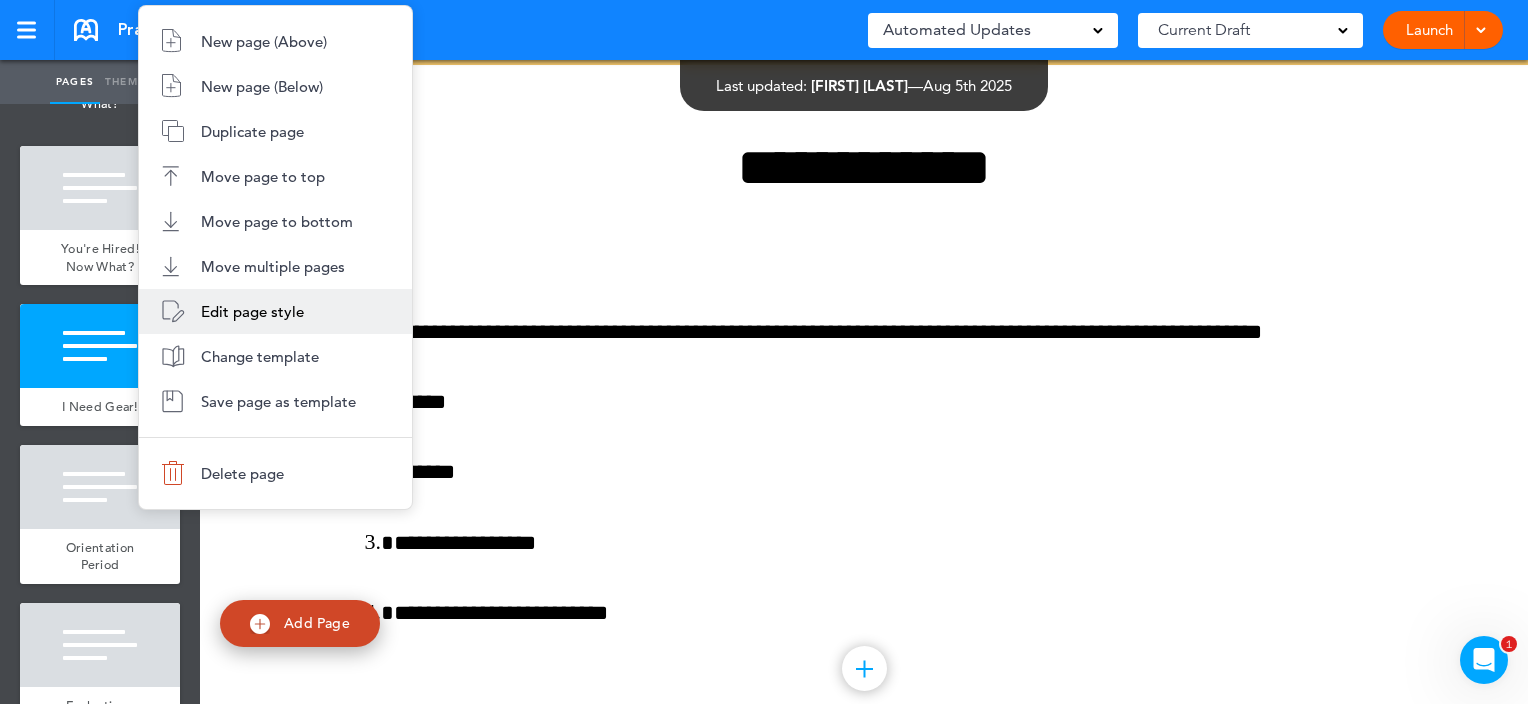 click on "Edit page style" at bounding box center [275, 311] 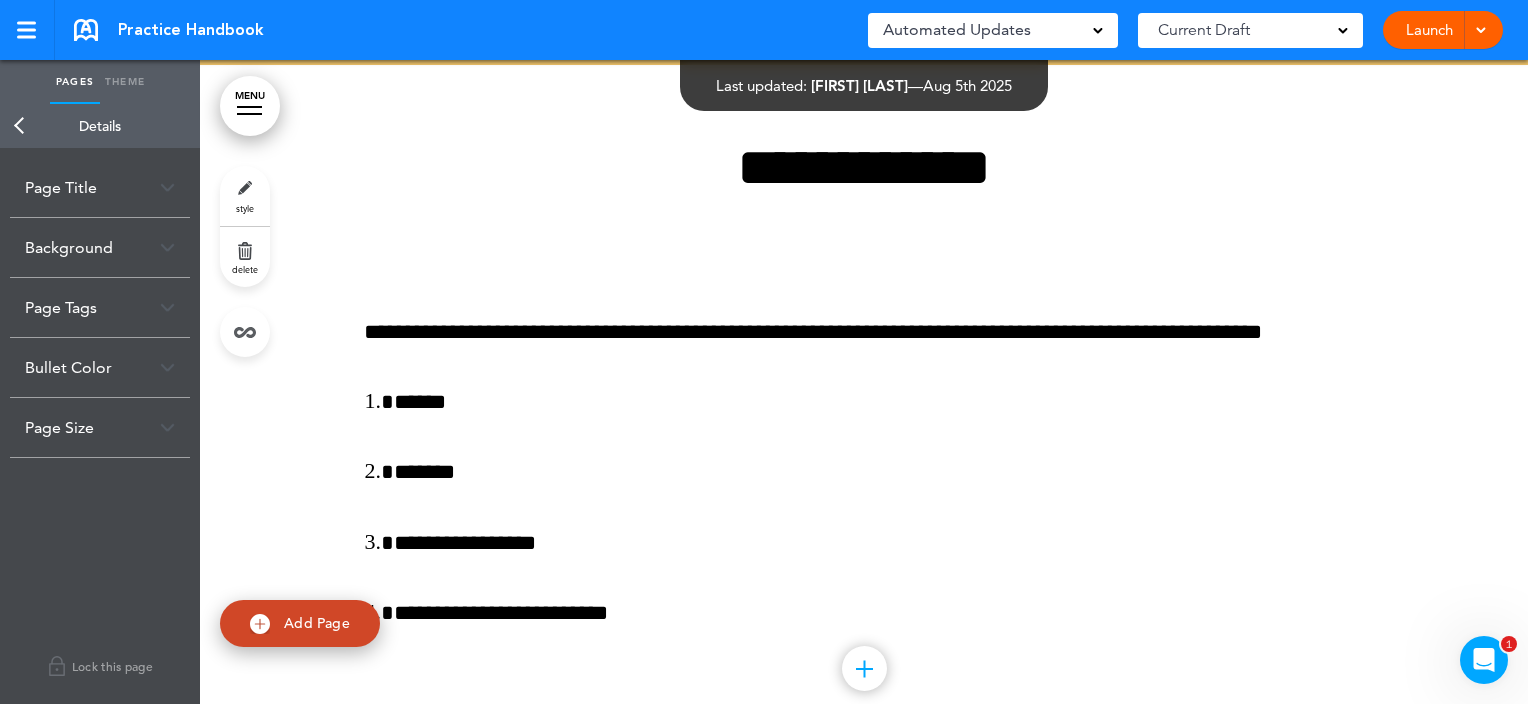 click on "Page Size" at bounding box center [100, 427] 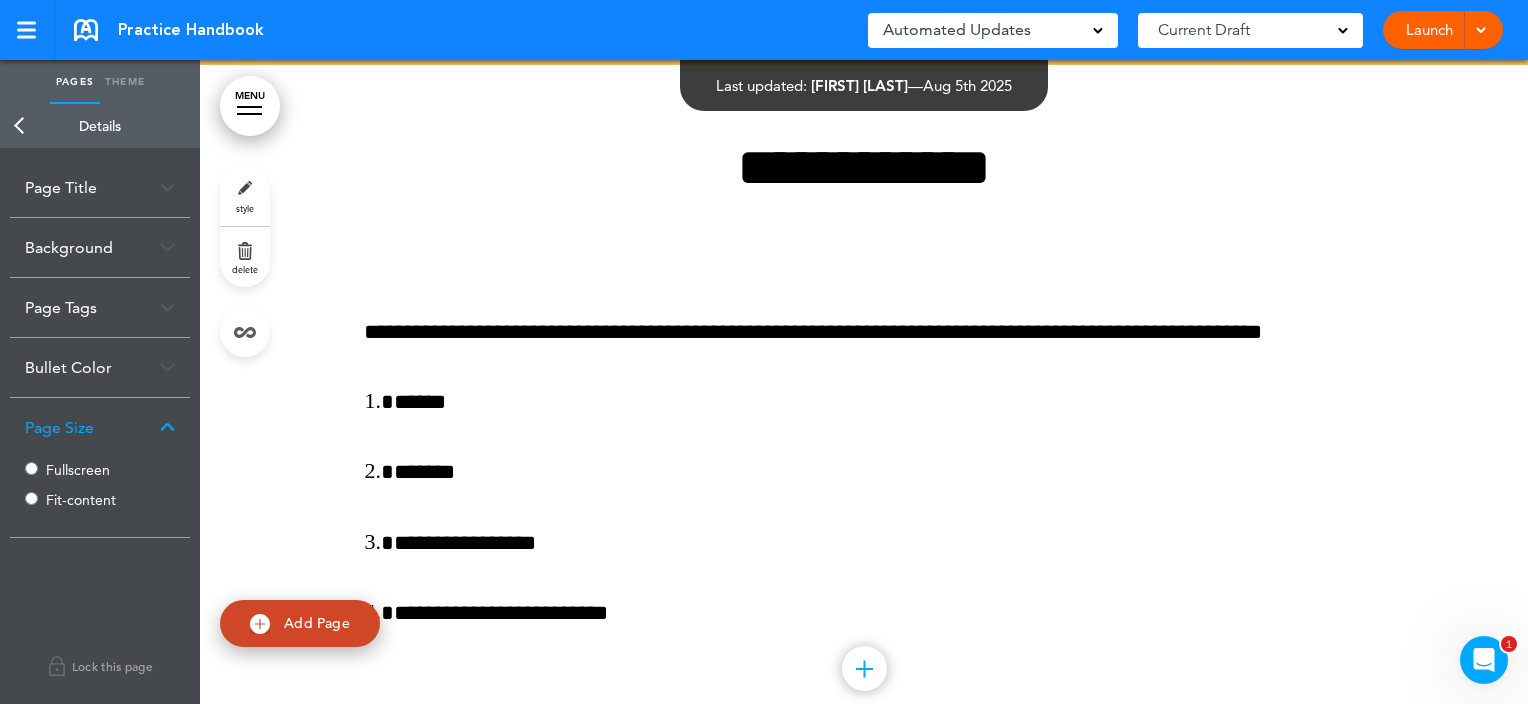 click at bounding box center [167, 427] 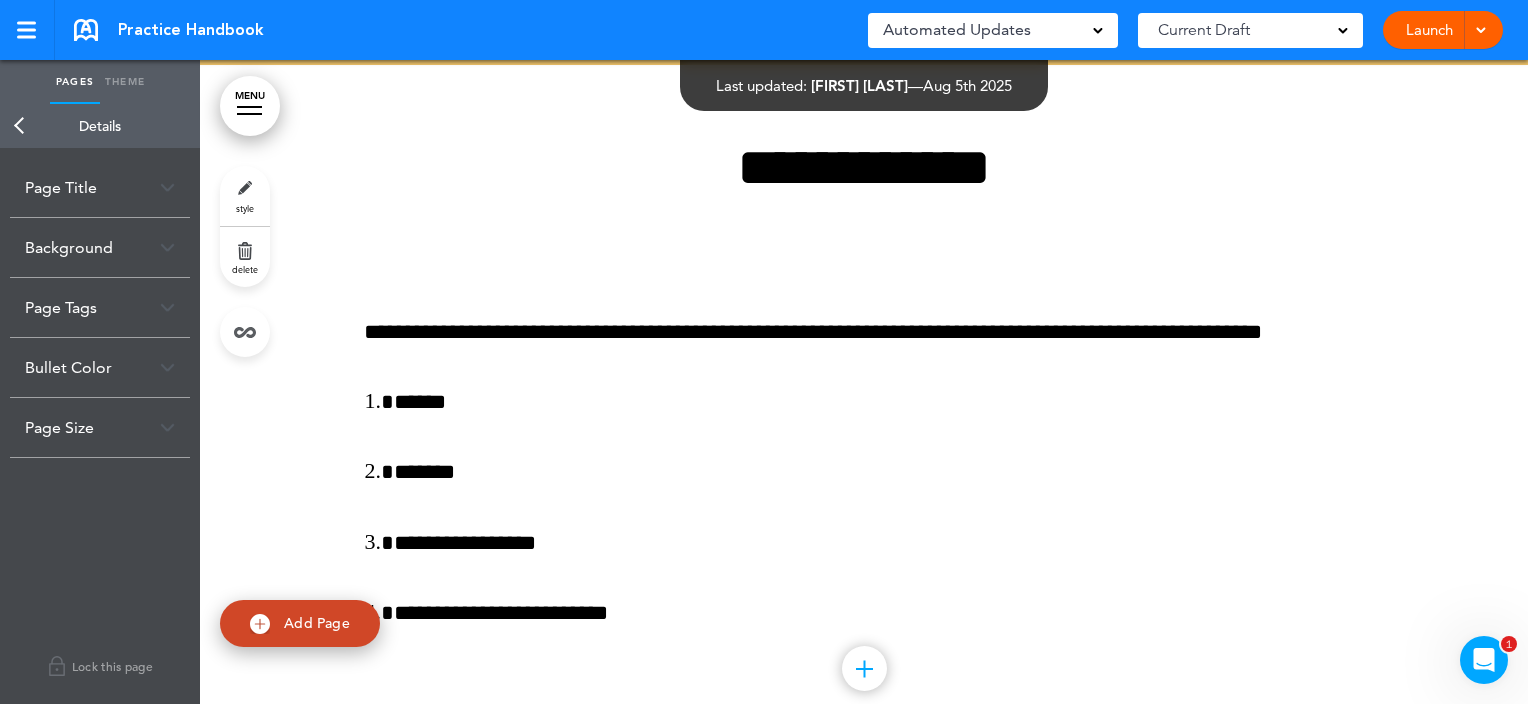 click on "Bullet Color" at bounding box center (100, 367) 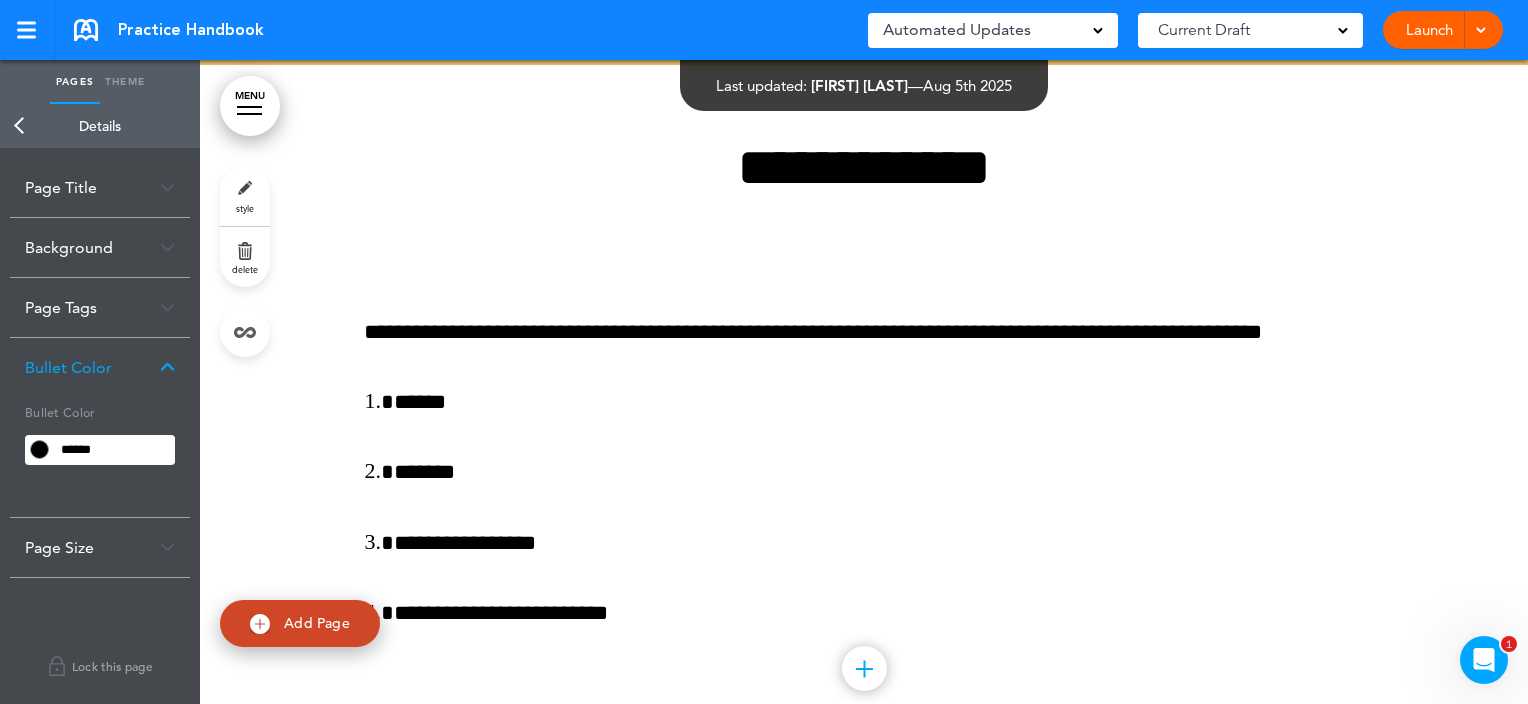 click on "Bullet Color" at bounding box center [100, 367] 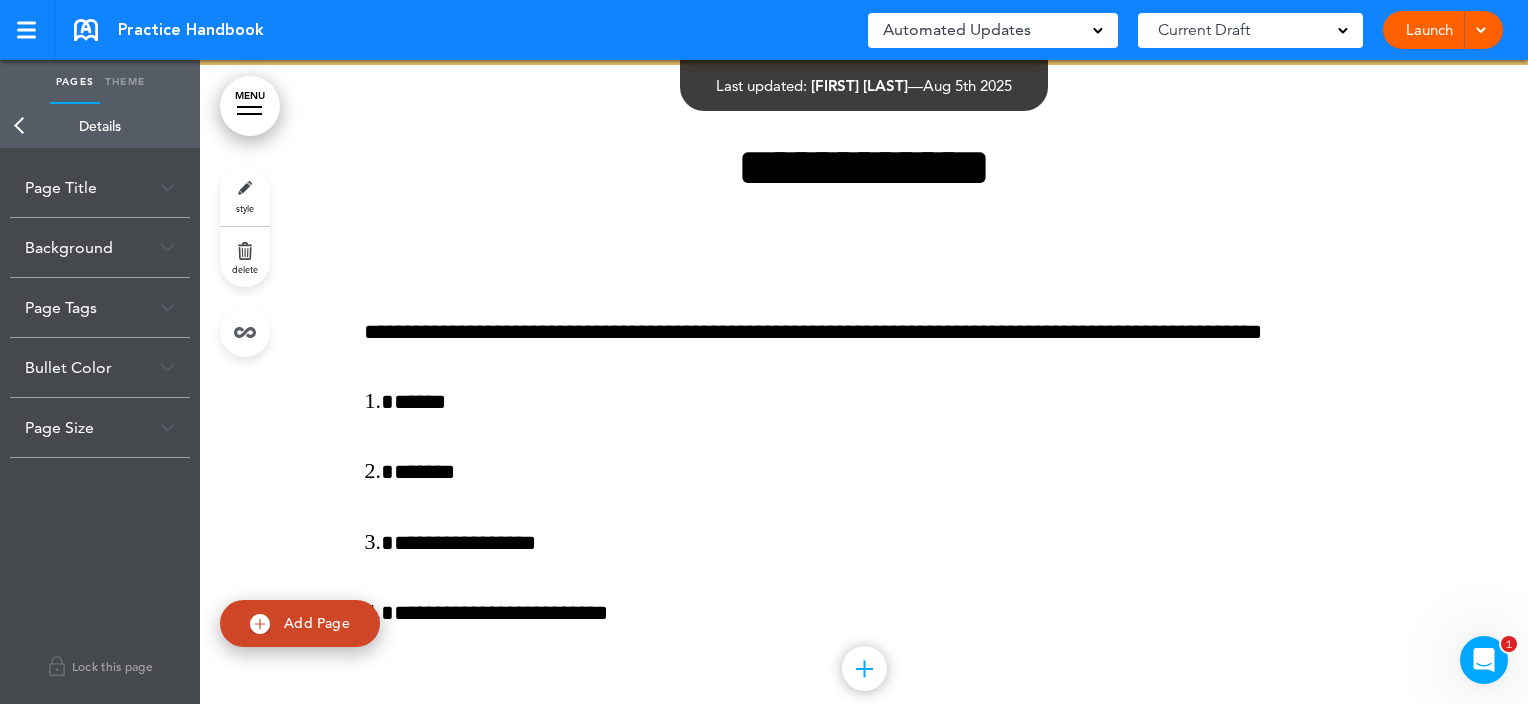 click on "Page Tags" at bounding box center (100, 307) 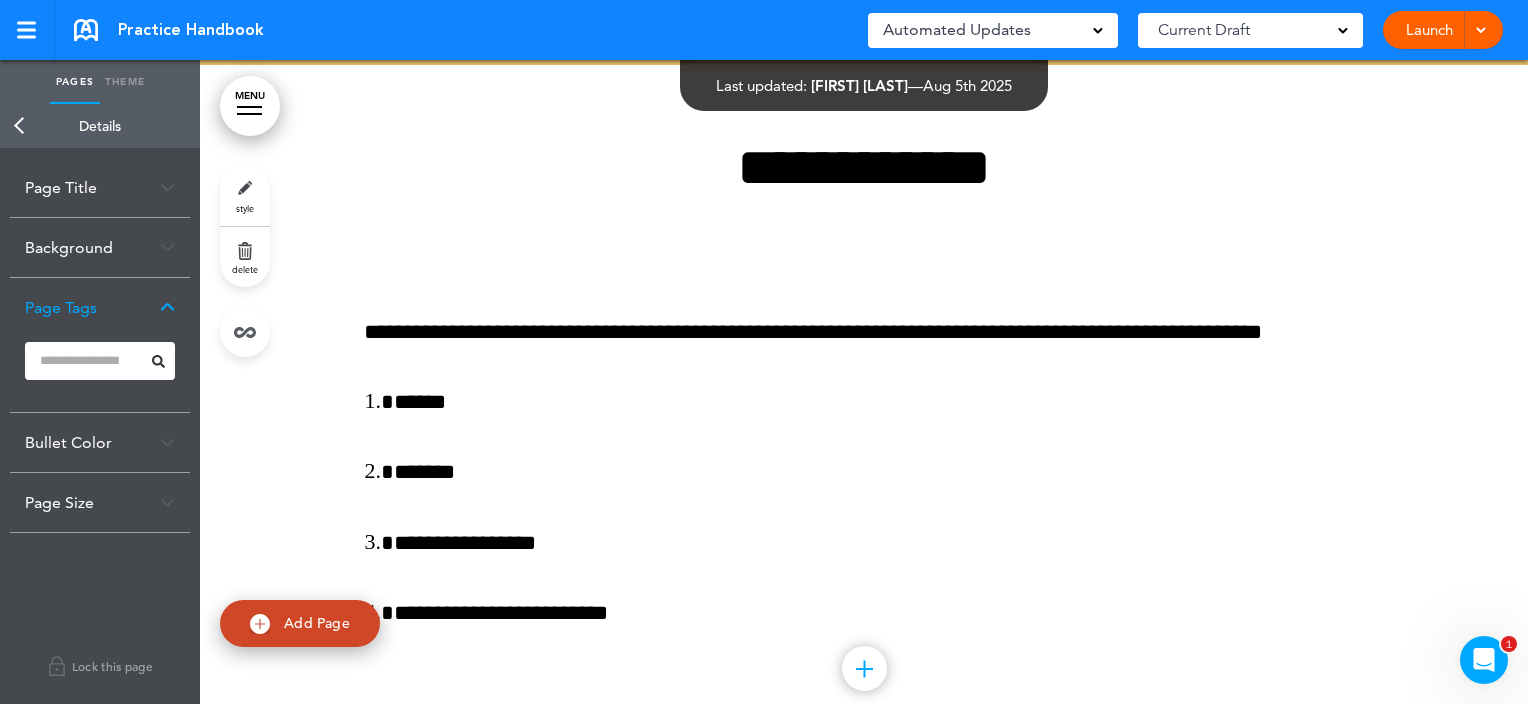 click on "Page Tags" at bounding box center (100, 307) 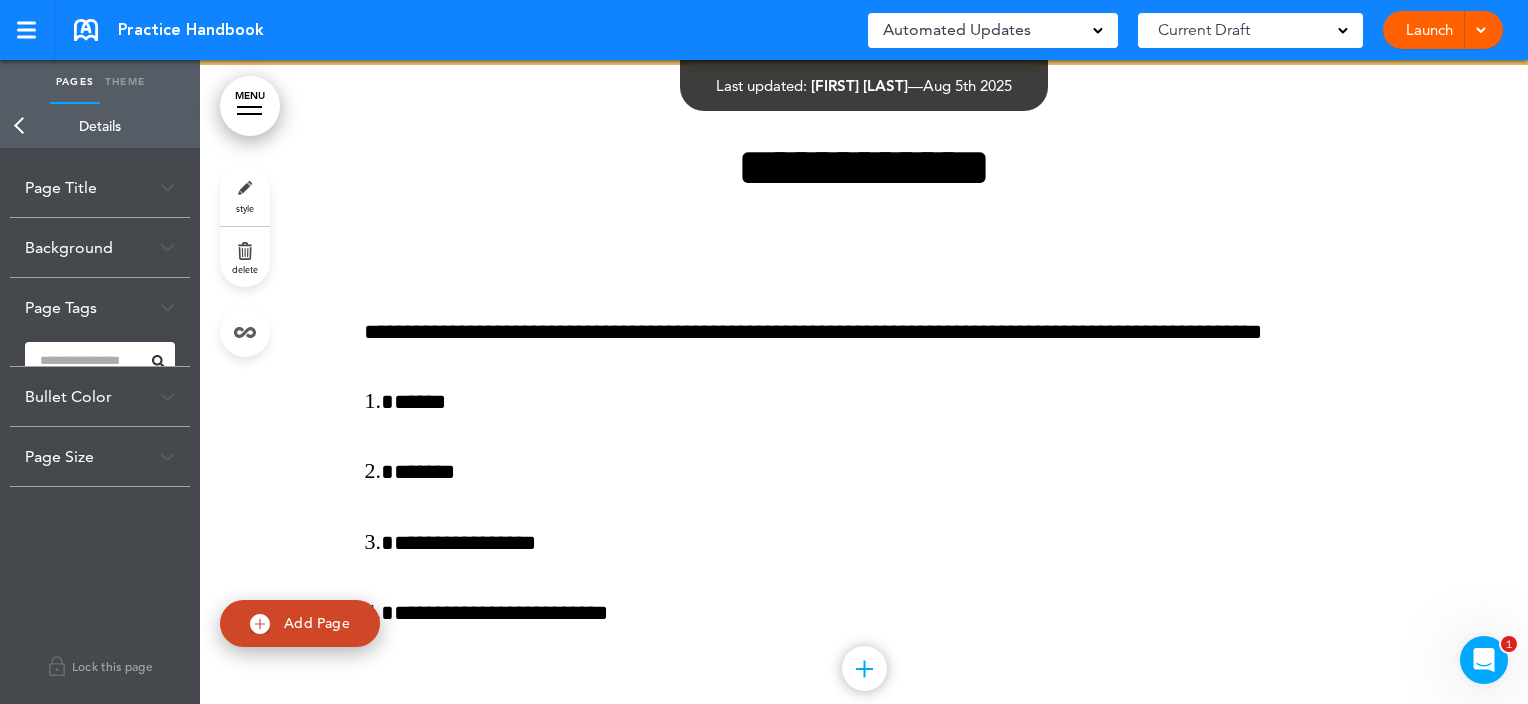 click at bounding box center (167, 247) 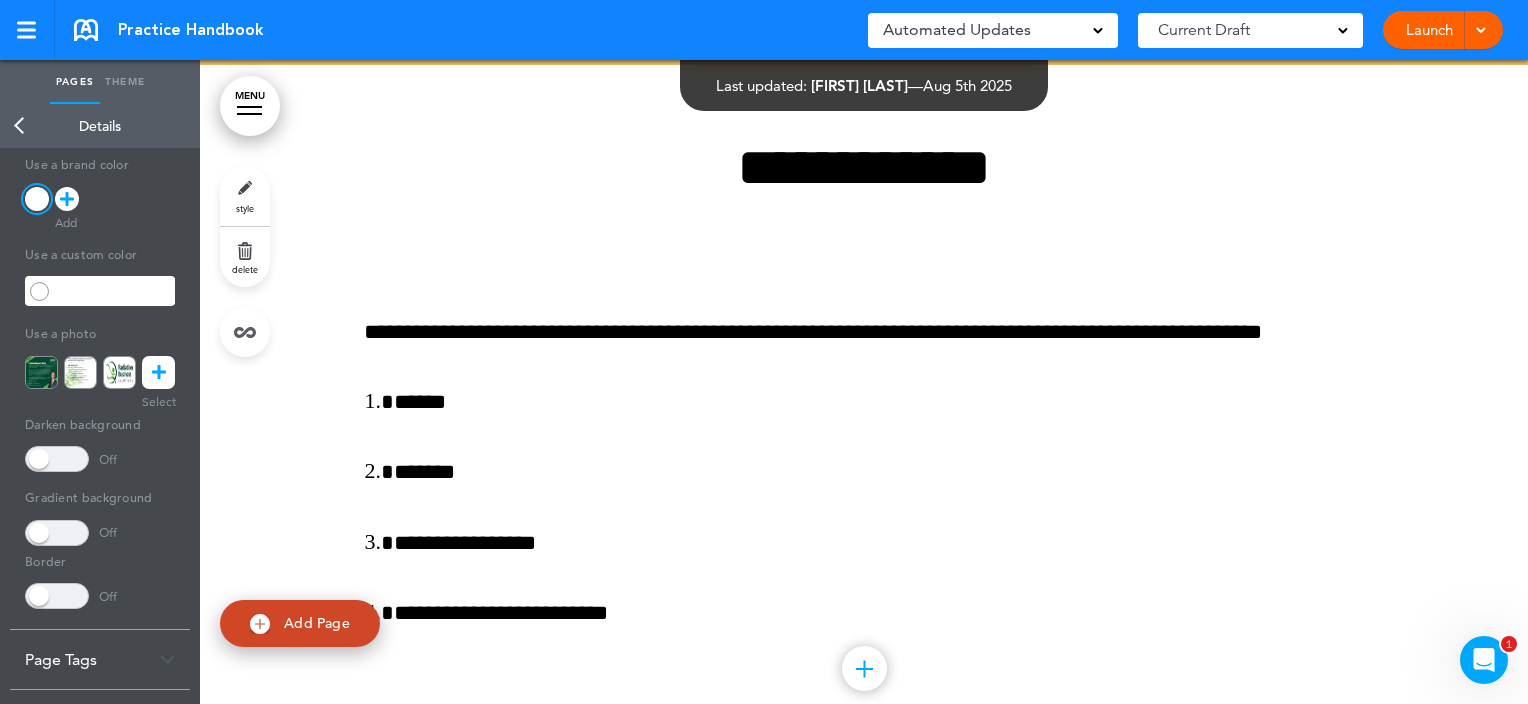 scroll, scrollTop: 299, scrollLeft: 0, axis: vertical 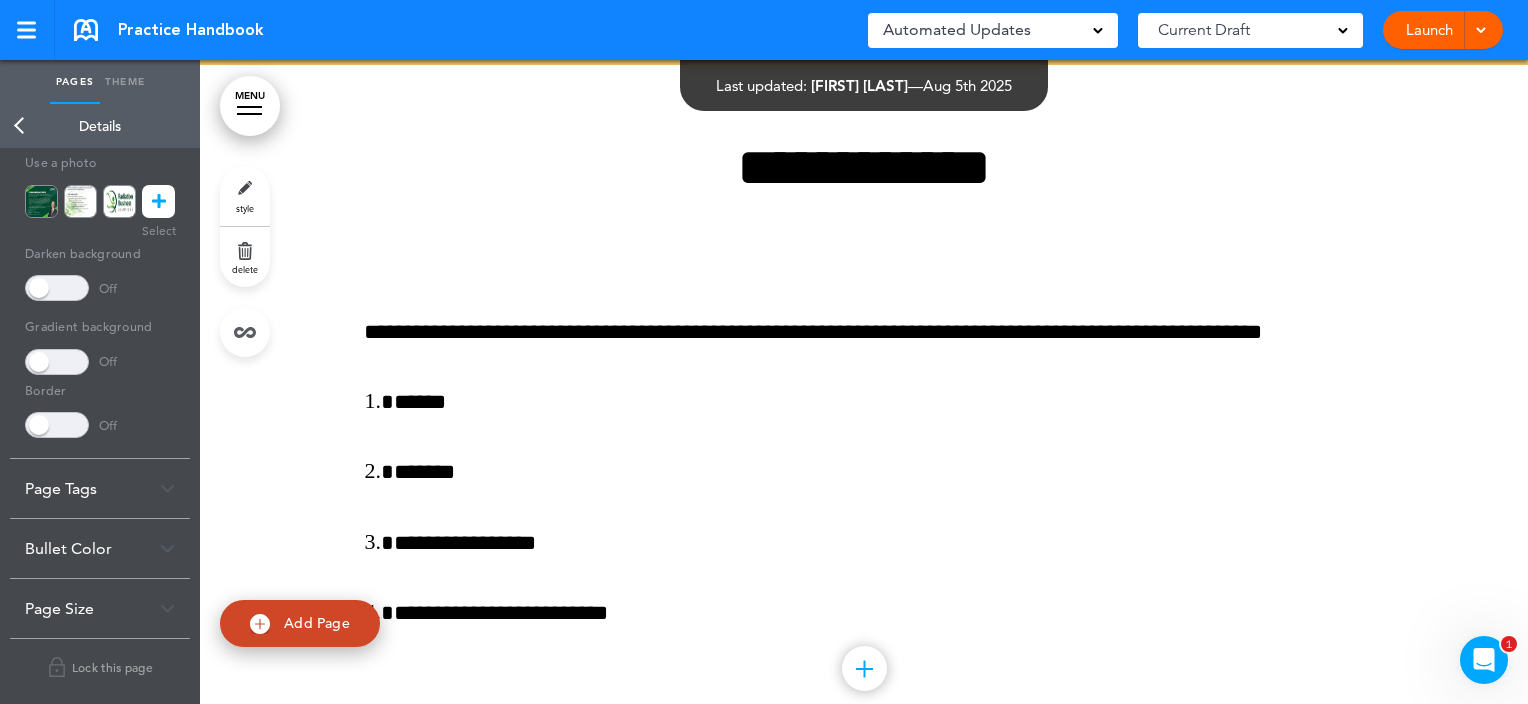 click at bounding box center (80, 201) 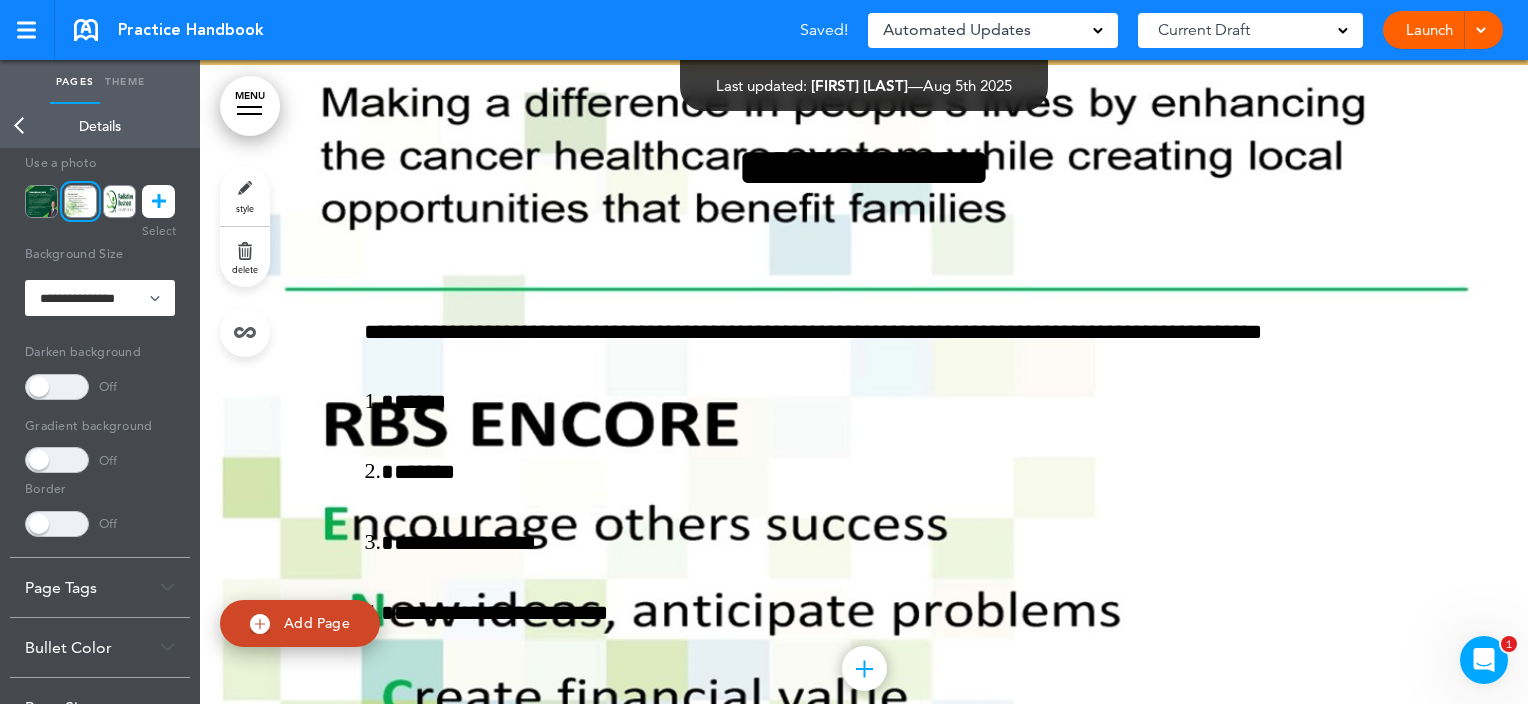 click at bounding box center (80, 201) 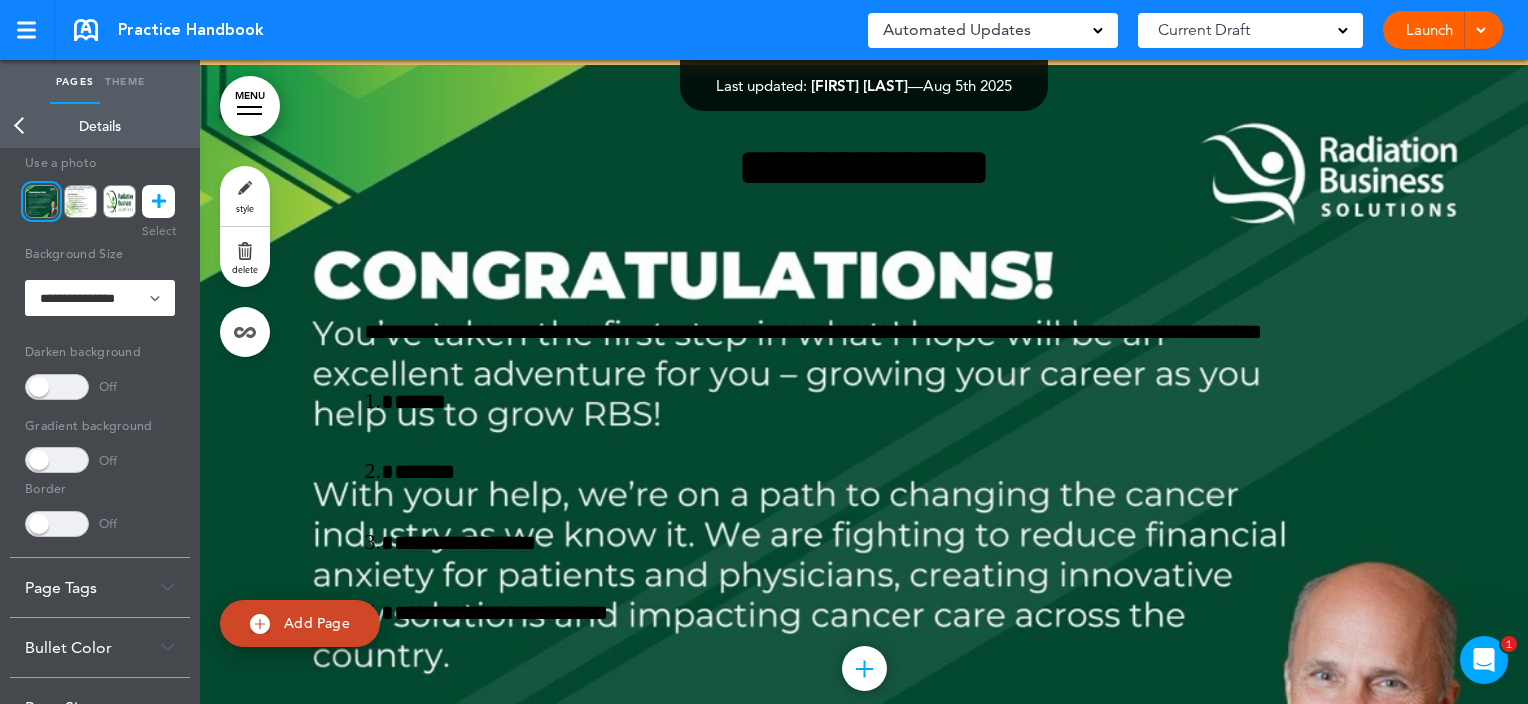 click at bounding box center [119, 201] 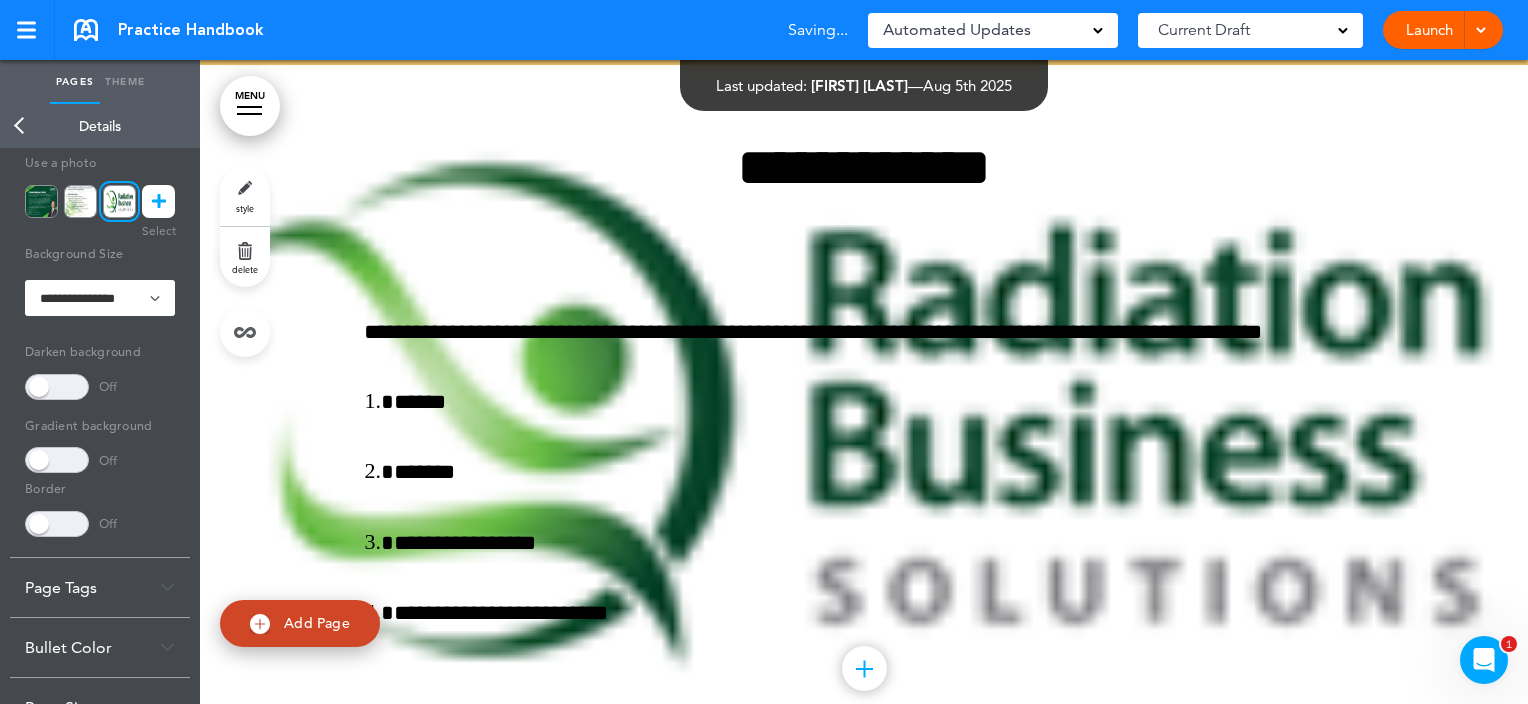 click at bounding box center [41, 201] 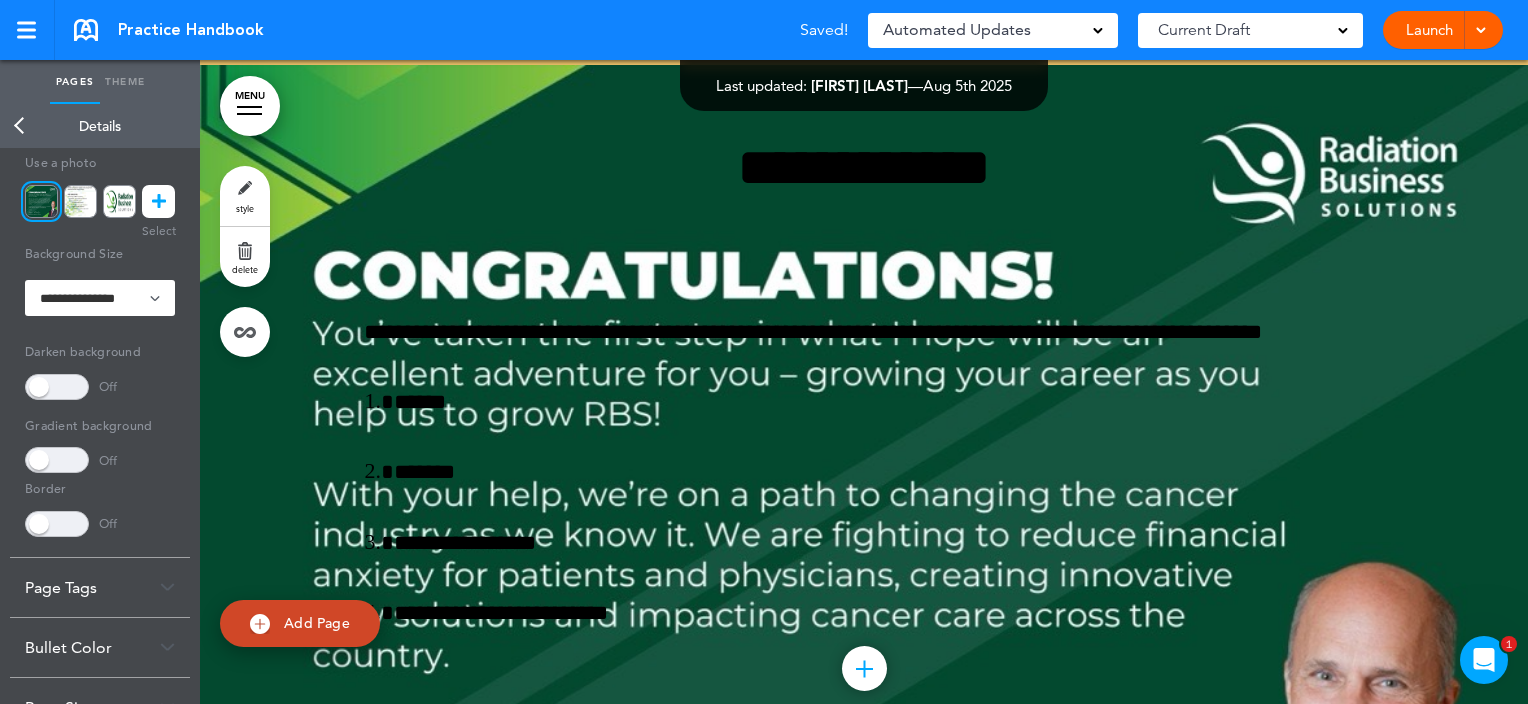 click at bounding box center [119, 201] 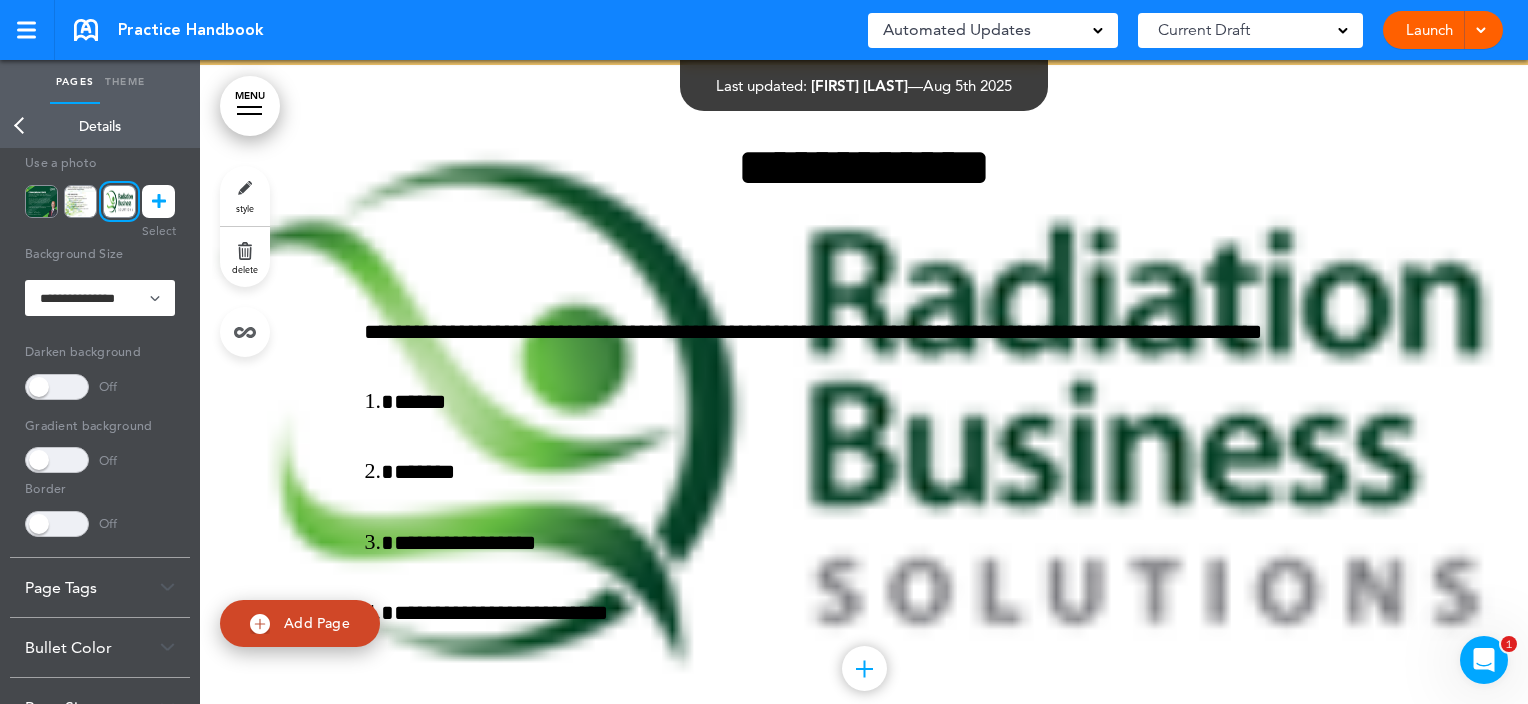 scroll, scrollTop: 397, scrollLeft: 0, axis: vertical 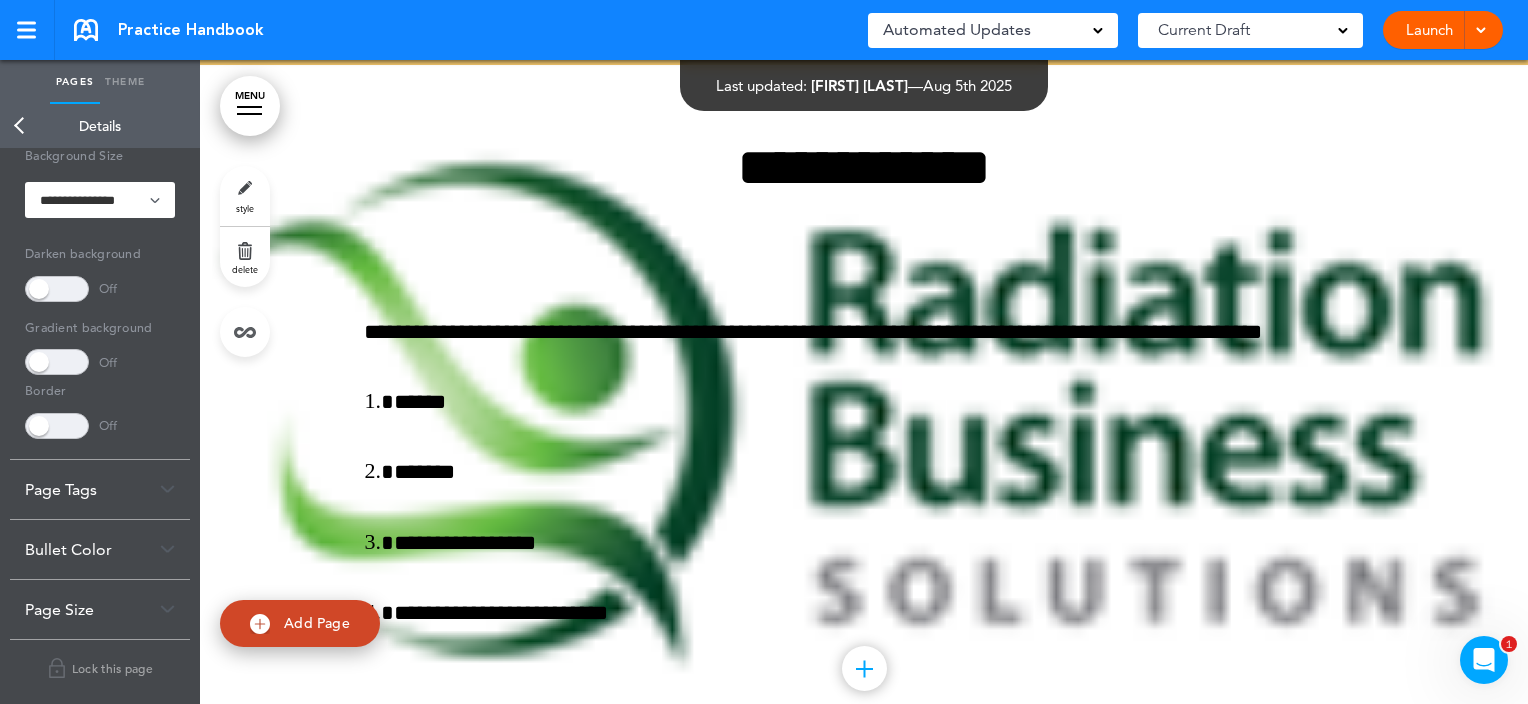 click at bounding box center [57, 362] 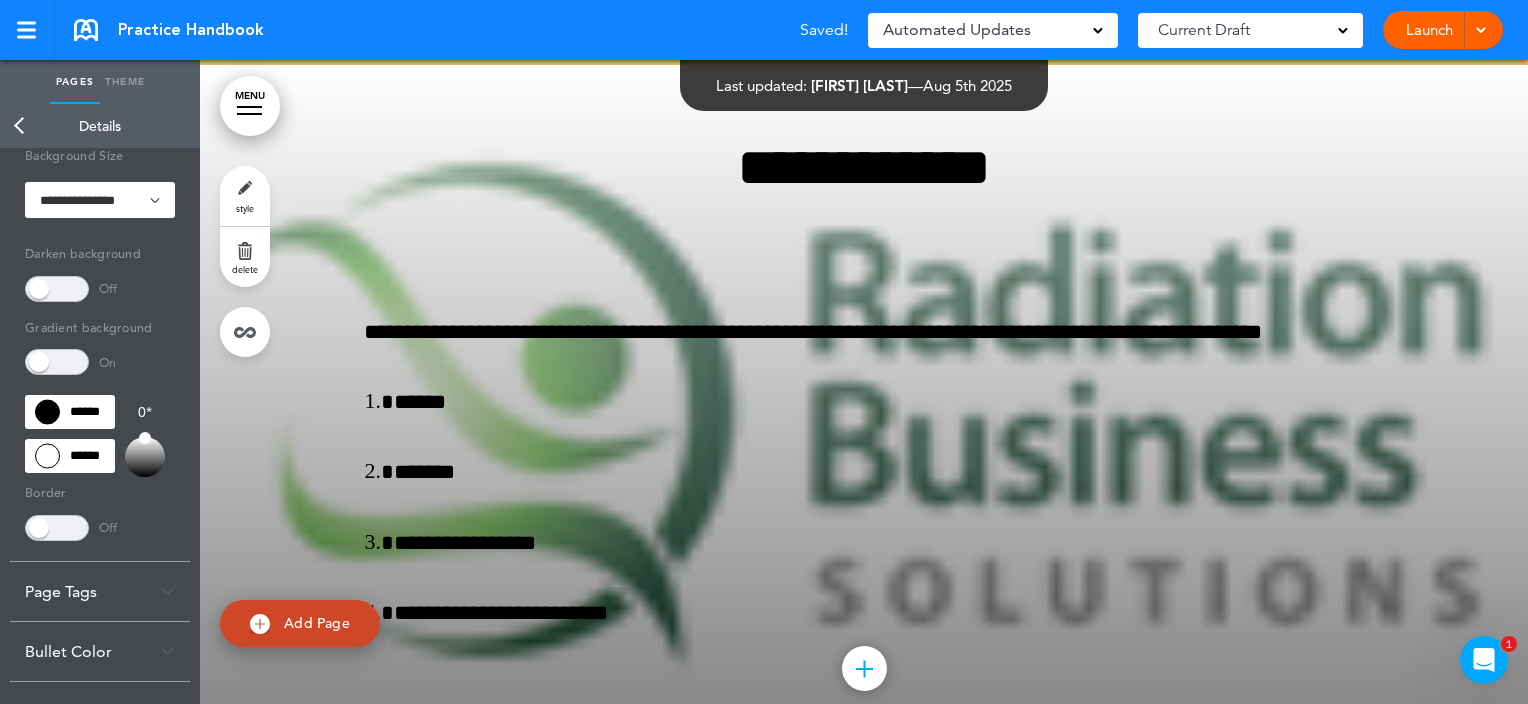 click at bounding box center [57, 362] 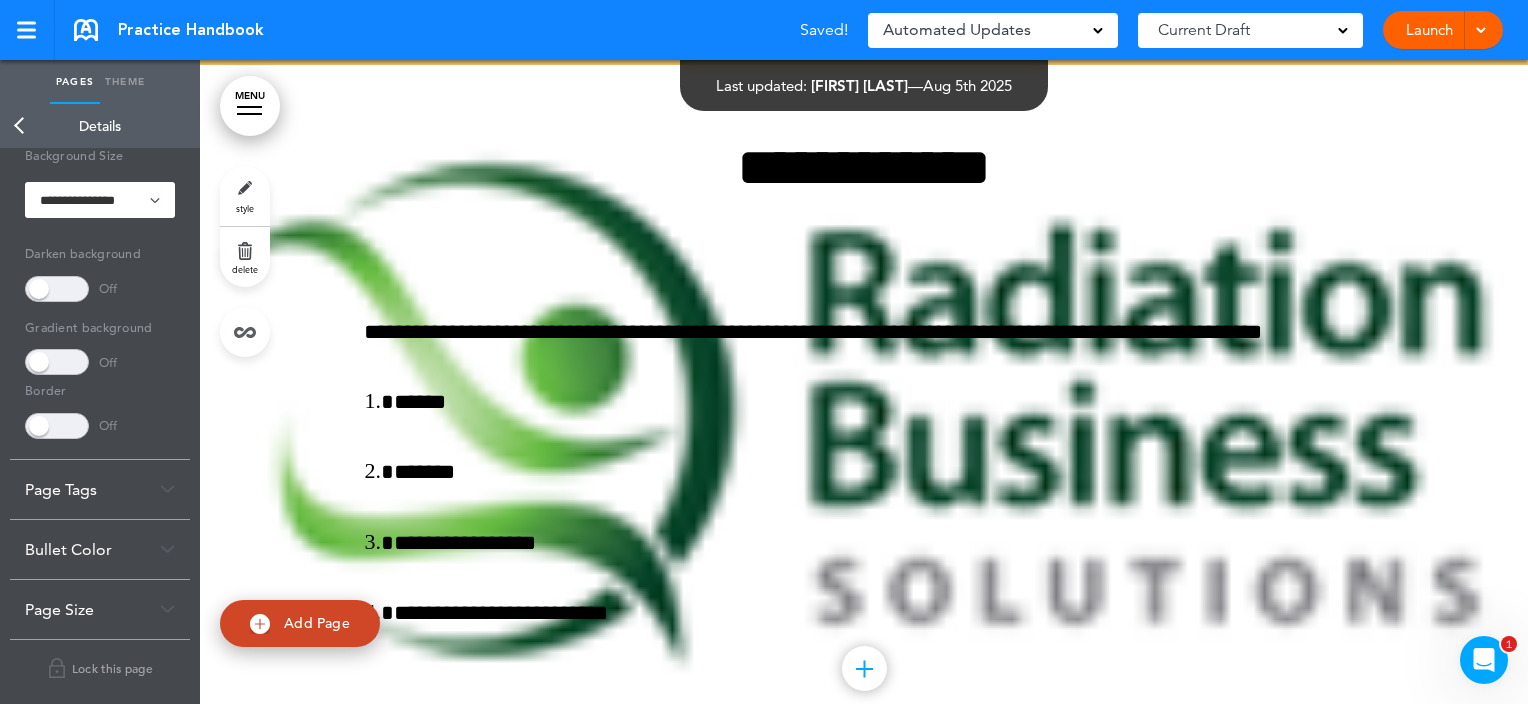 click at bounding box center (57, 289) 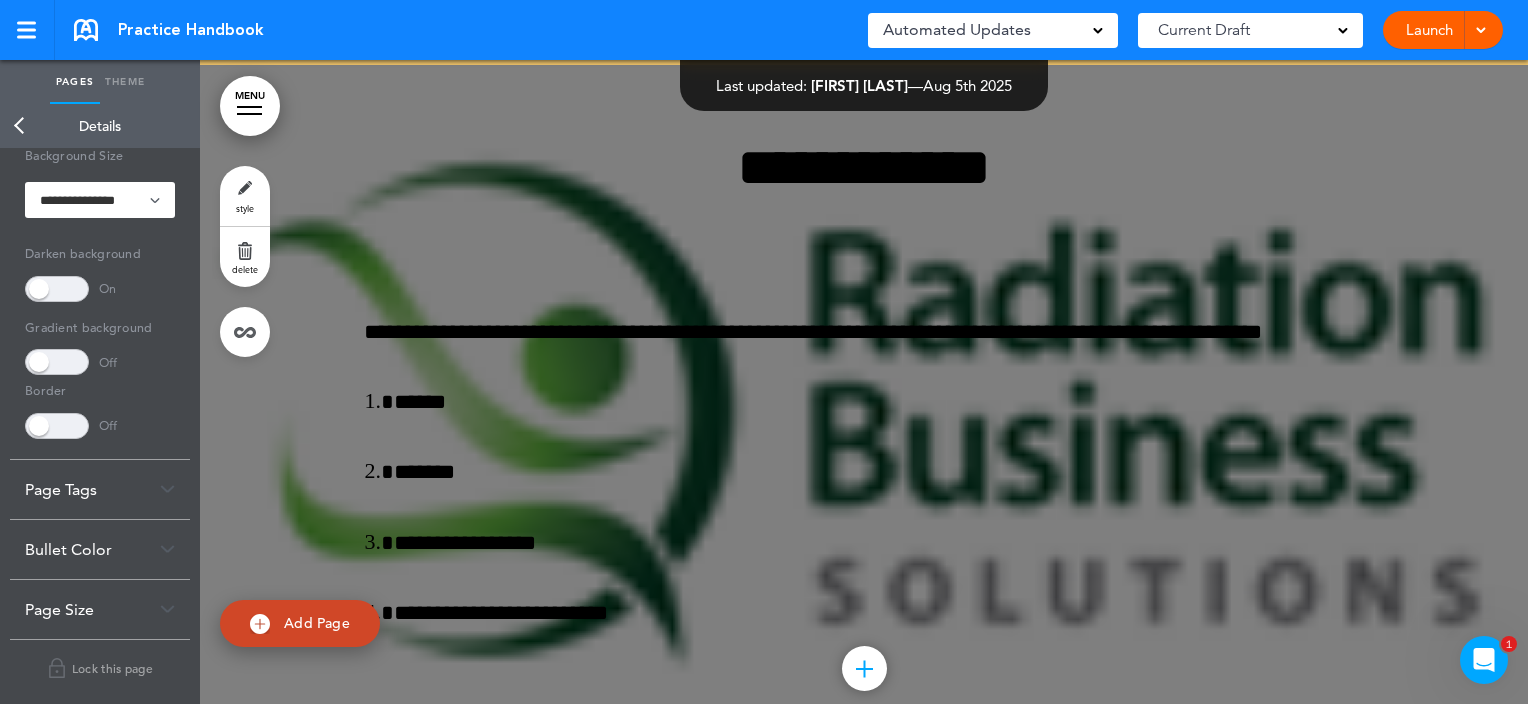 click at bounding box center [57, 289] 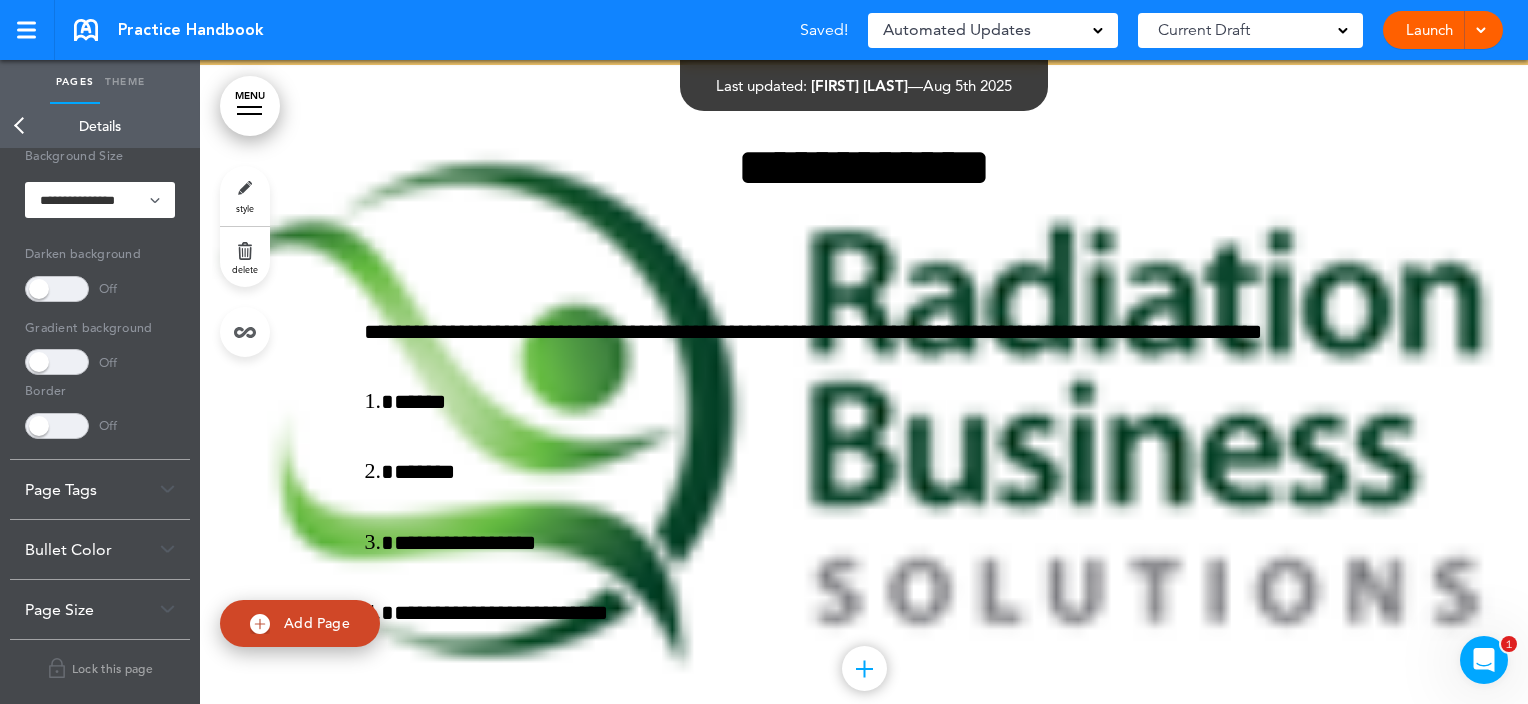 click at bounding box center [57, 426] 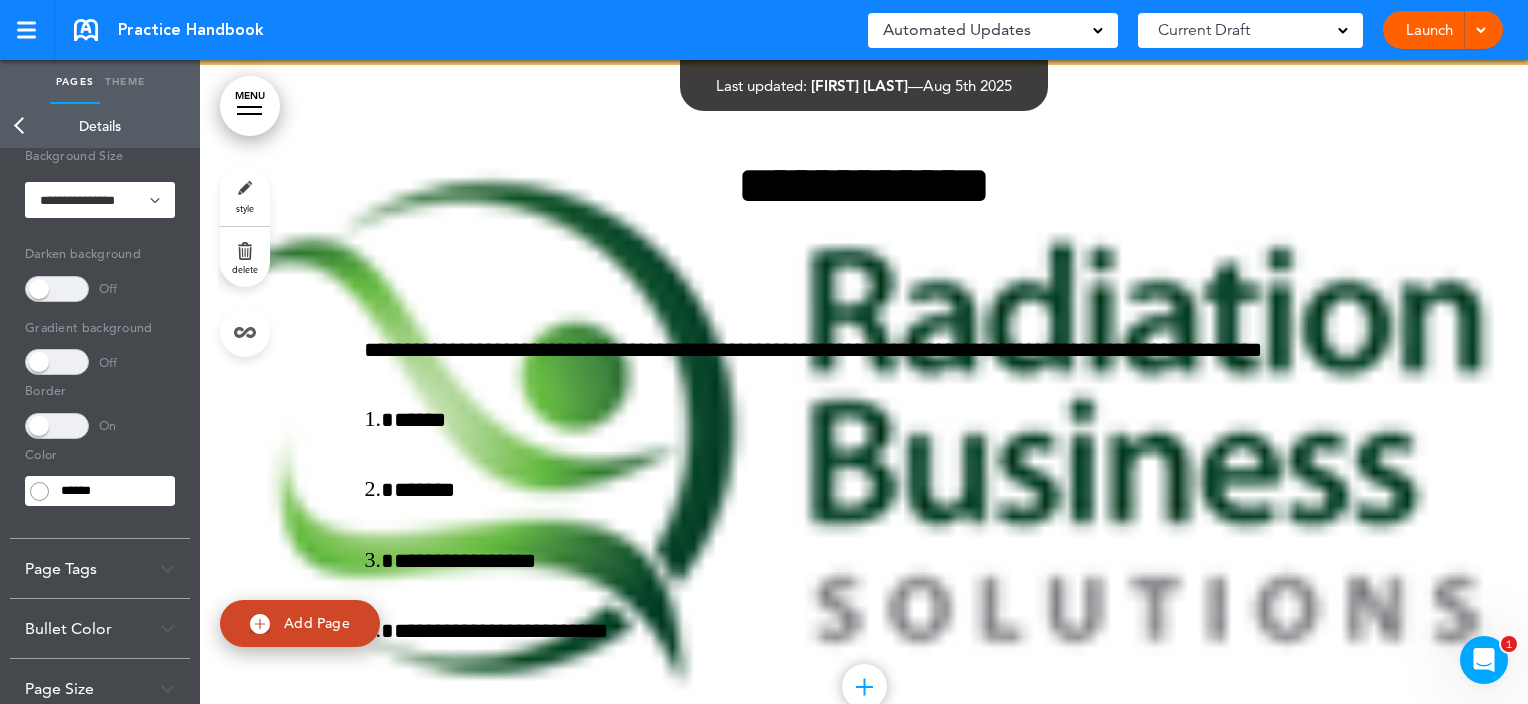 click at bounding box center (57, 426) 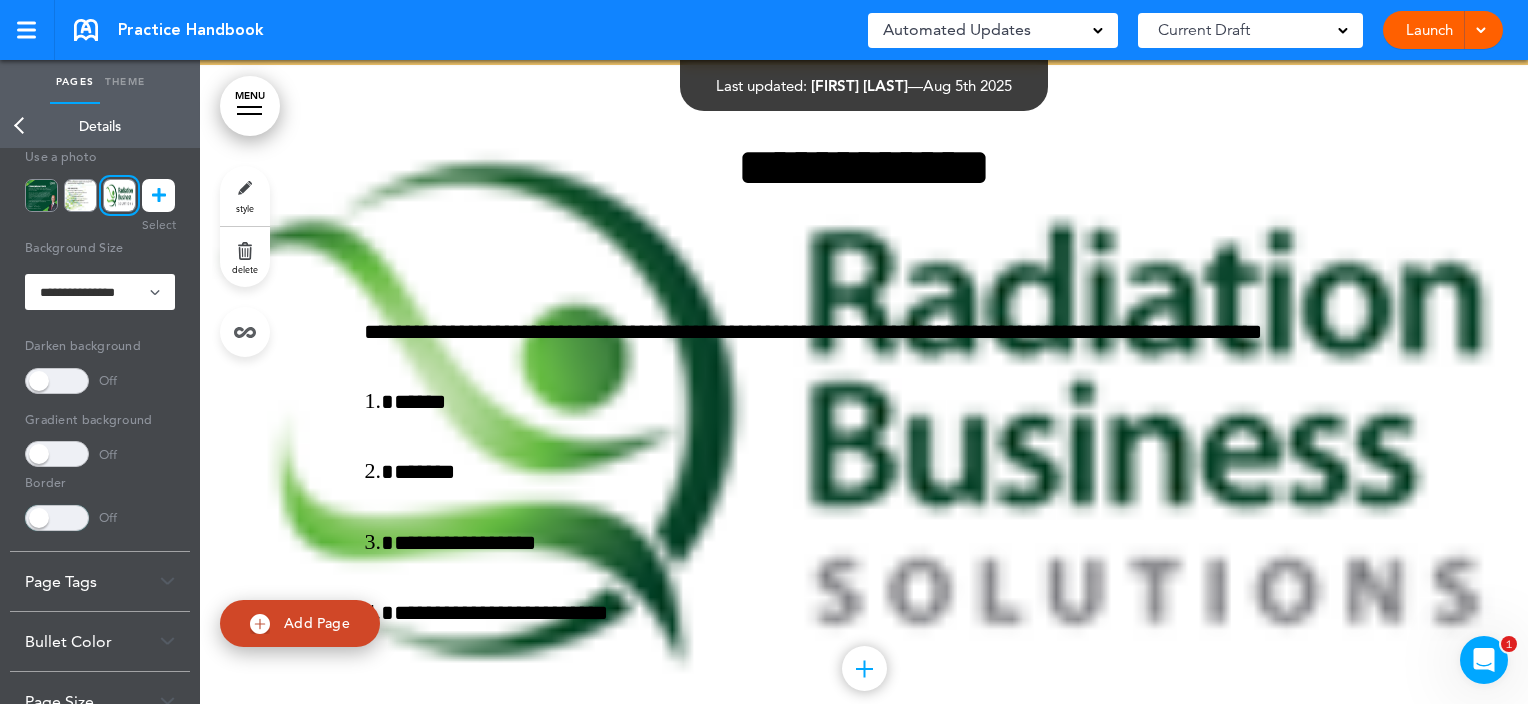 scroll, scrollTop: 97, scrollLeft: 0, axis: vertical 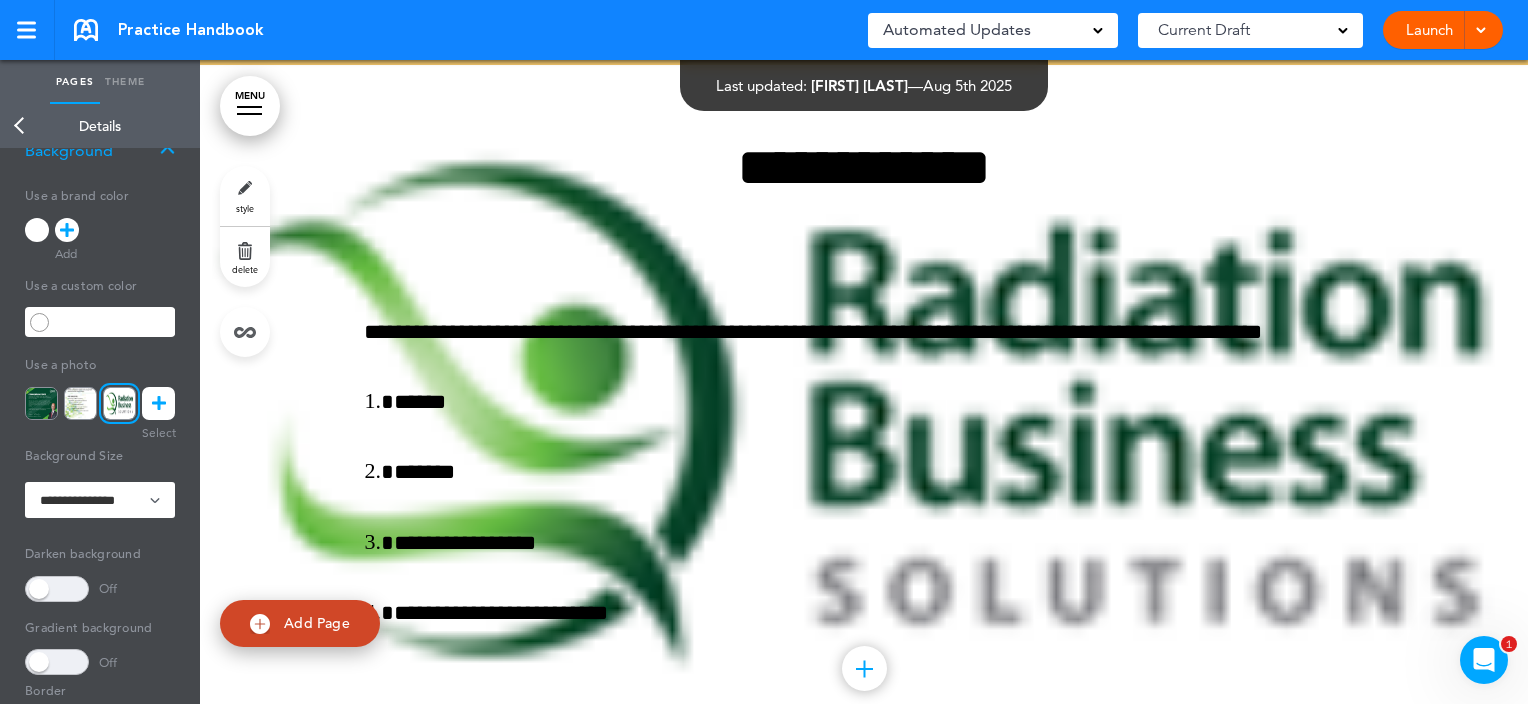 click at bounding box center (39, 322) 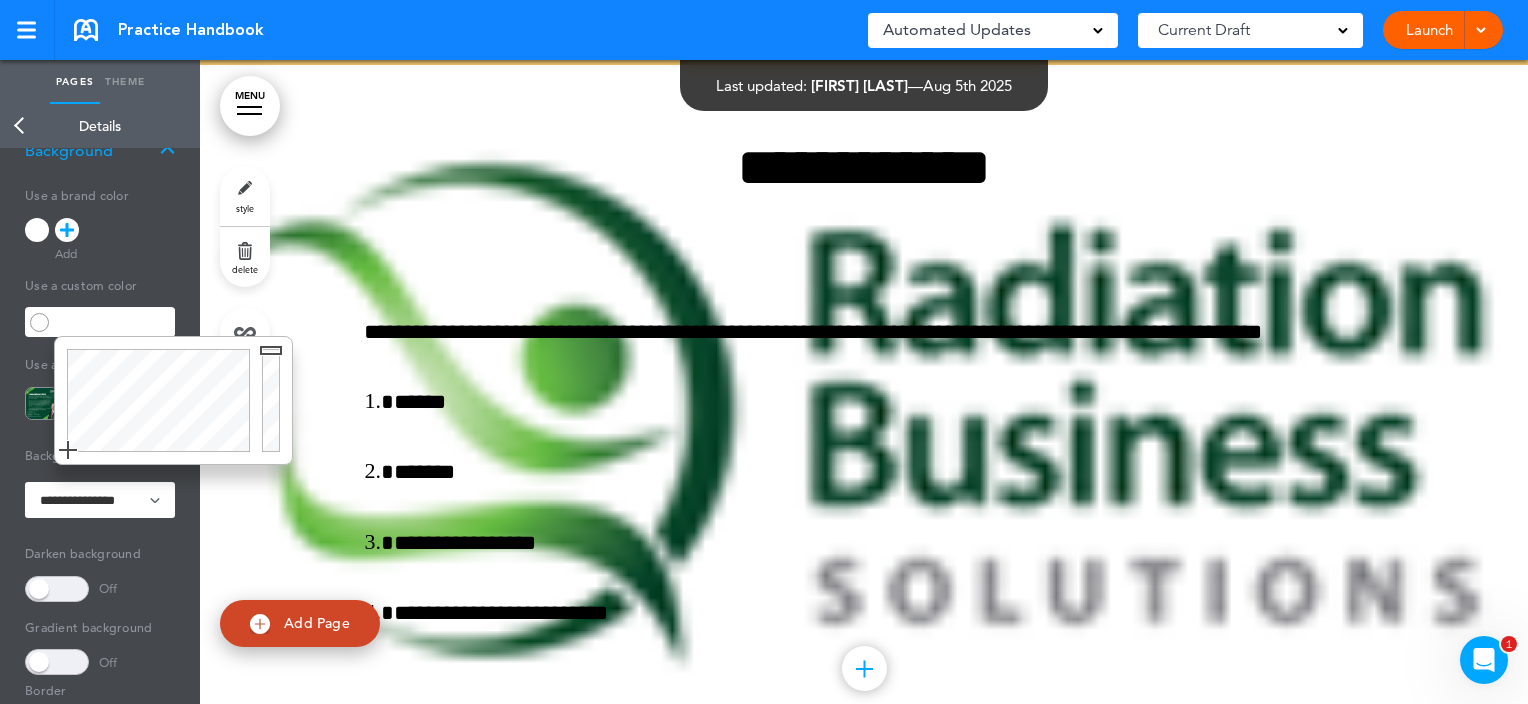 click at bounding box center [114, 322] 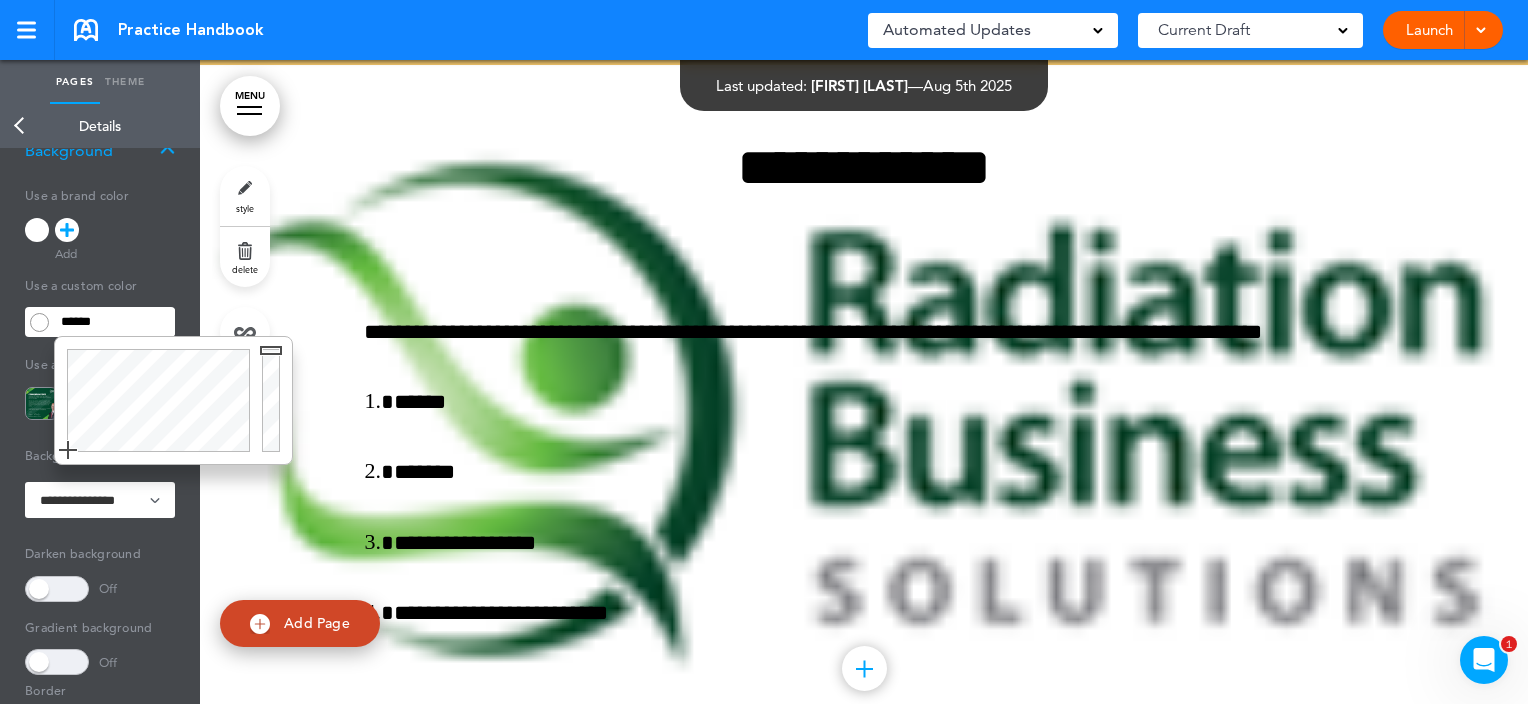 click at bounding box center [155, 400] 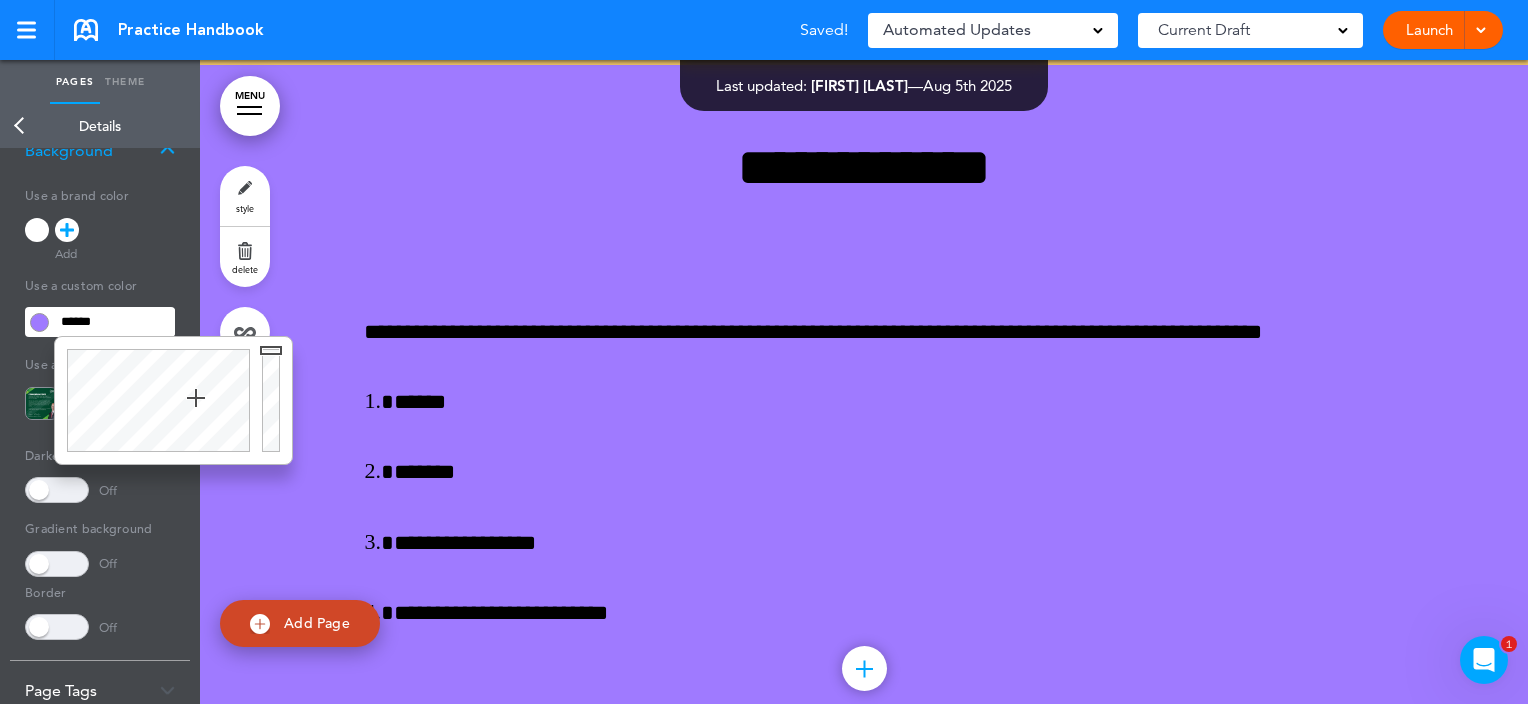 click on "**********" at bounding box center (100, 420) 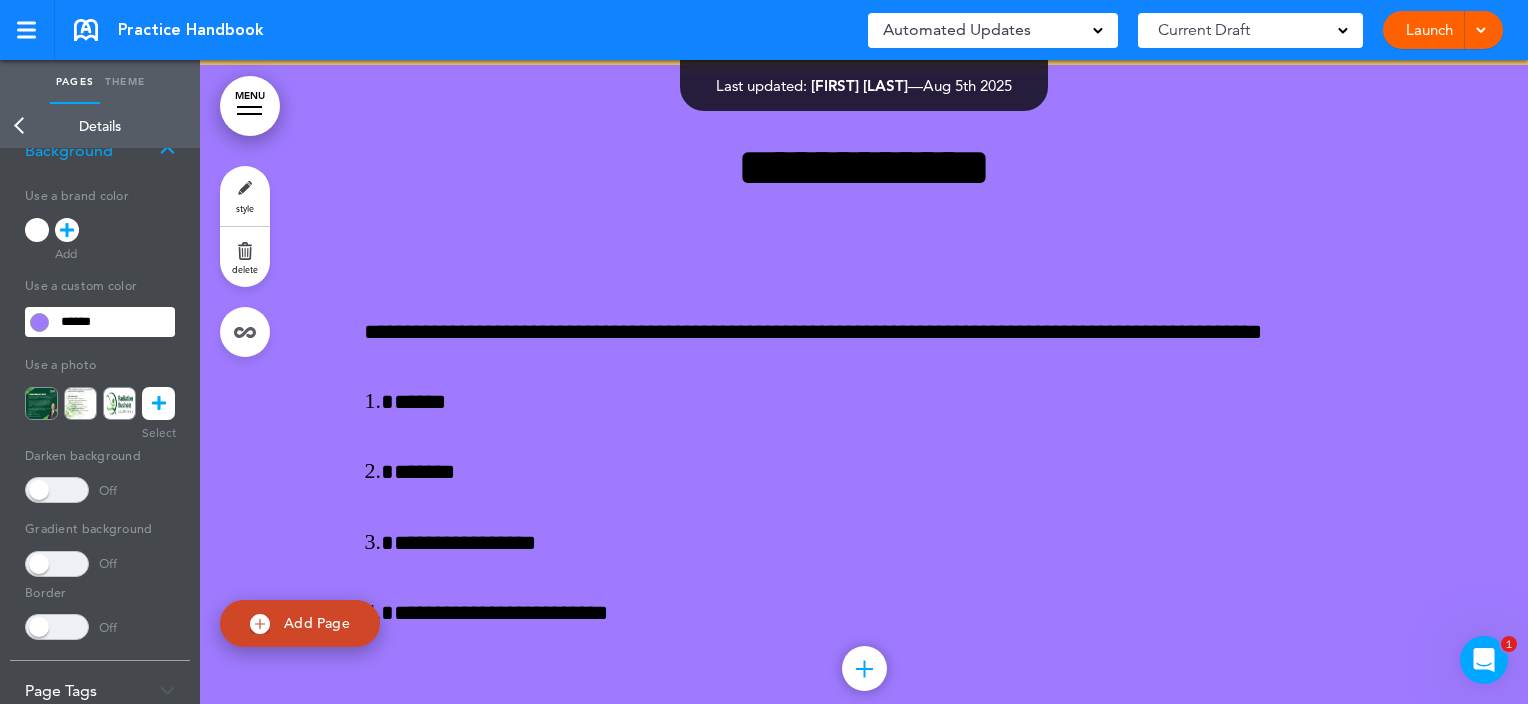 scroll, scrollTop: 0, scrollLeft: 0, axis: both 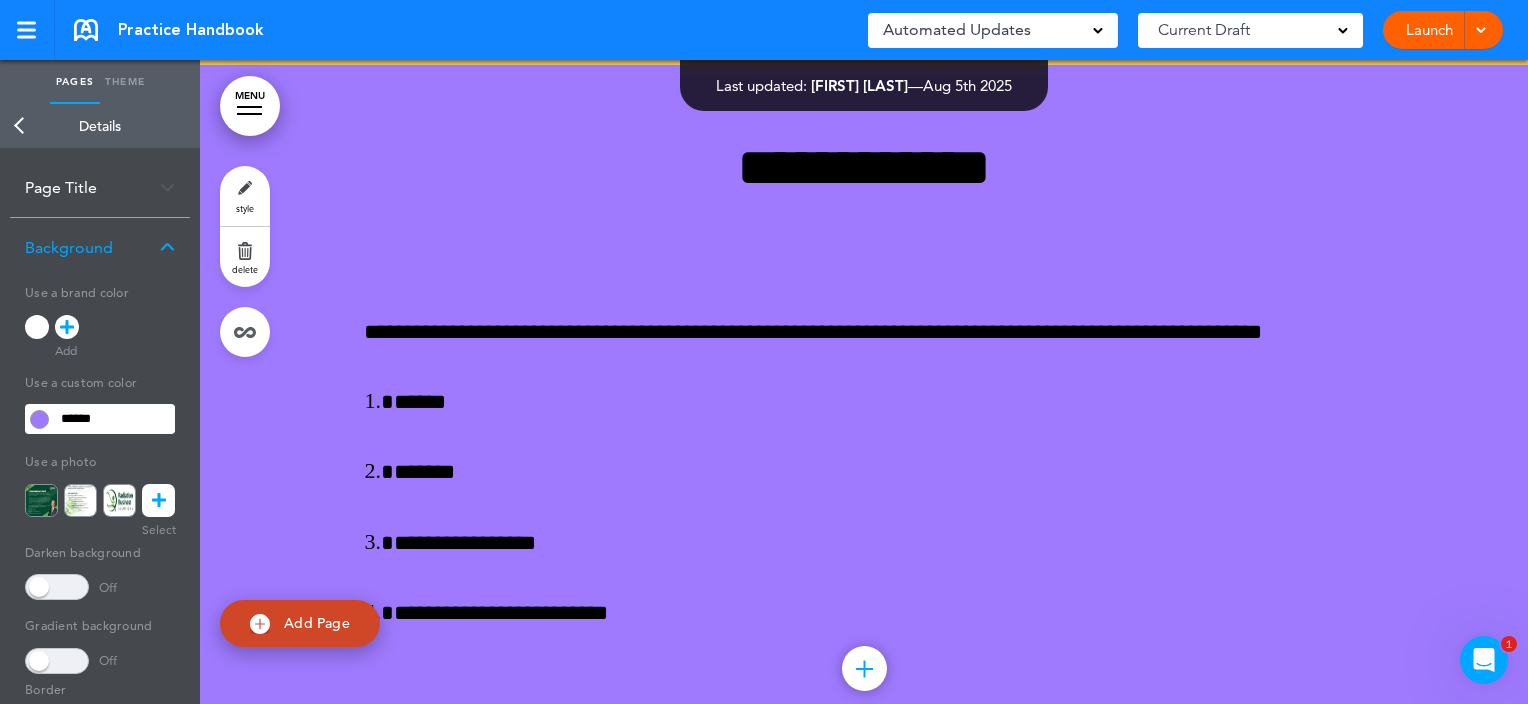 click at bounding box center (167, 247) 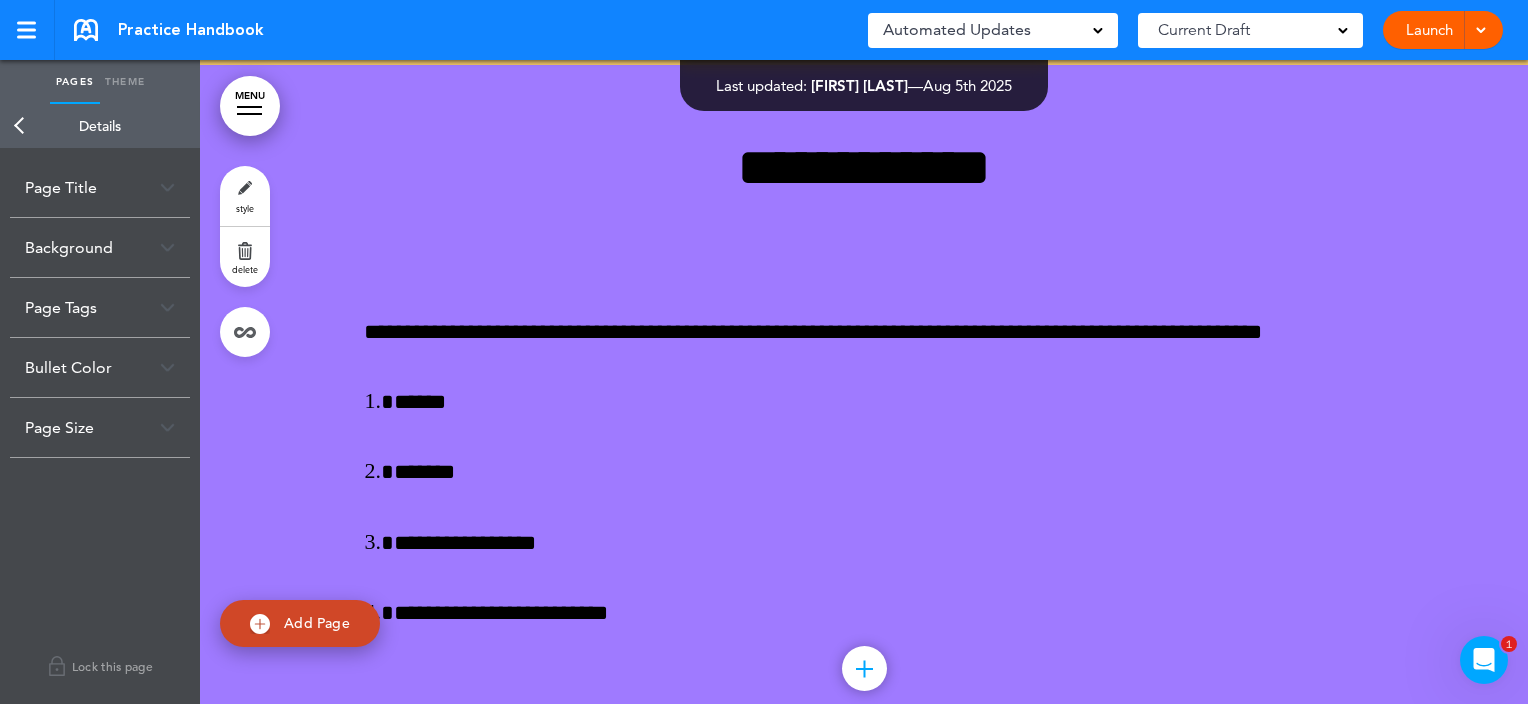 click on "Theme" at bounding box center (125, 82) 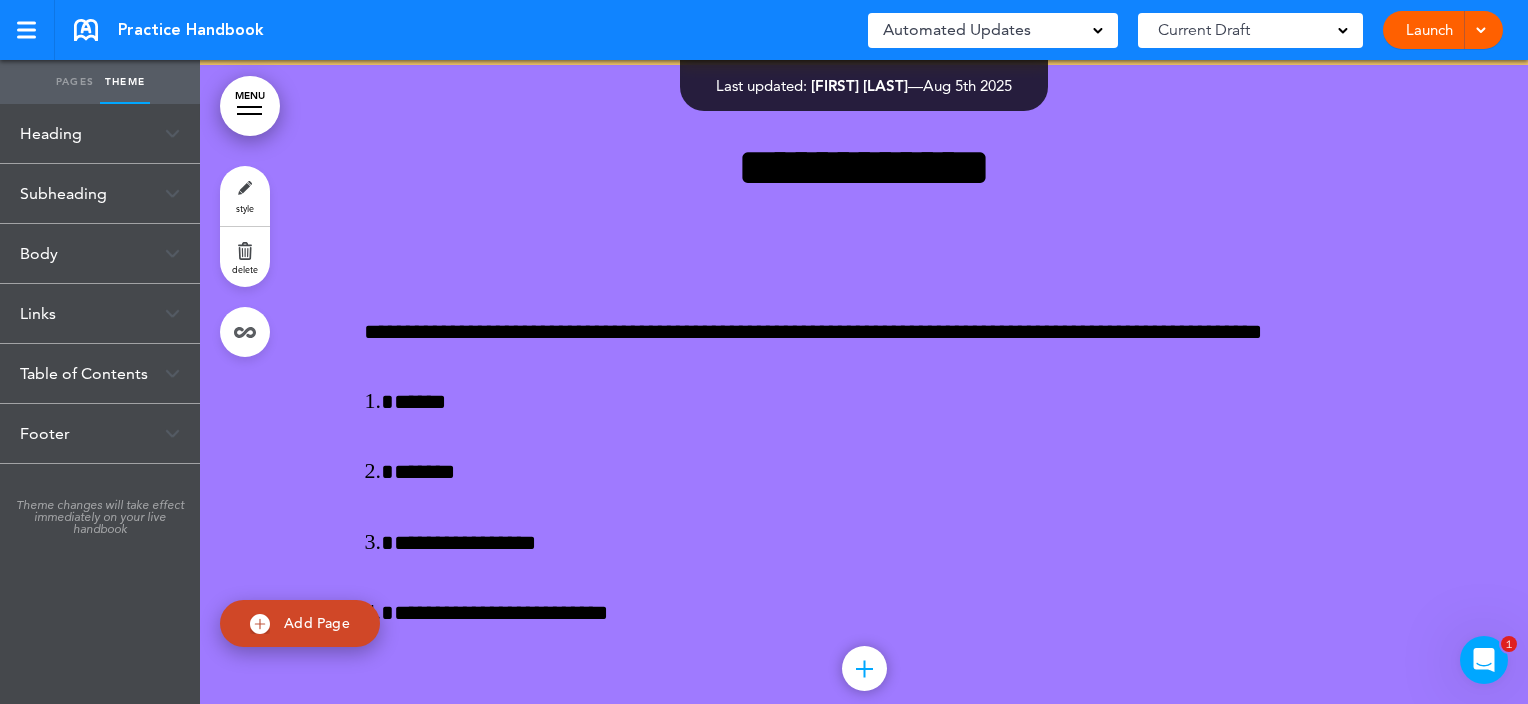click on "Heading" at bounding box center (100, 133) 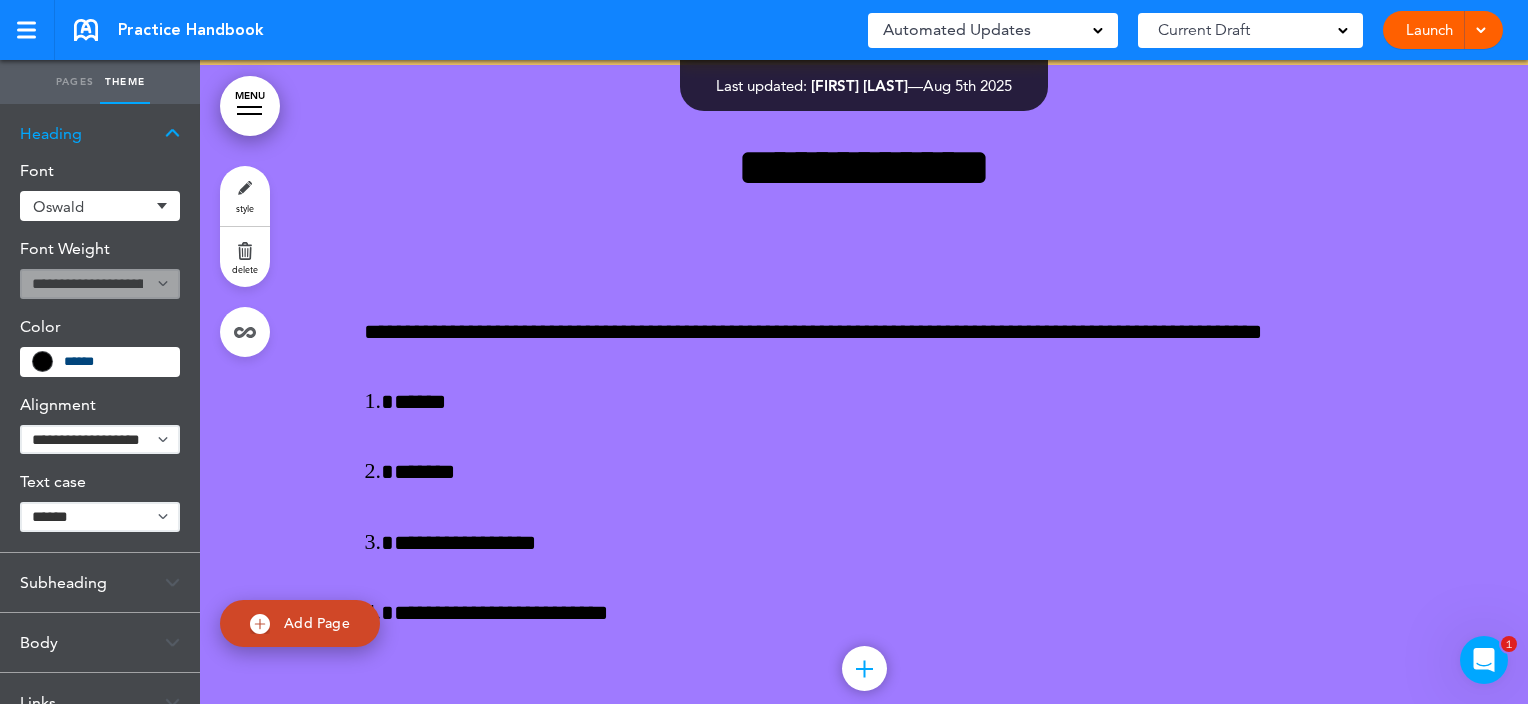 click on "Oswald" at bounding box center (100, 206) 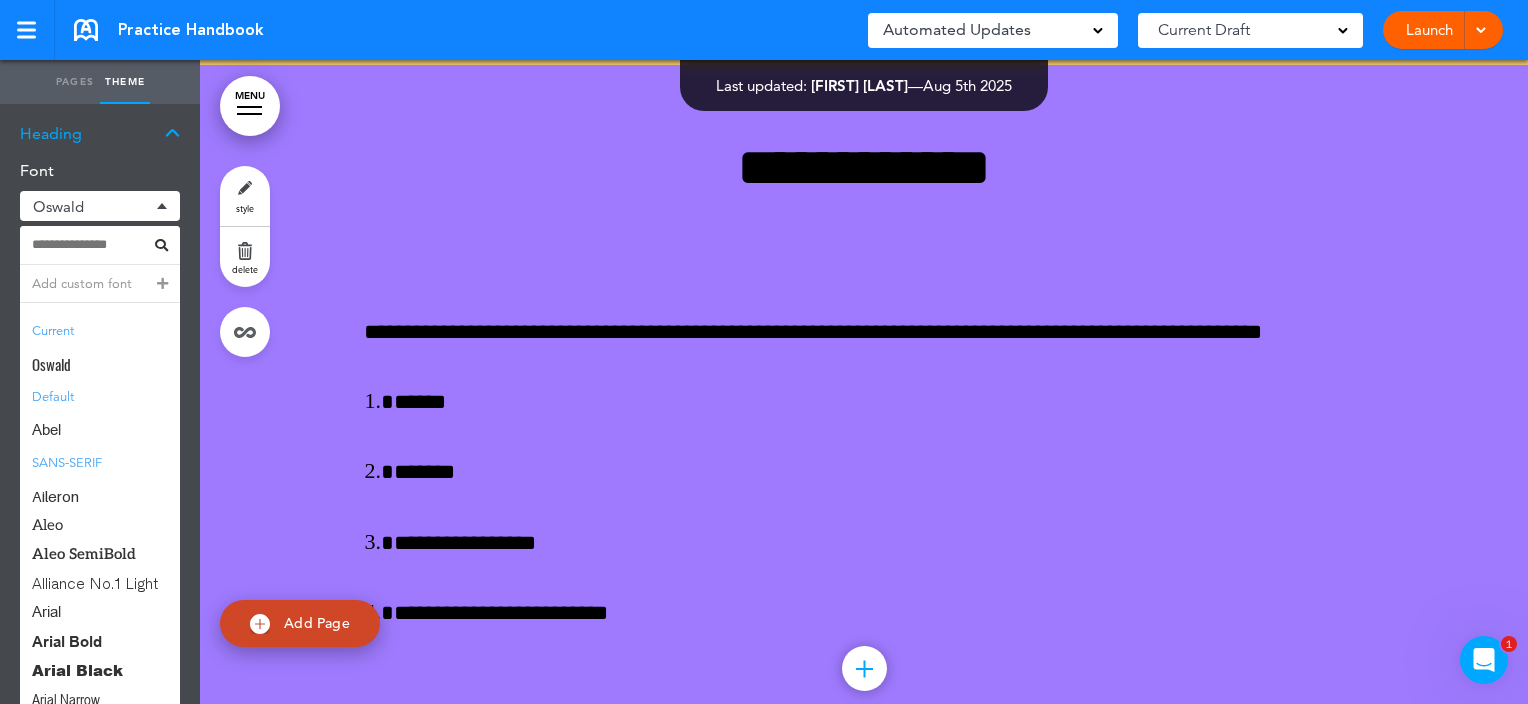 click on "Oswald" at bounding box center [100, 206] 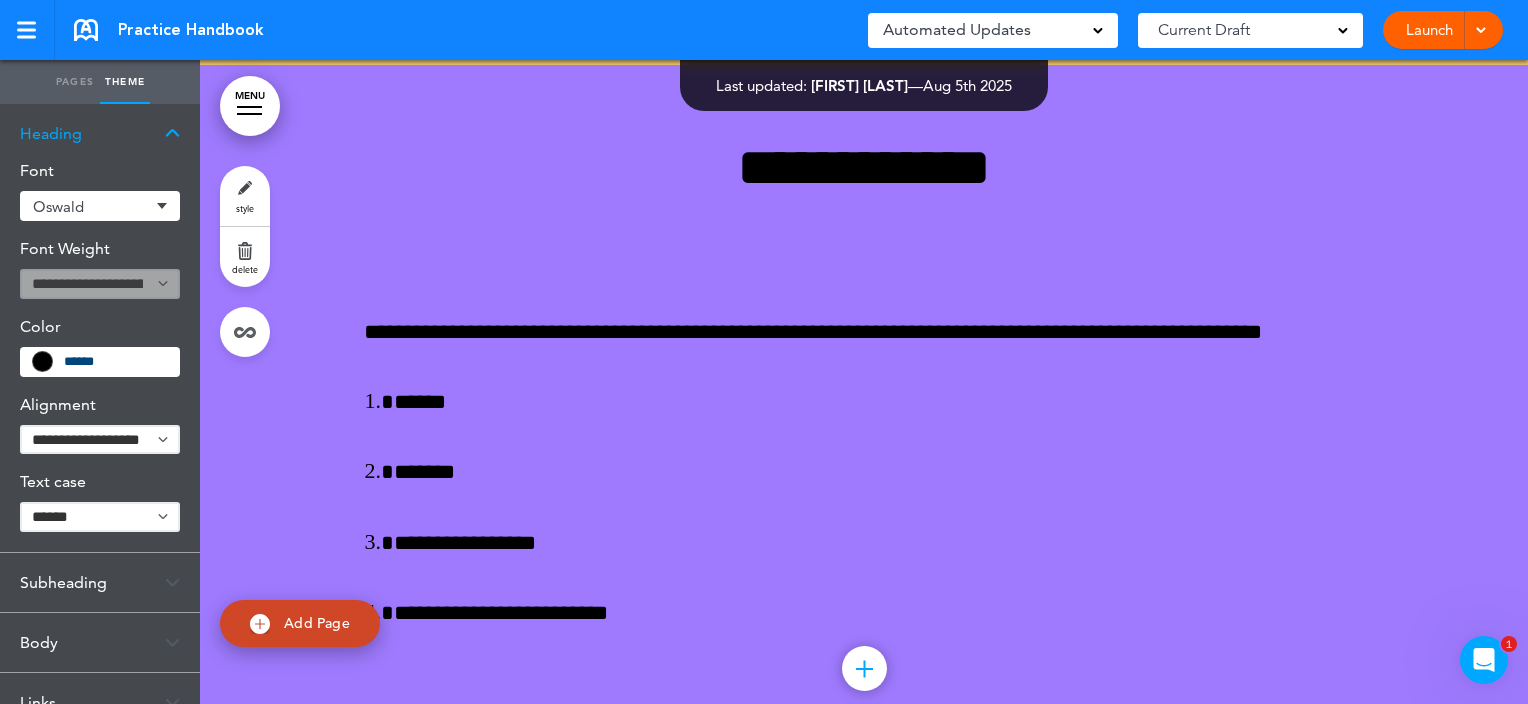 click on "**********" at bounding box center (100, 440) 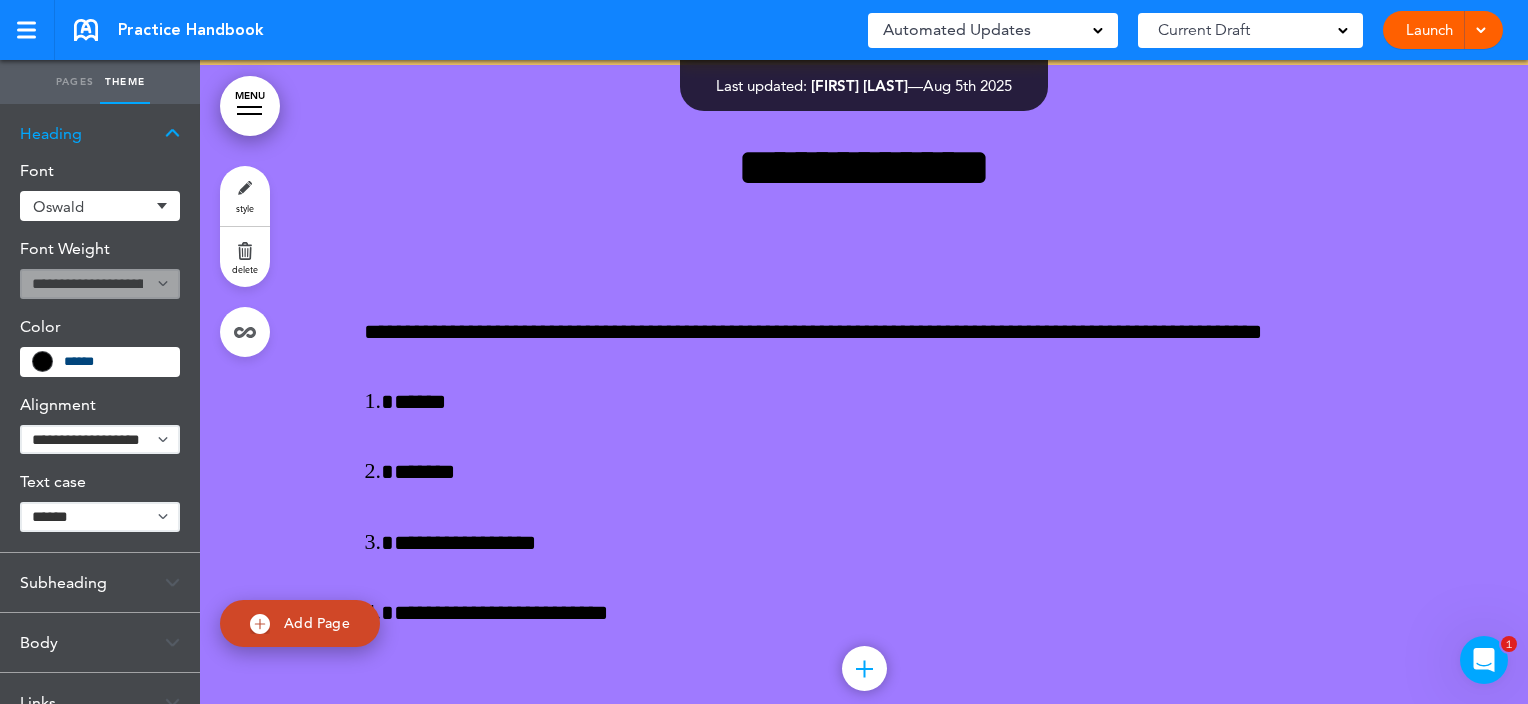 click on "**********" at bounding box center (100, 517) 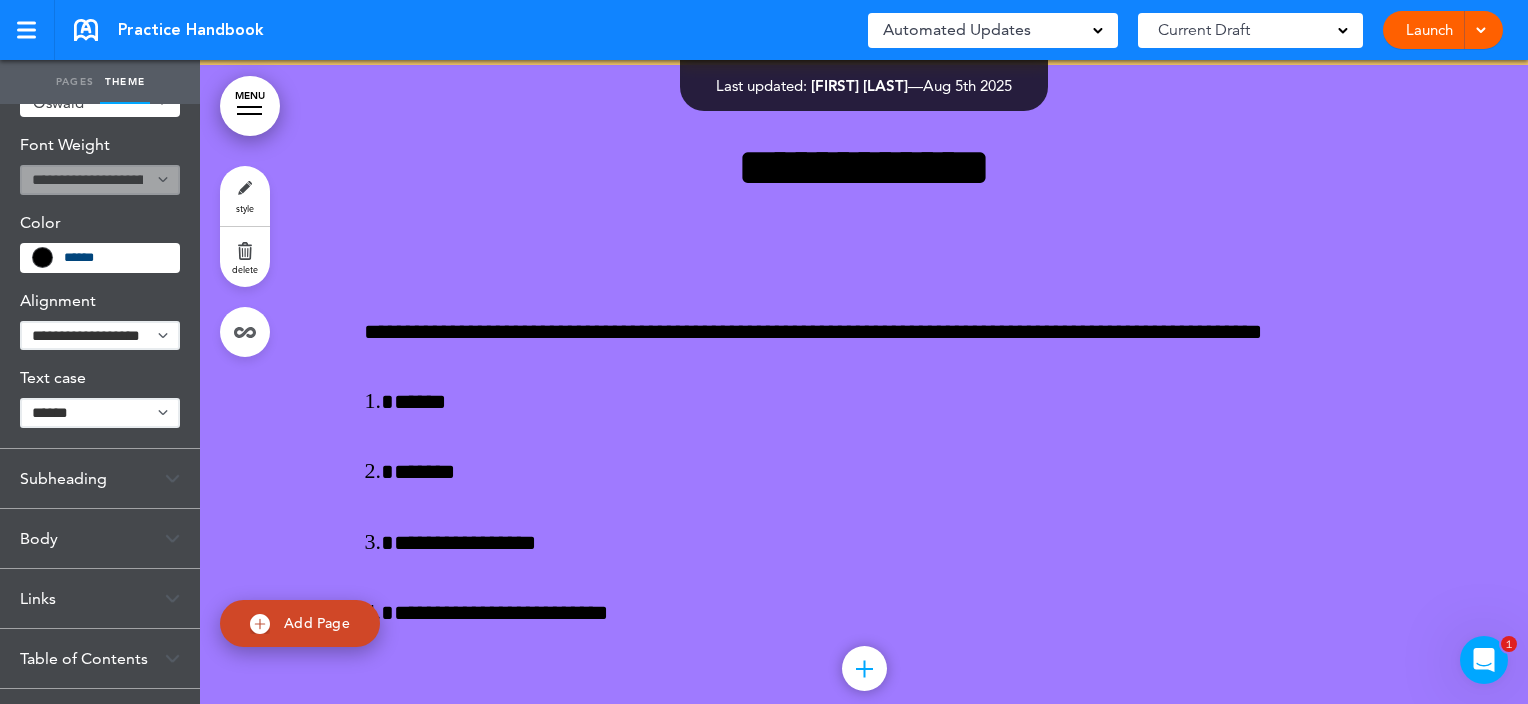 scroll, scrollTop: 228, scrollLeft: 0, axis: vertical 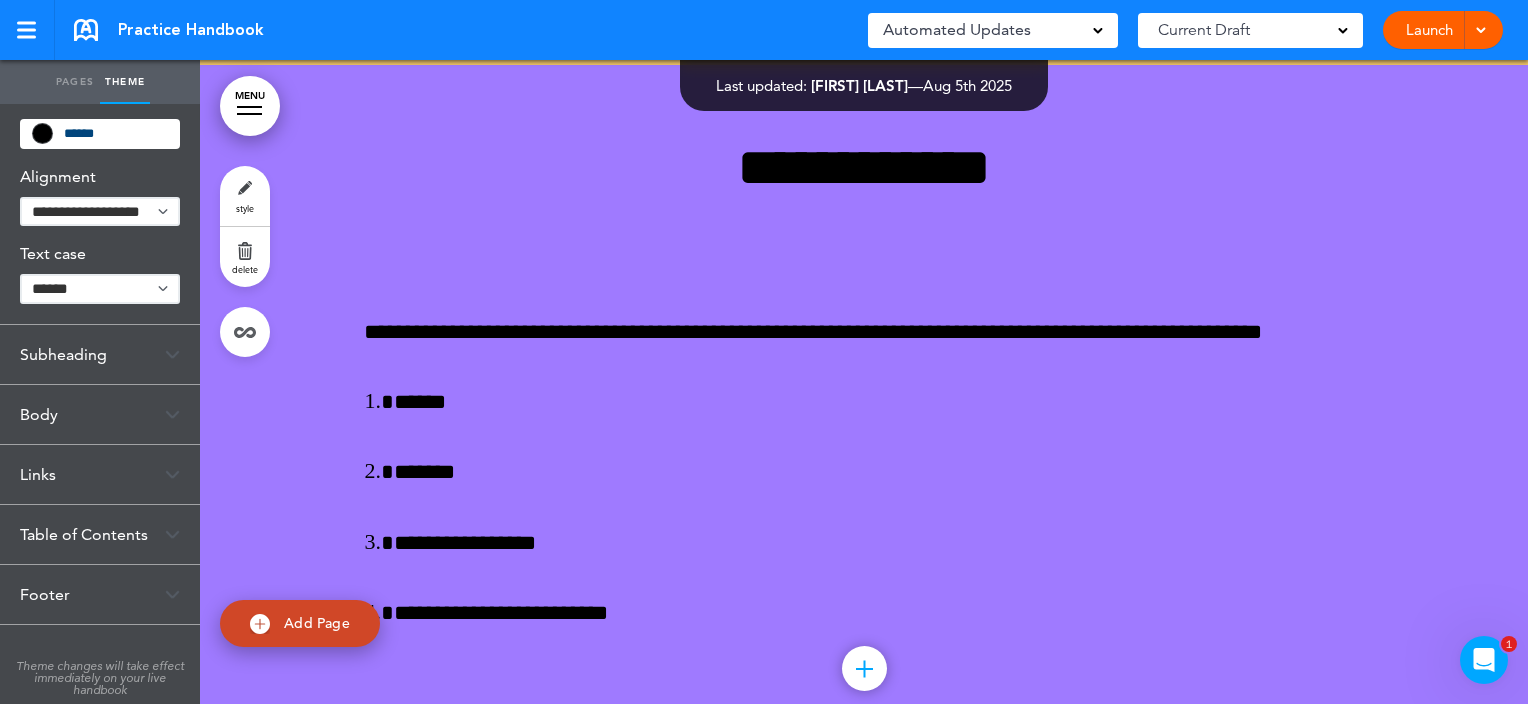 click on "Subheading" at bounding box center (100, 354) 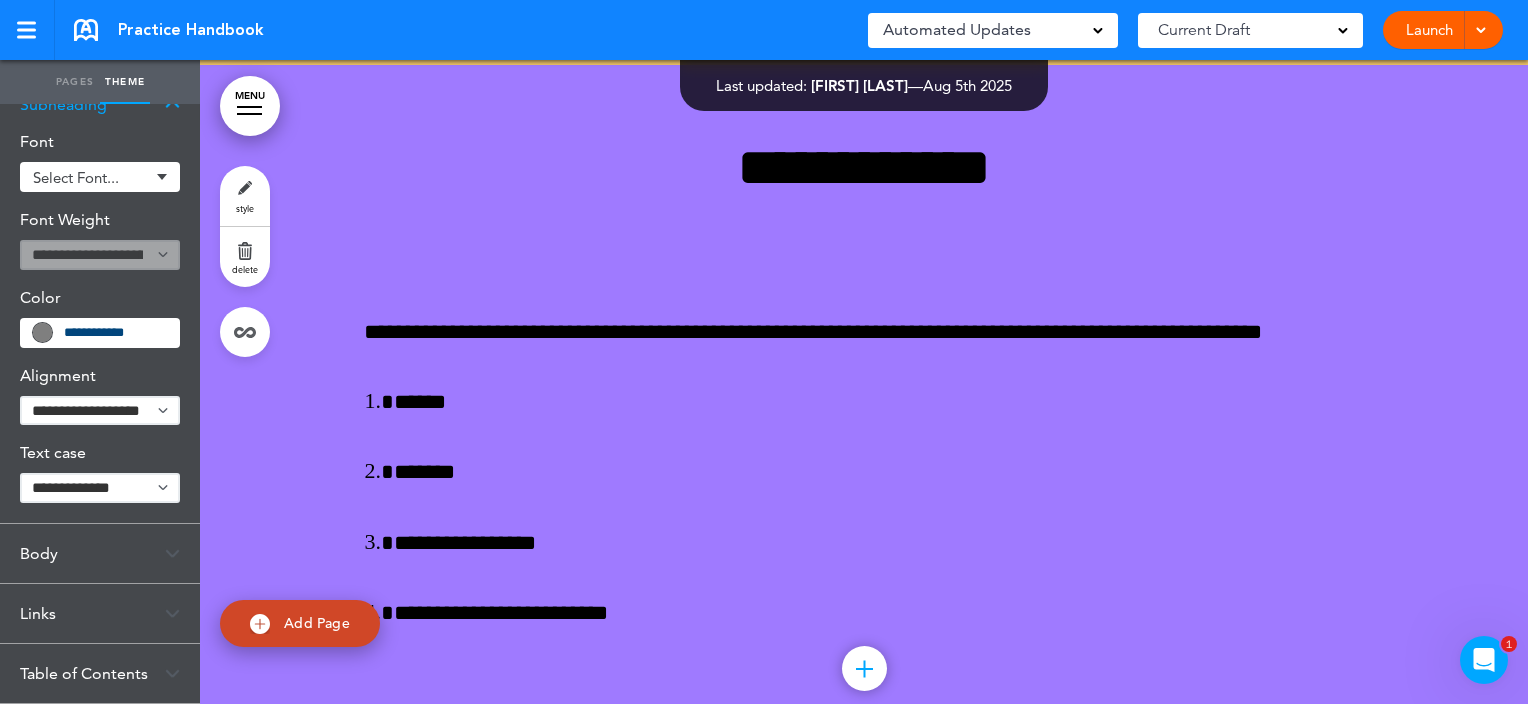 scroll, scrollTop: 228, scrollLeft: 0, axis: vertical 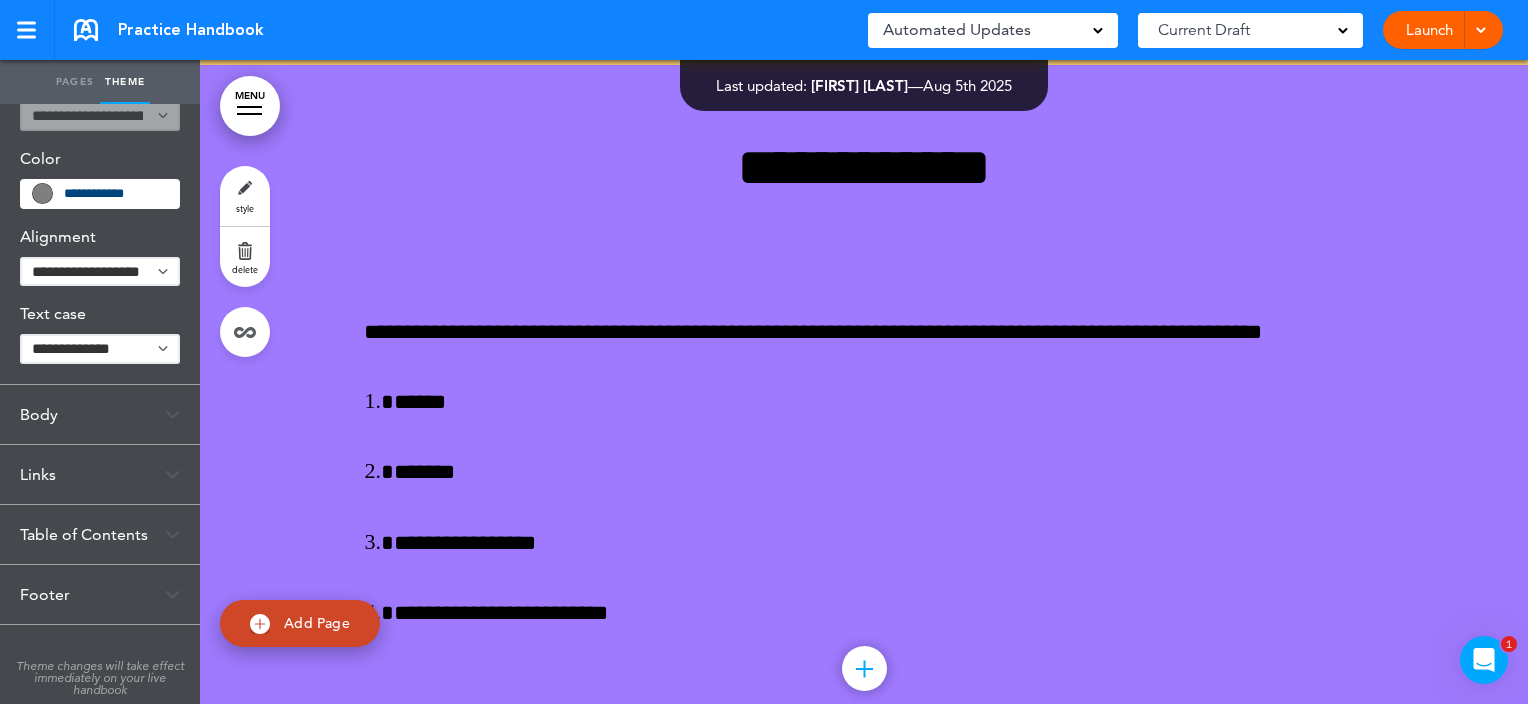 click on "Body" at bounding box center [100, 414] 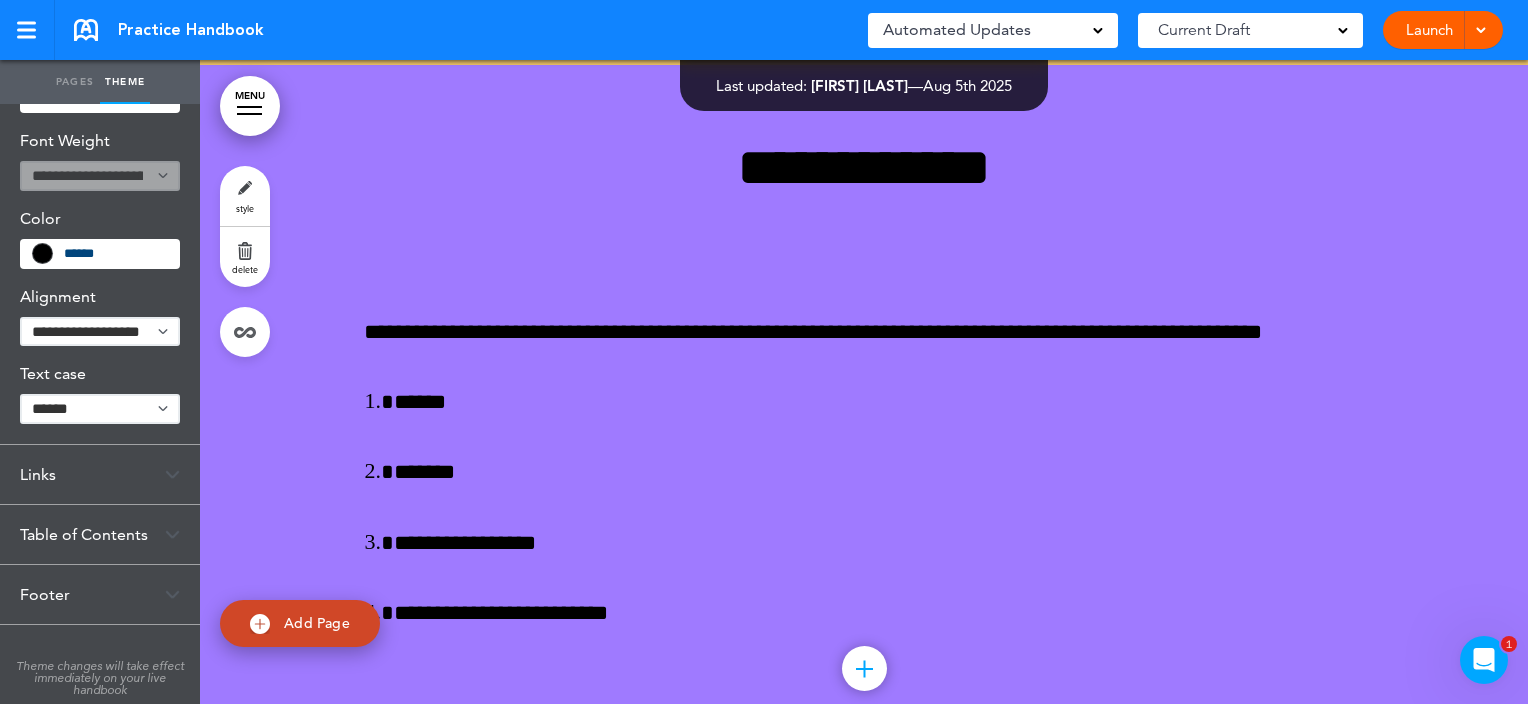 click on "Links" at bounding box center (100, 474) 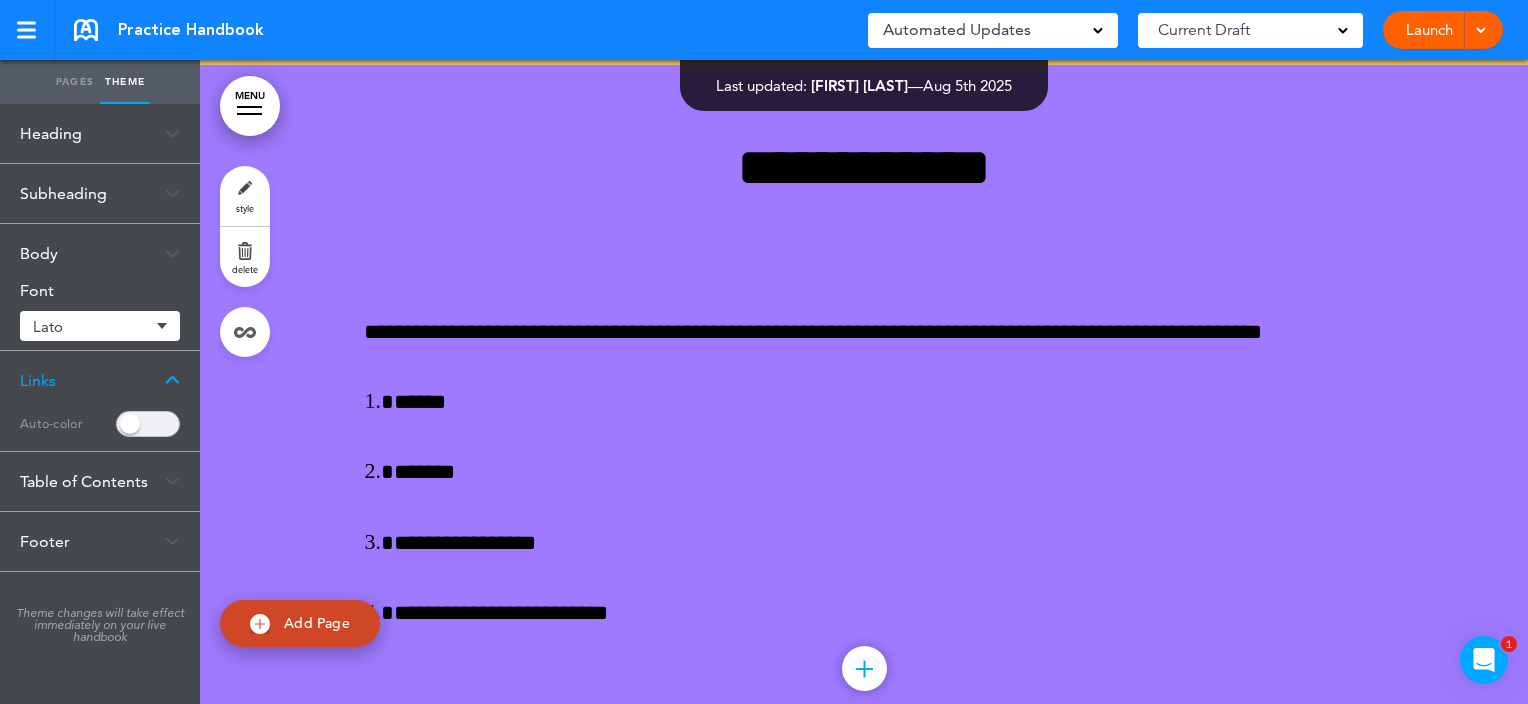 scroll, scrollTop: 0, scrollLeft: 0, axis: both 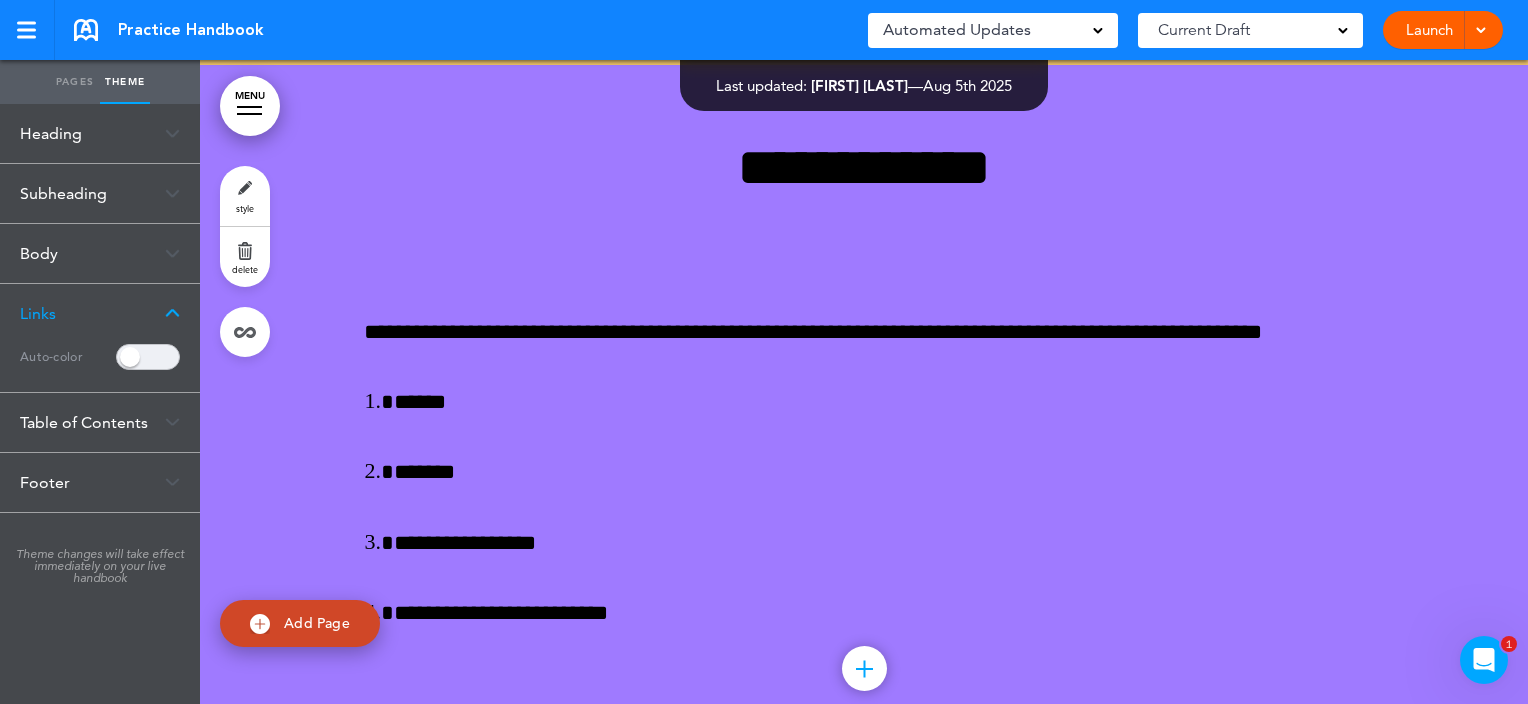 click on "Footer" at bounding box center (100, 482) 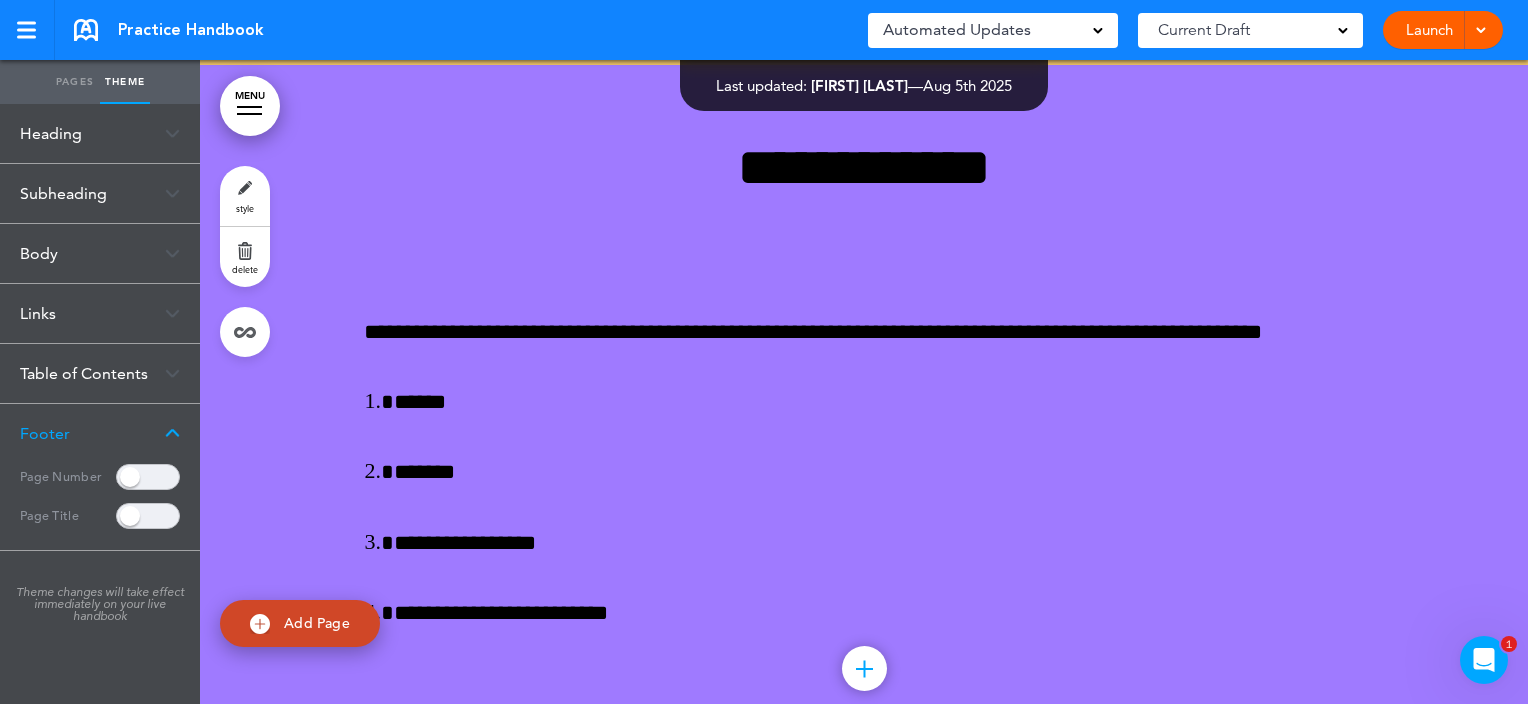 click on "Pages" at bounding box center (75, 82) 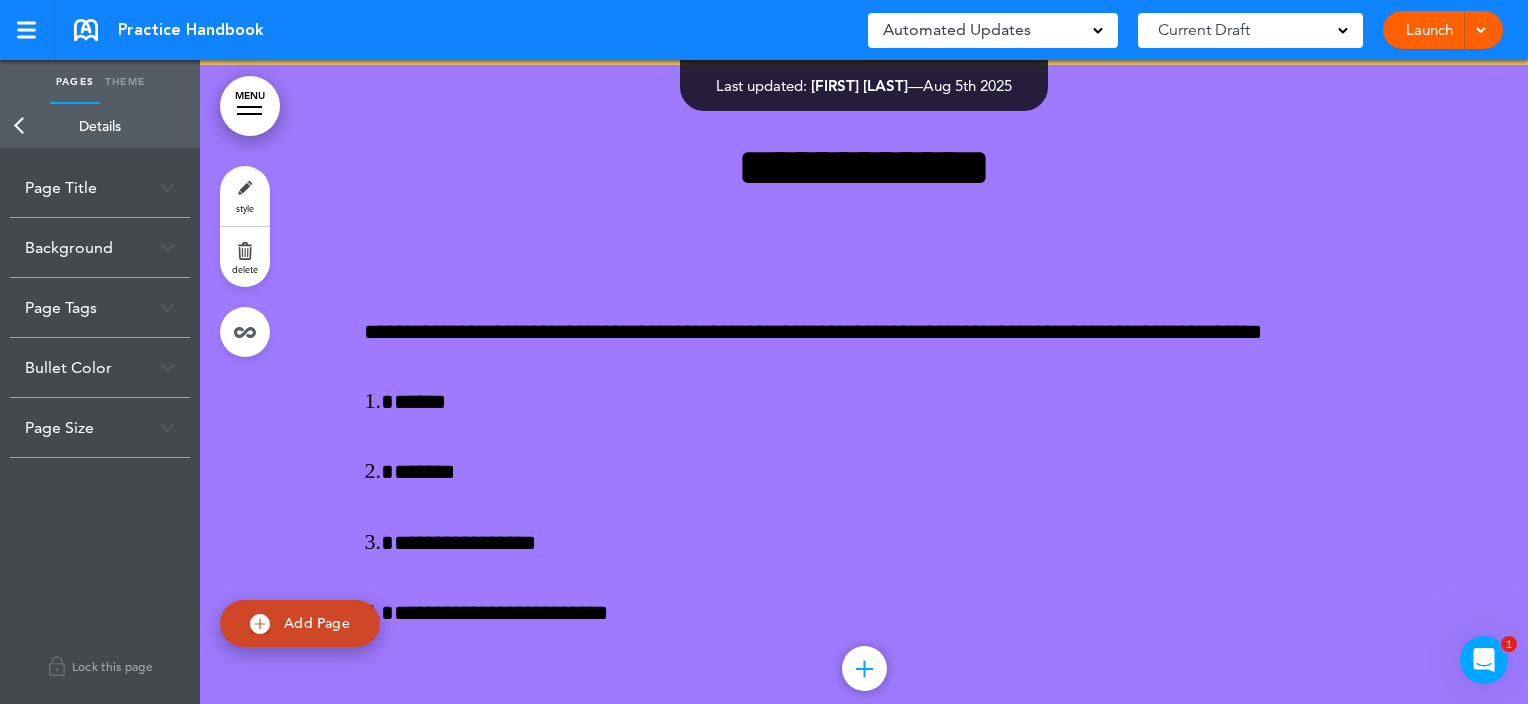 click on "Back" at bounding box center (20, 126) 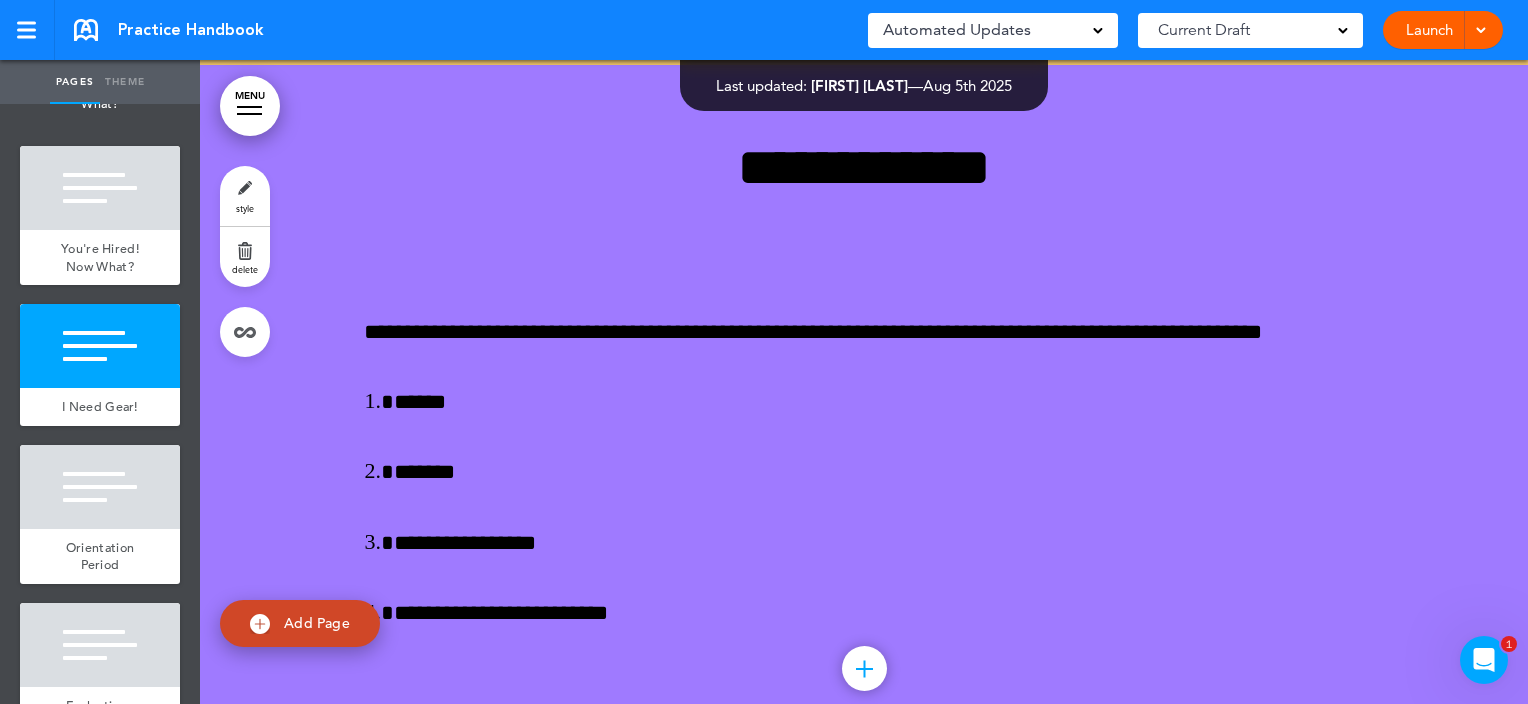 click on "MENU" at bounding box center (250, 106) 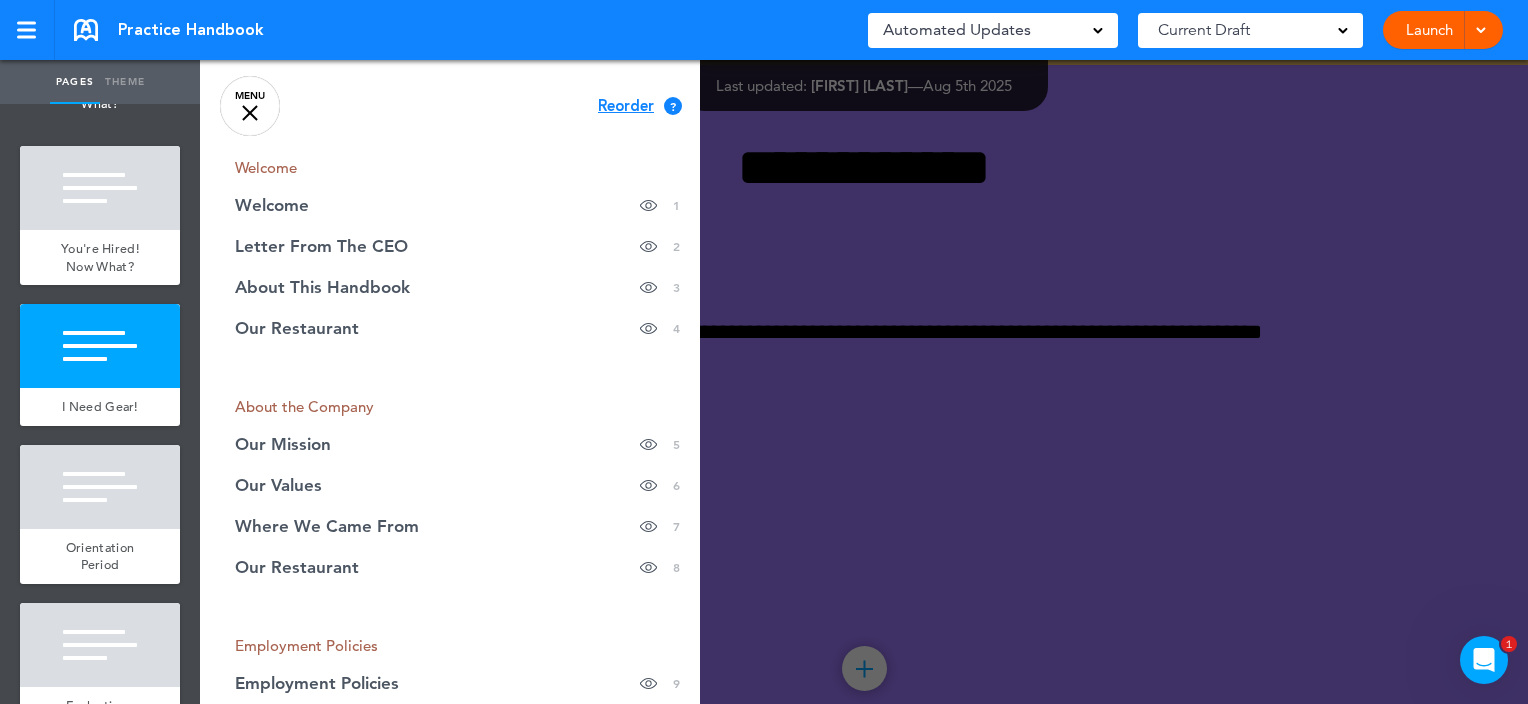 click on "MENU" at bounding box center [250, 106] 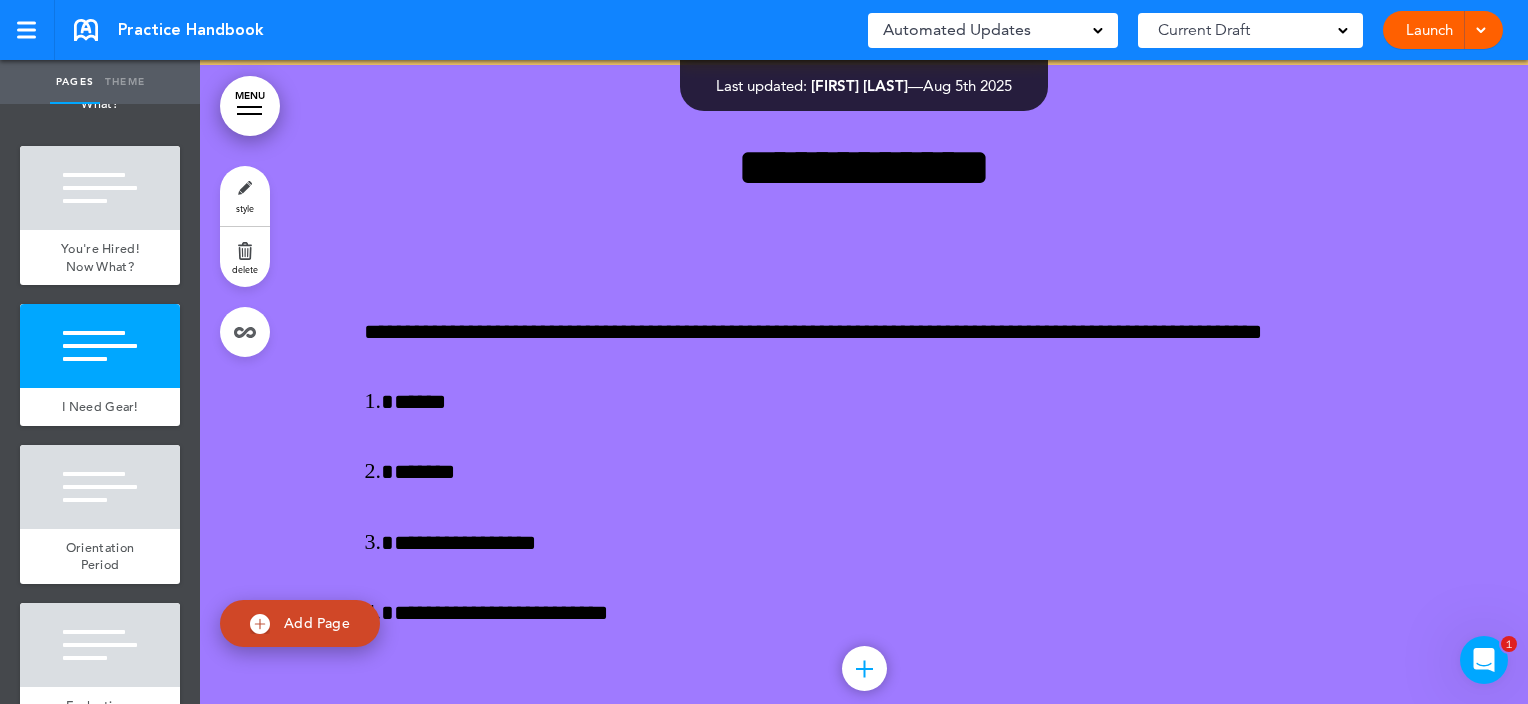 click on "style" at bounding box center (245, 196) 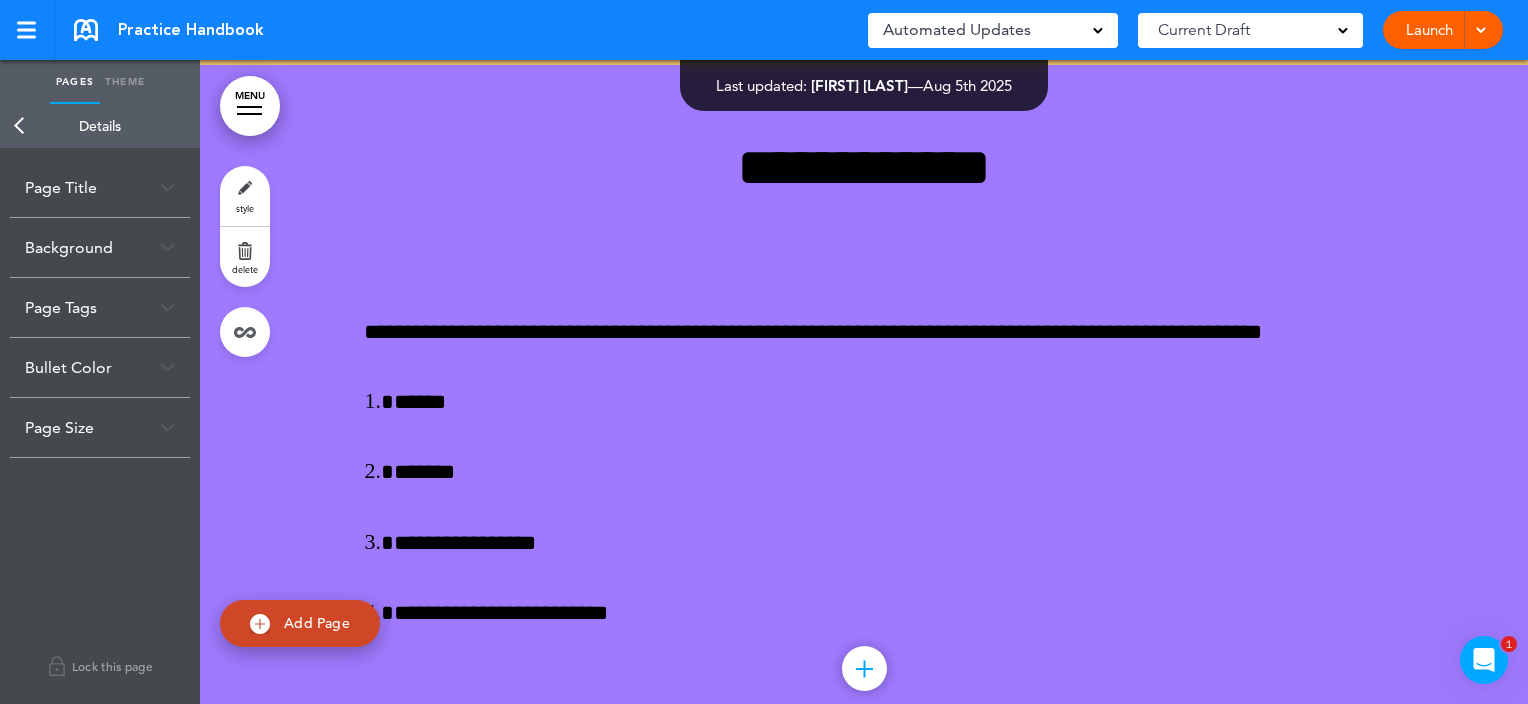 click on "Theme" at bounding box center (125, 82) 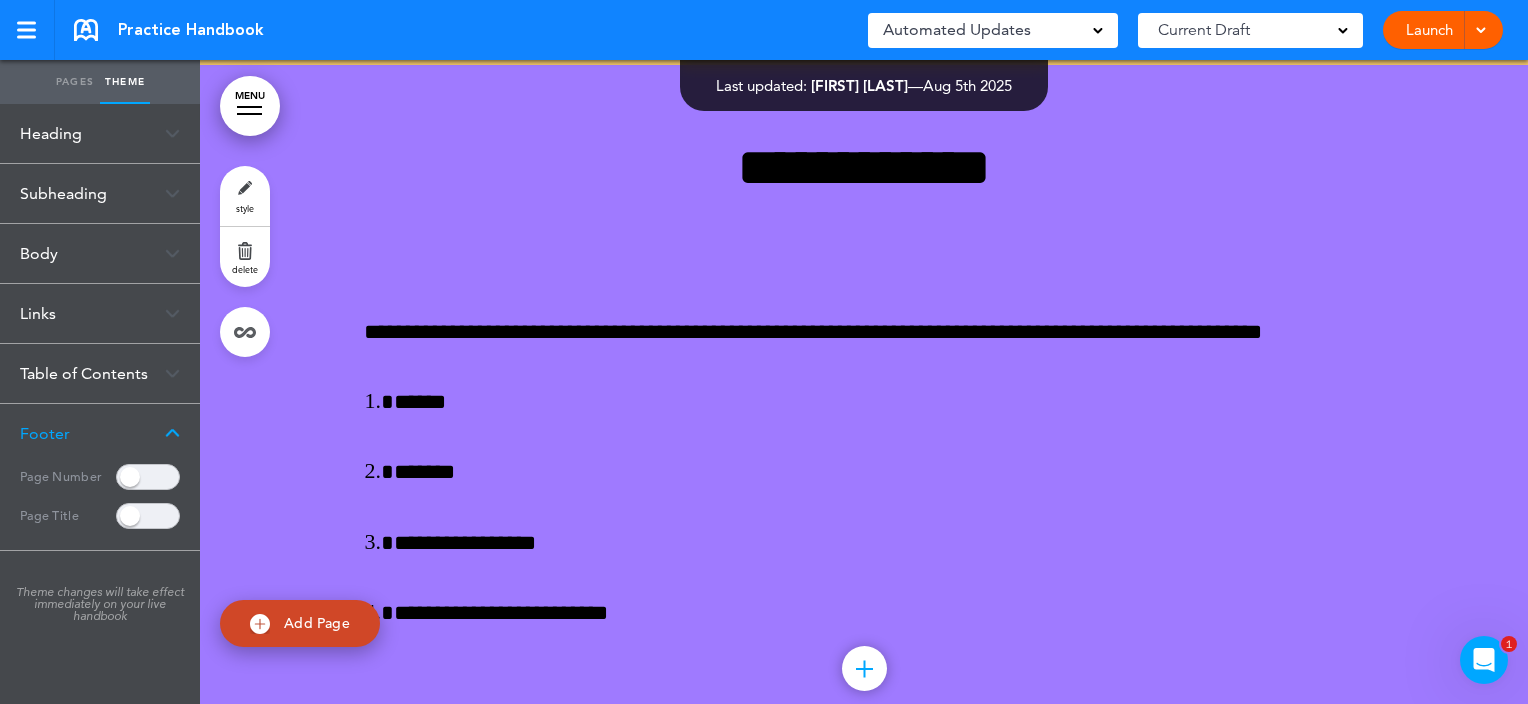 click on "style" at bounding box center [245, 196] 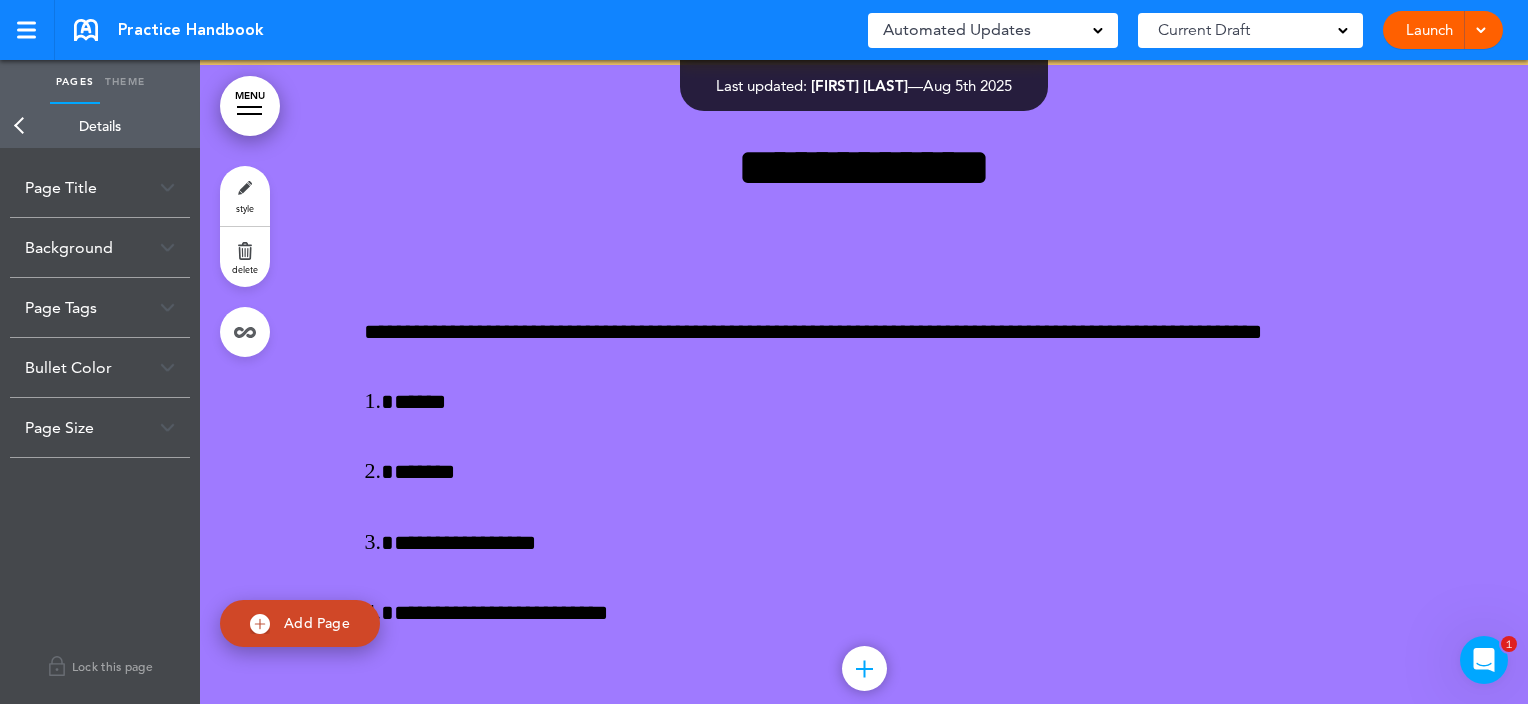 click on "style" at bounding box center (245, 196) 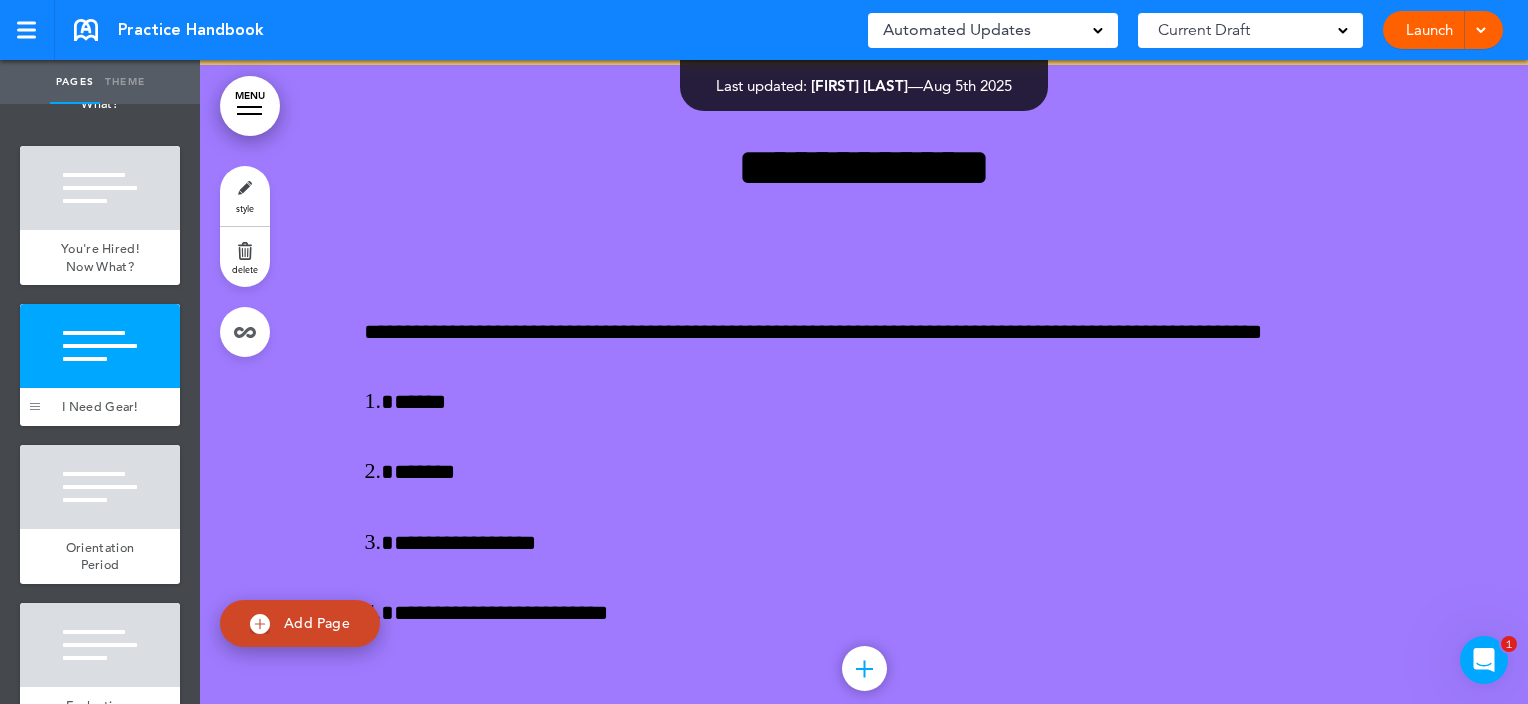 click at bounding box center [35, 365] 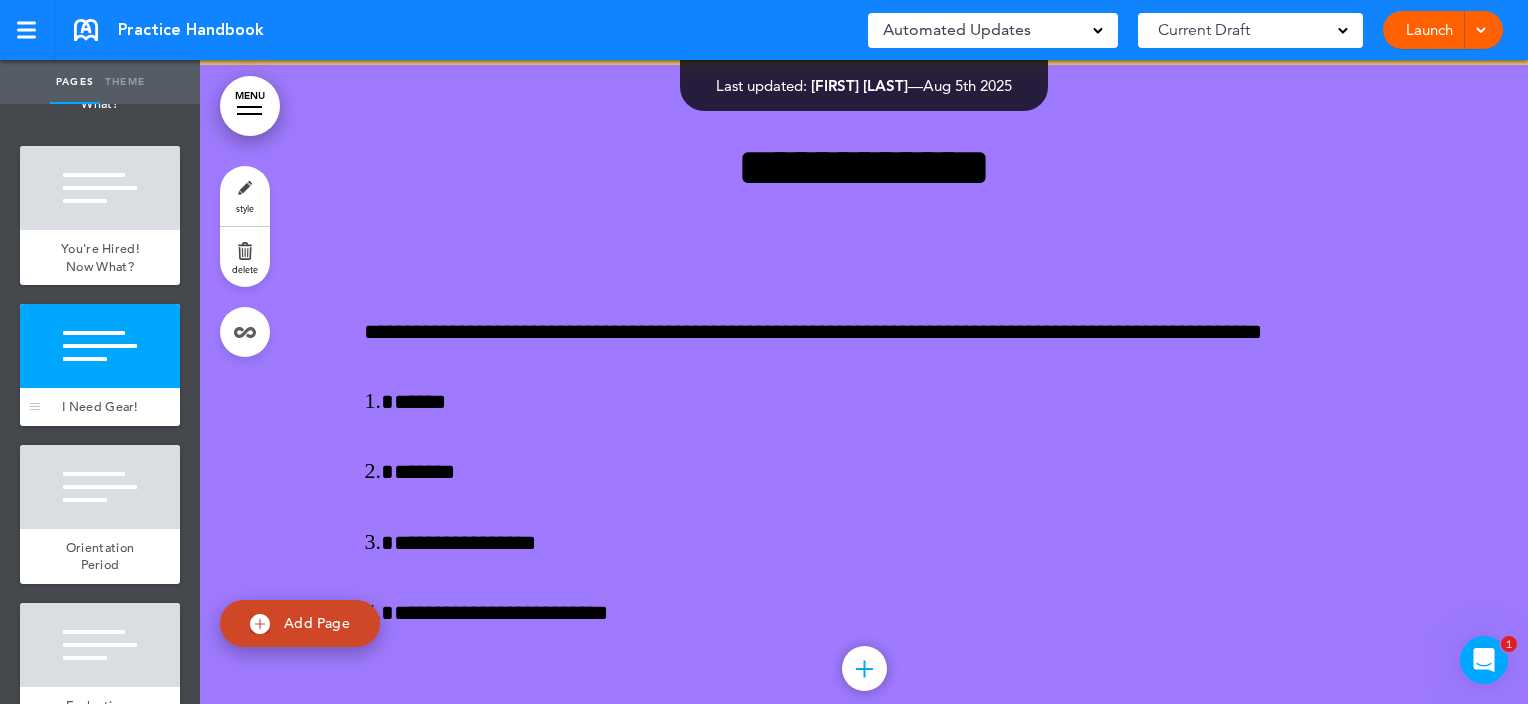 click at bounding box center [100, 346] 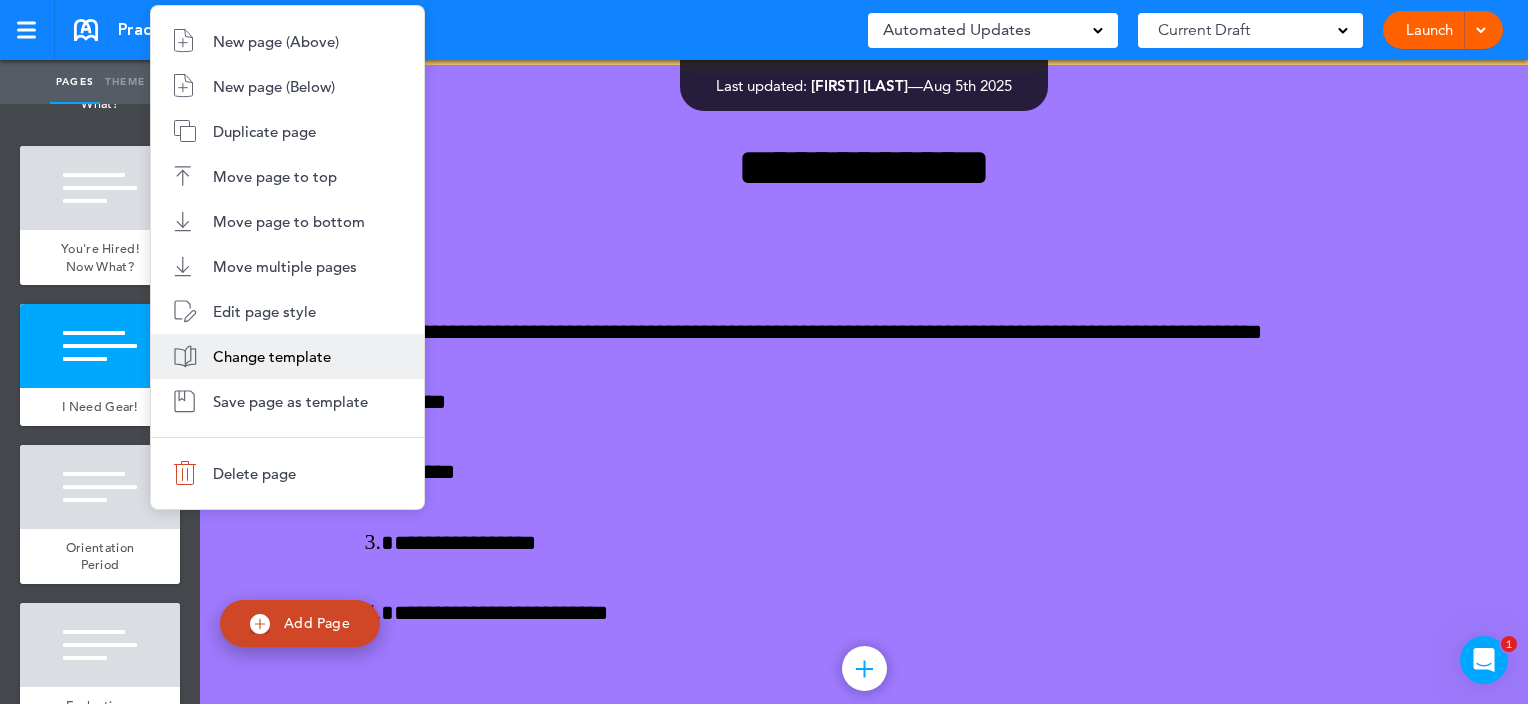 click on "Change template" at bounding box center [272, 356] 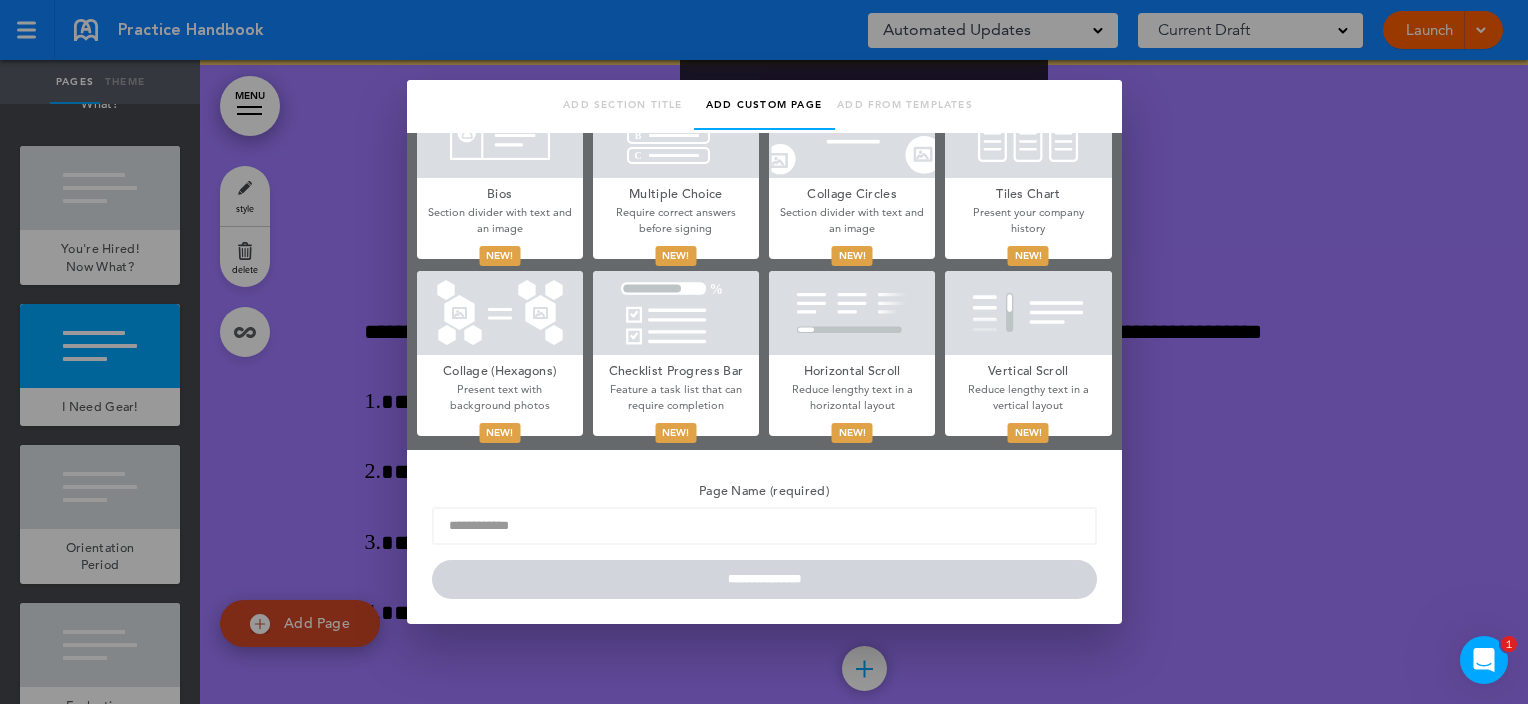 click on "Present your company history" at bounding box center [1028, 220] 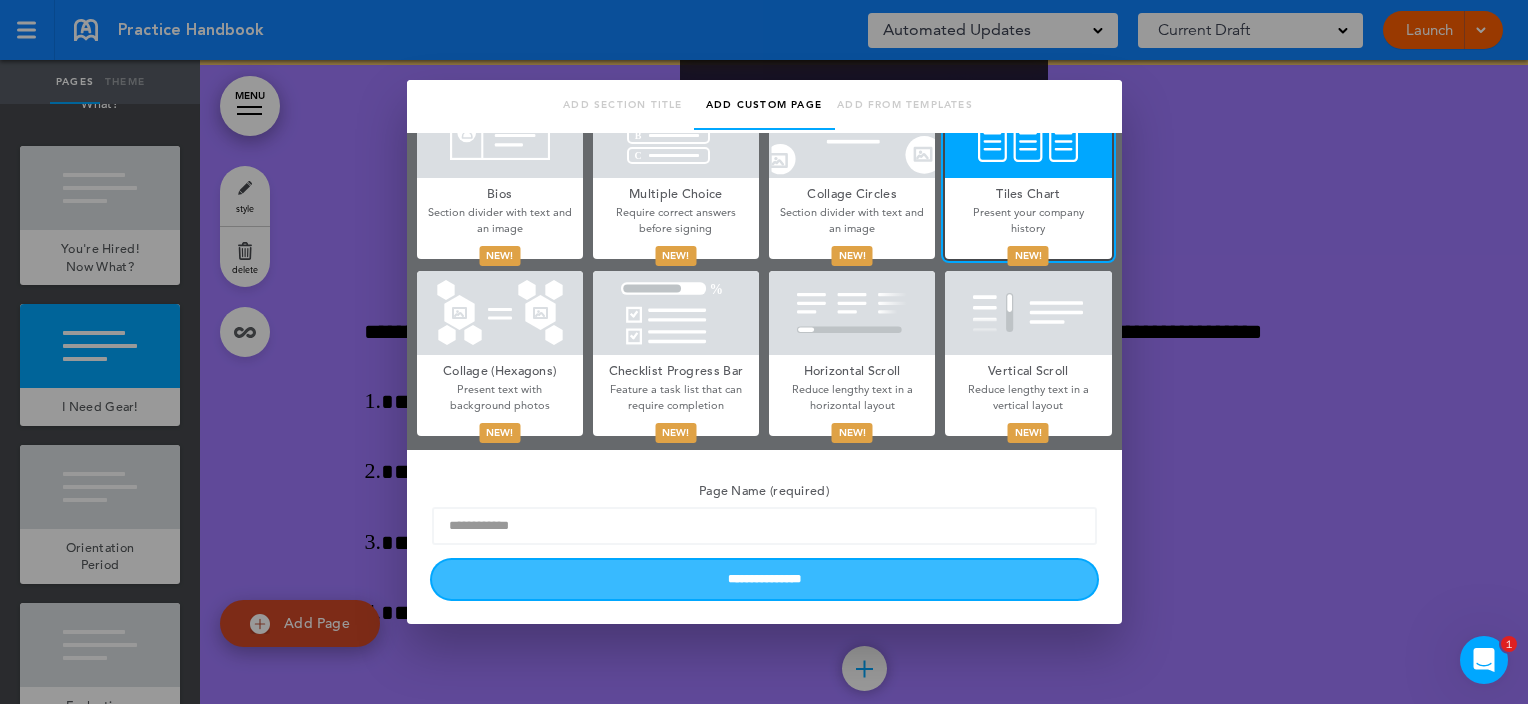 click on "**********" at bounding box center (764, 579) 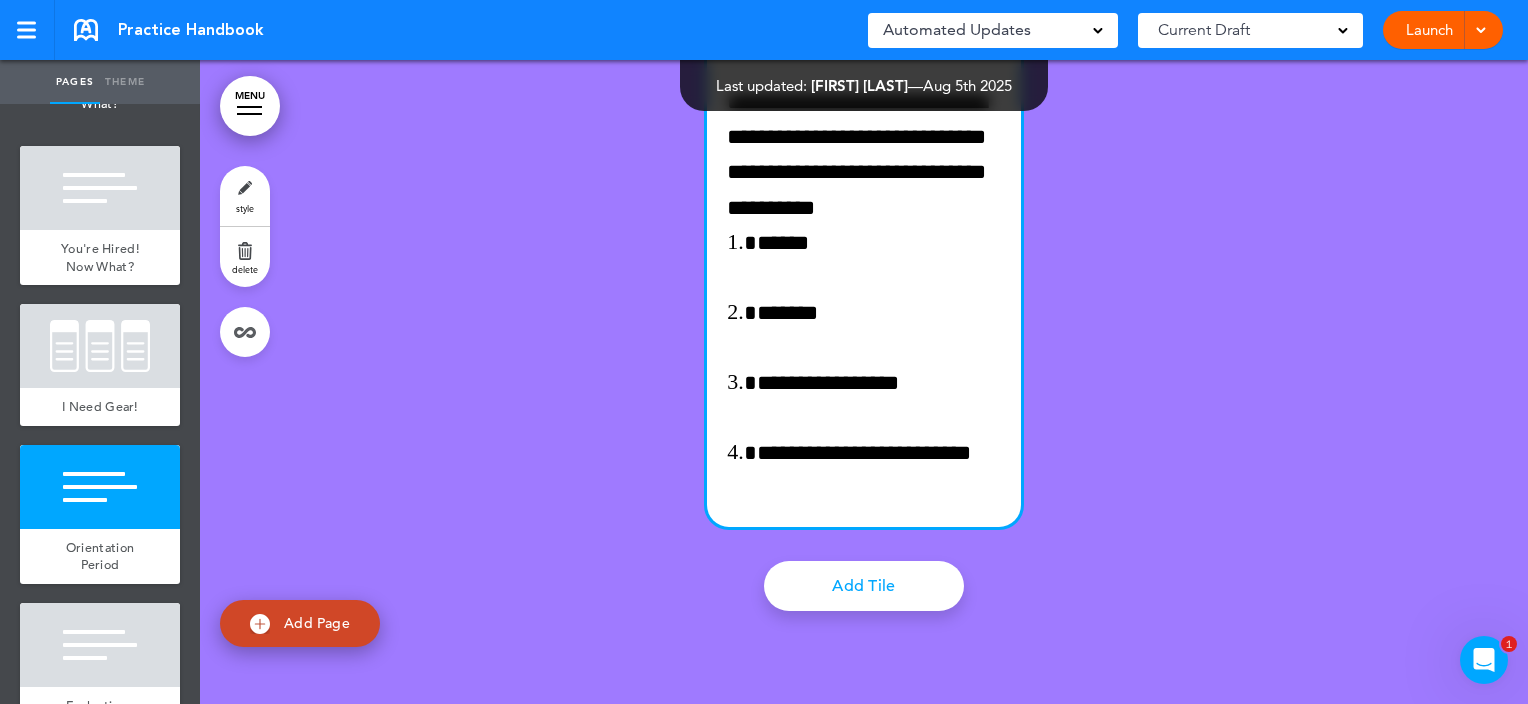 scroll, scrollTop: 11754, scrollLeft: 0, axis: vertical 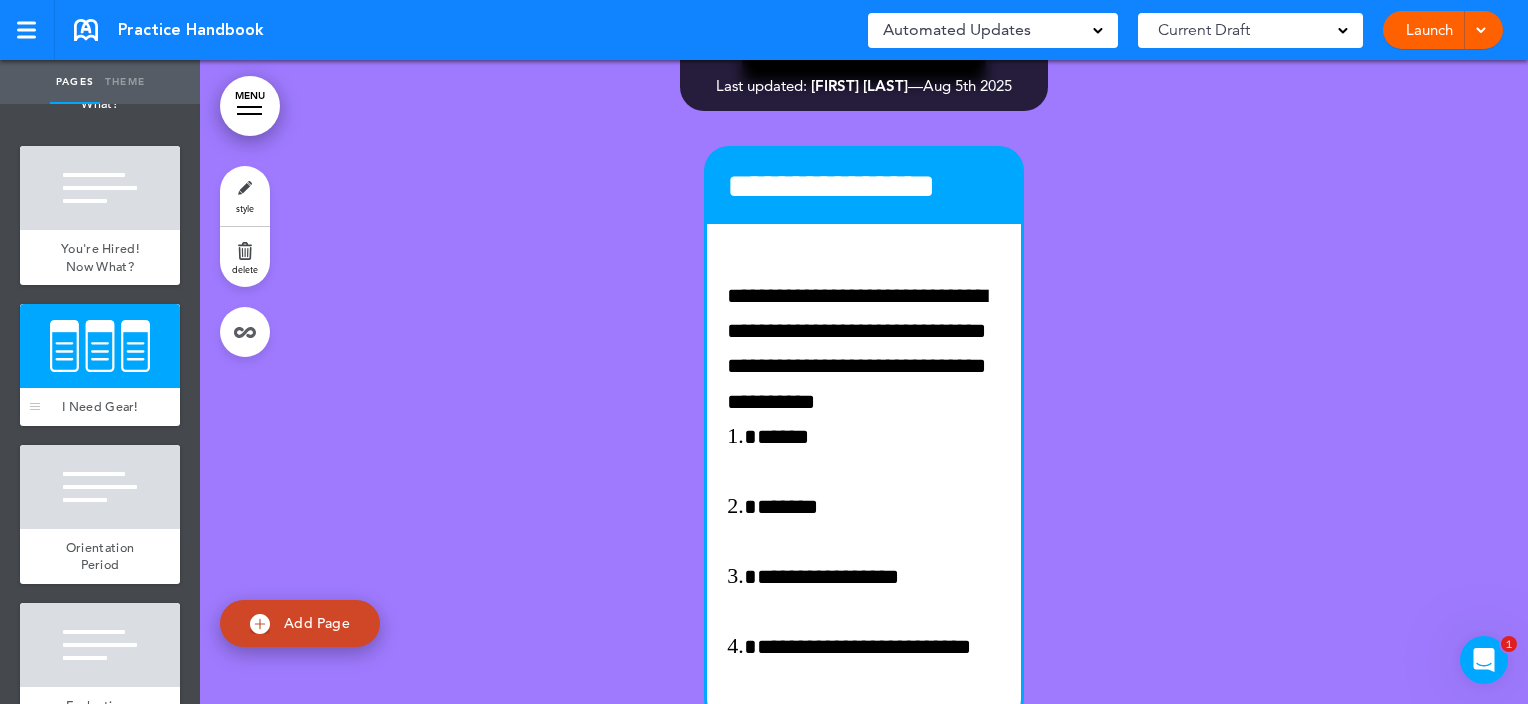 click at bounding box center [100, 346] 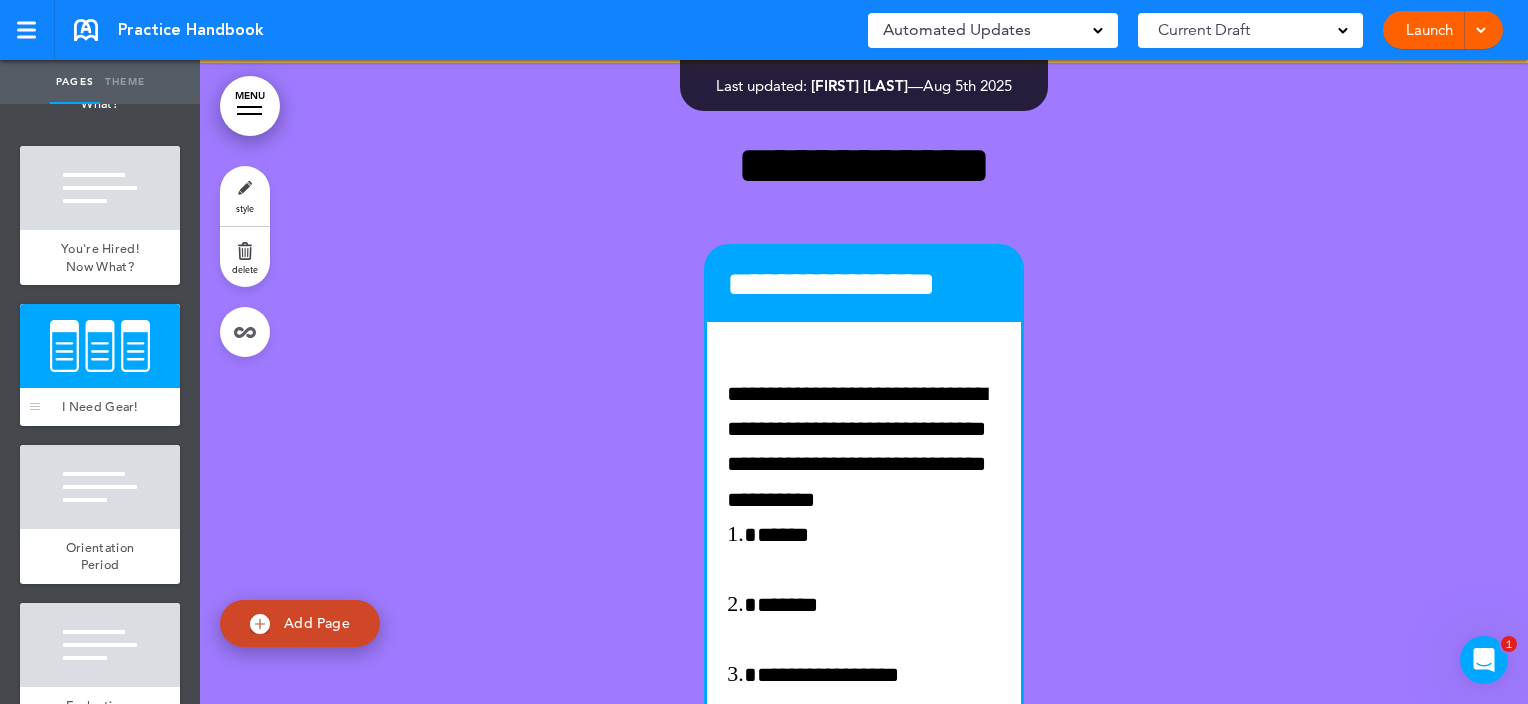 scroll, scrollTop: 11654, scrollLeft: 0, axis: vertical 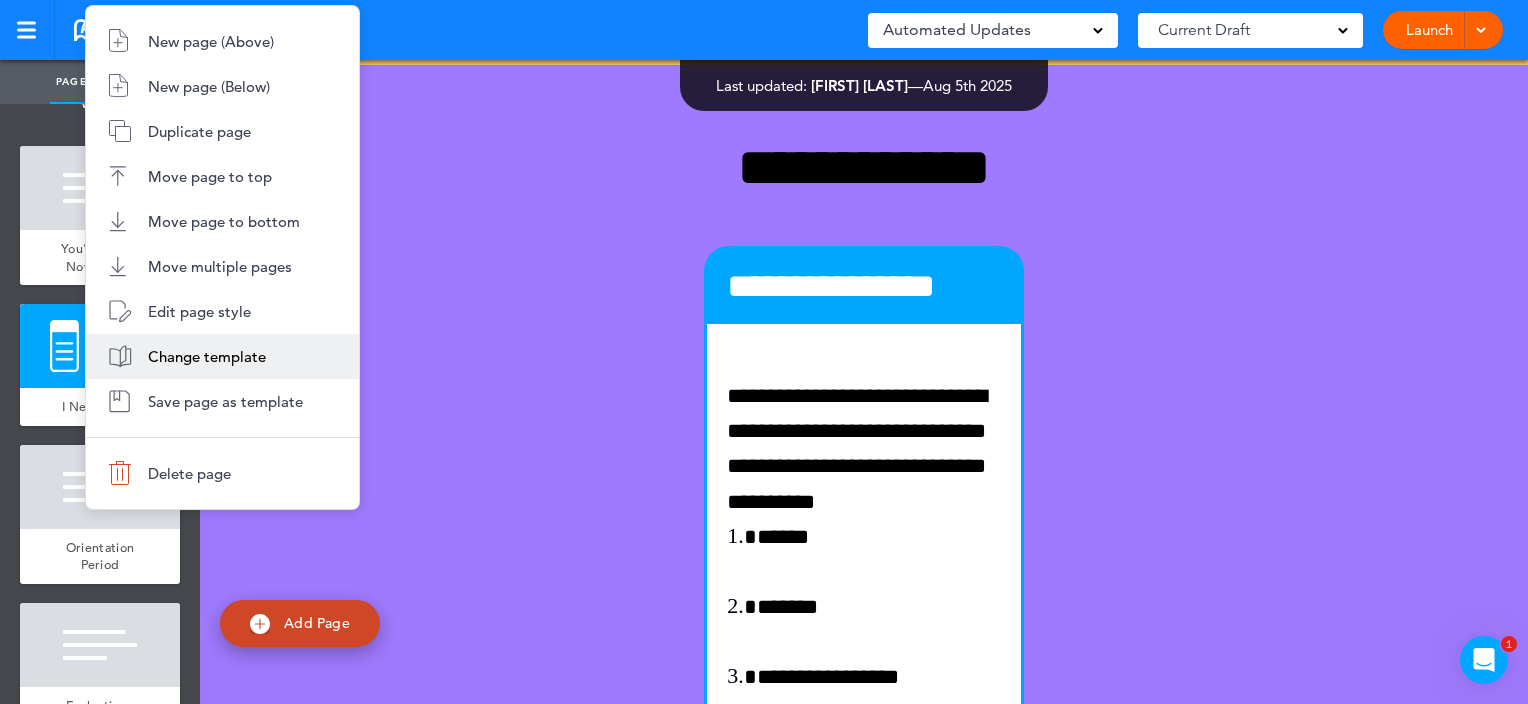 click on "Change template" at bounding box center (207, 356) 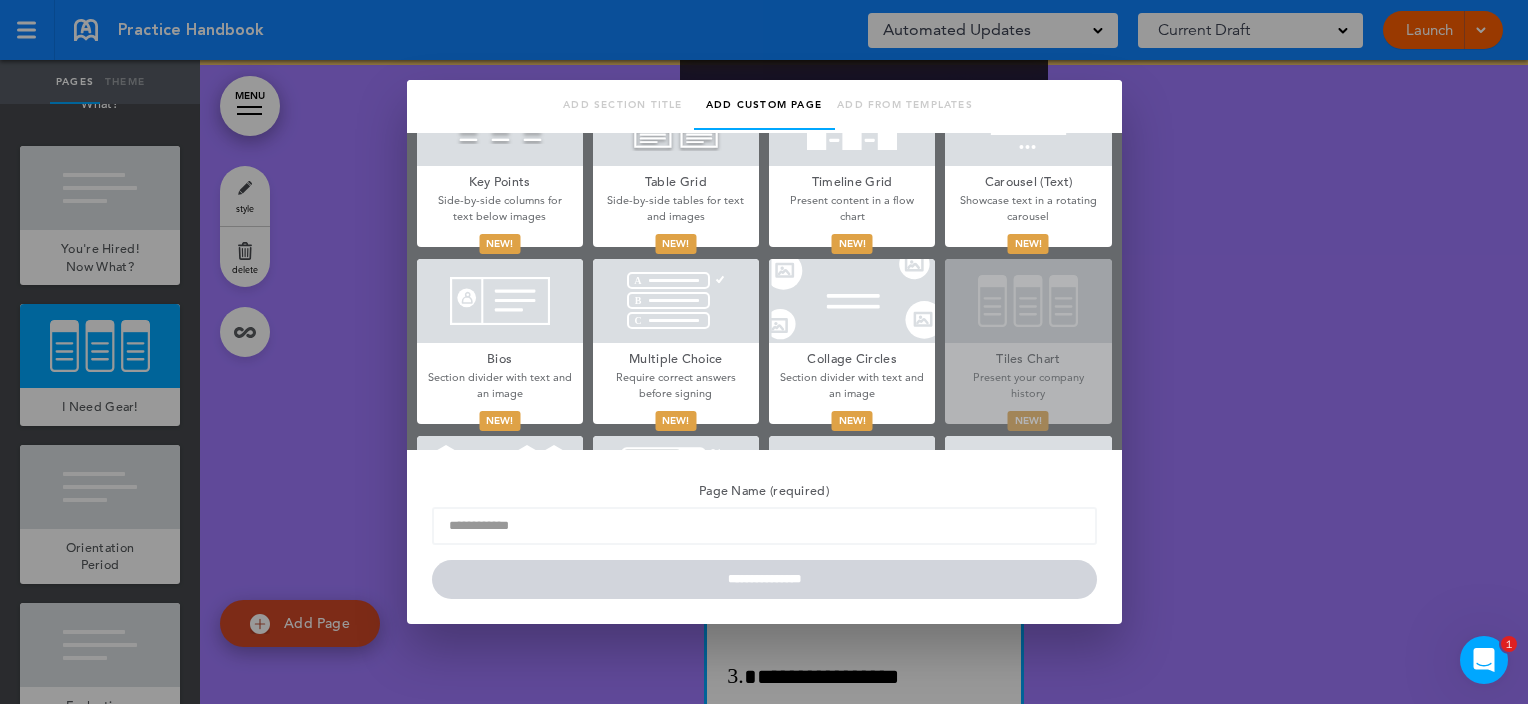 scroll, scrollTop: 736, scrollLeft: 0, axis: vertical 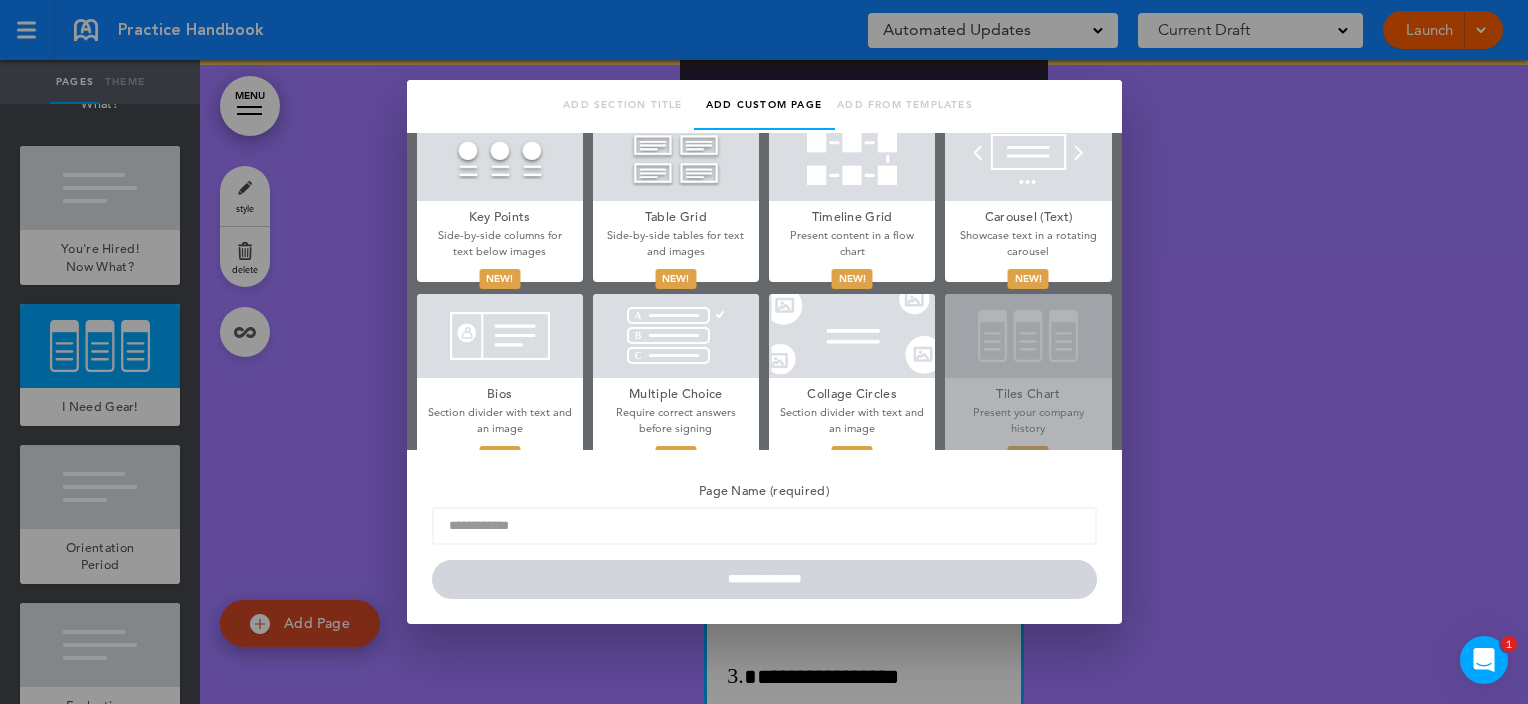 drag, startPoint x: 1072, startPoint y: 424, endPoint x: 1232, endPoint y: 452, distance: 162.43152 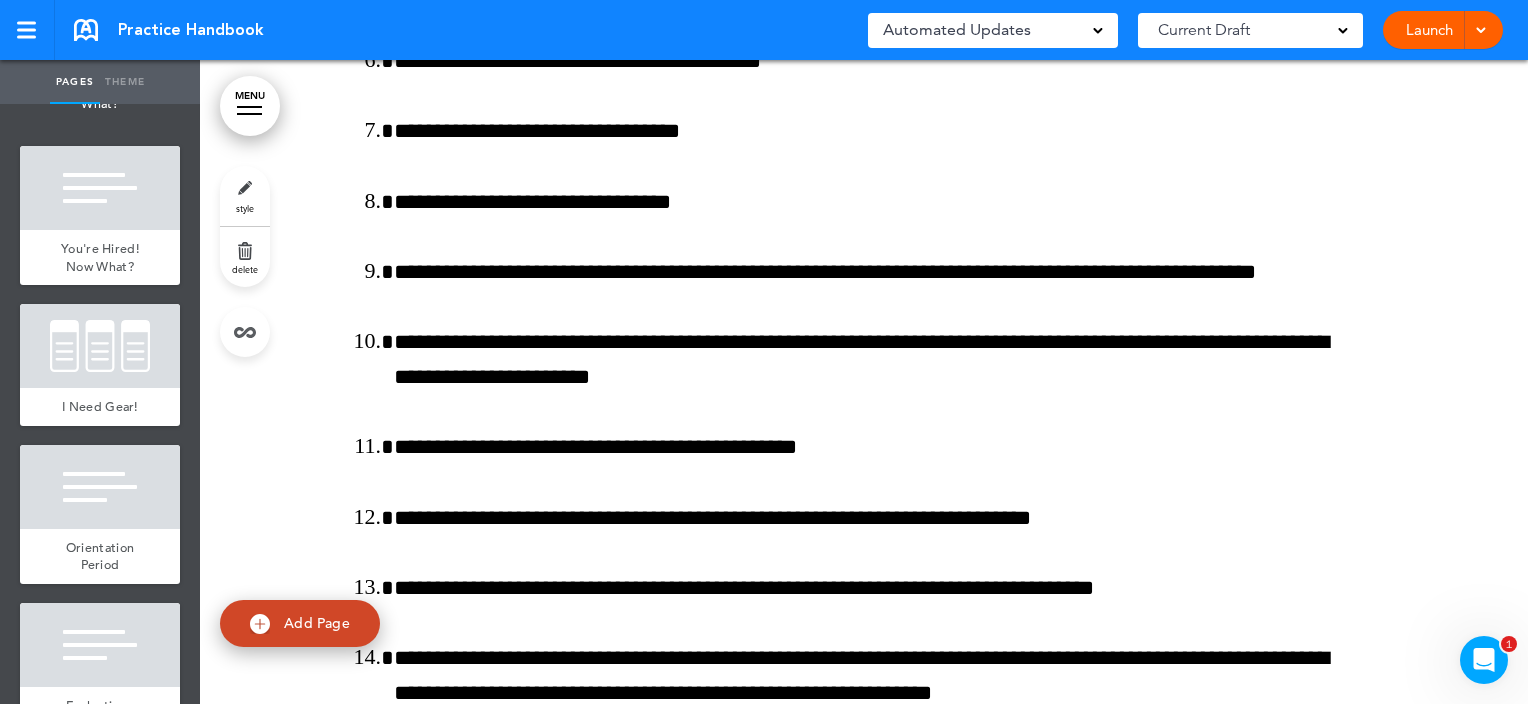 scroll, scrollTop: 24254, scrollLeft: 0, axis: vertical 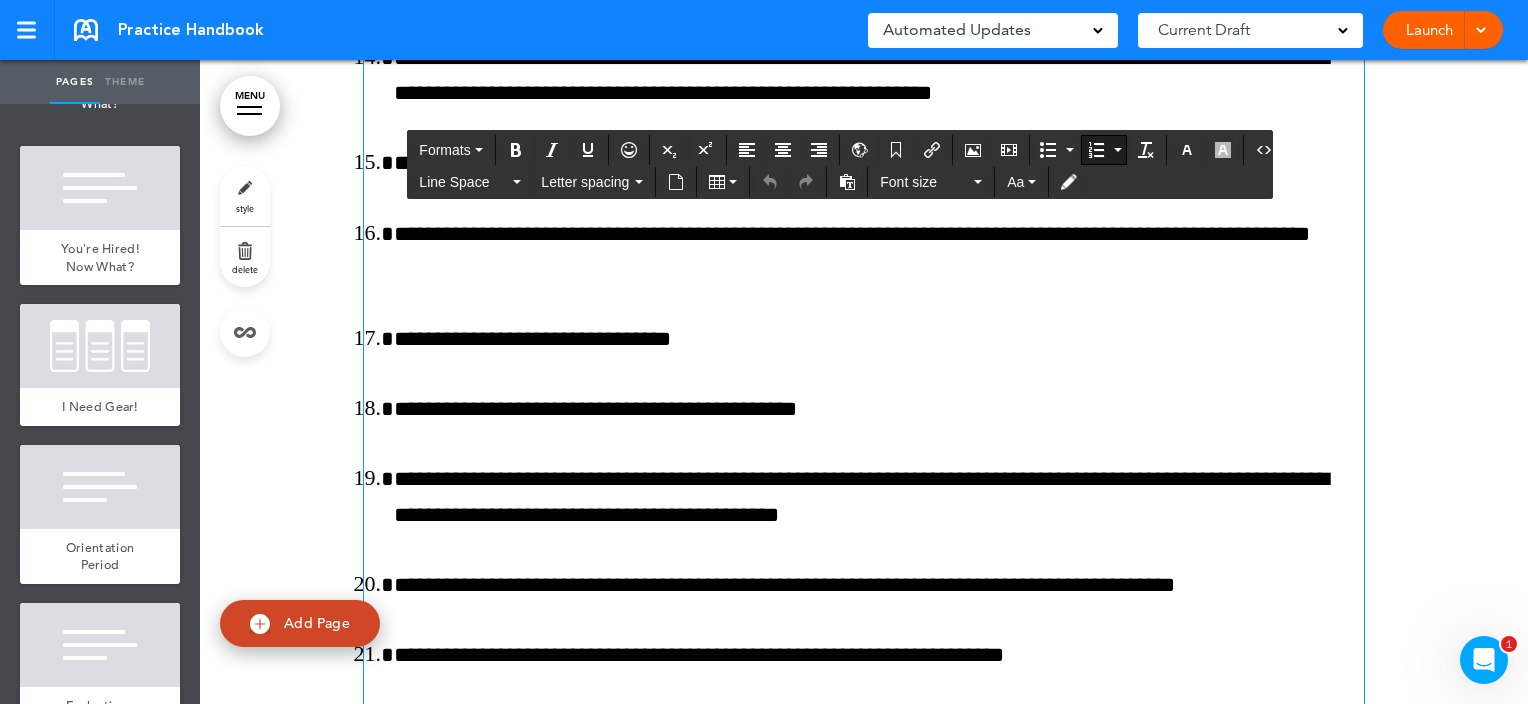 click on "**********" at bounding box center [879, 409] 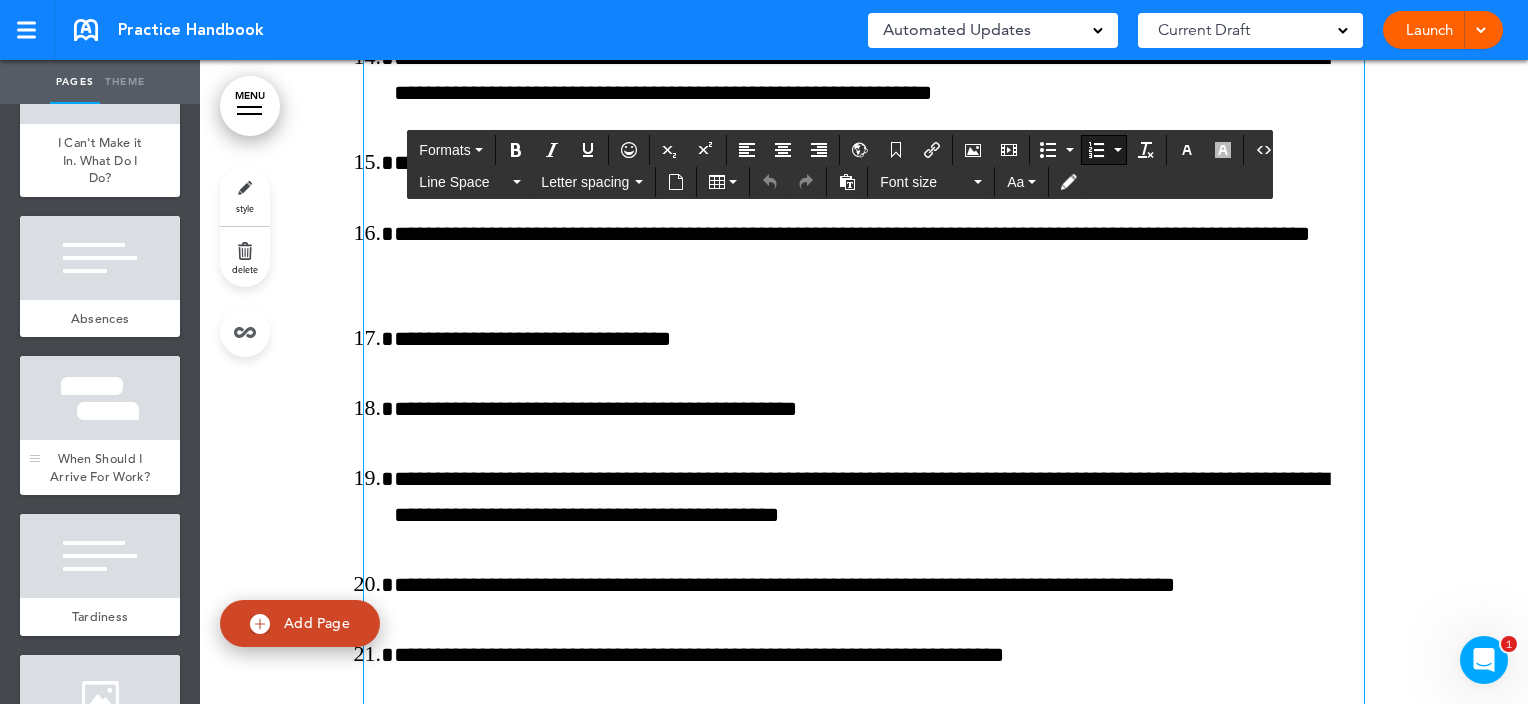 scroll, scrollTop: 3600, scrollLeft: 0, axis: vertical 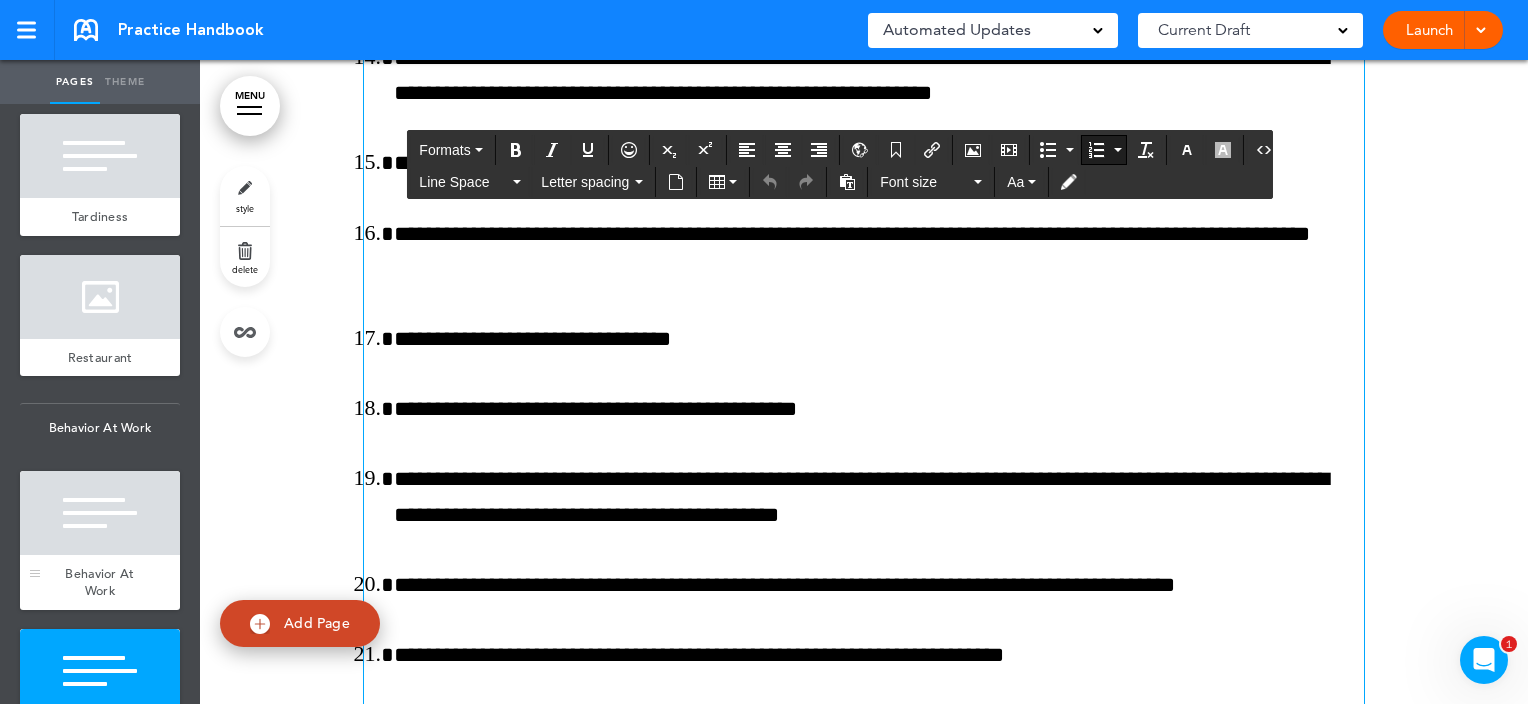 click at bounding box center (100, 513) 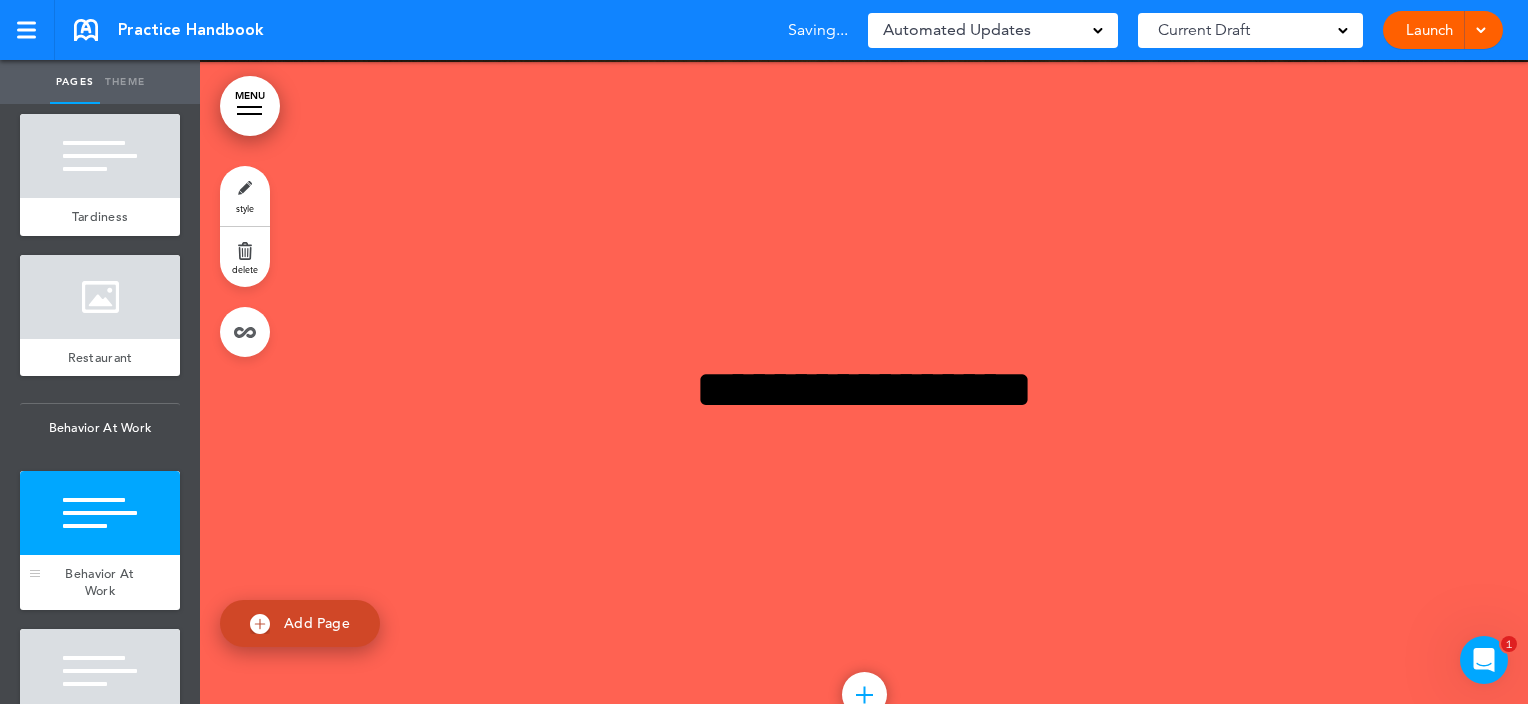 scroll, scrollTop: 22100, scrollLeft: 0, axis: vertical 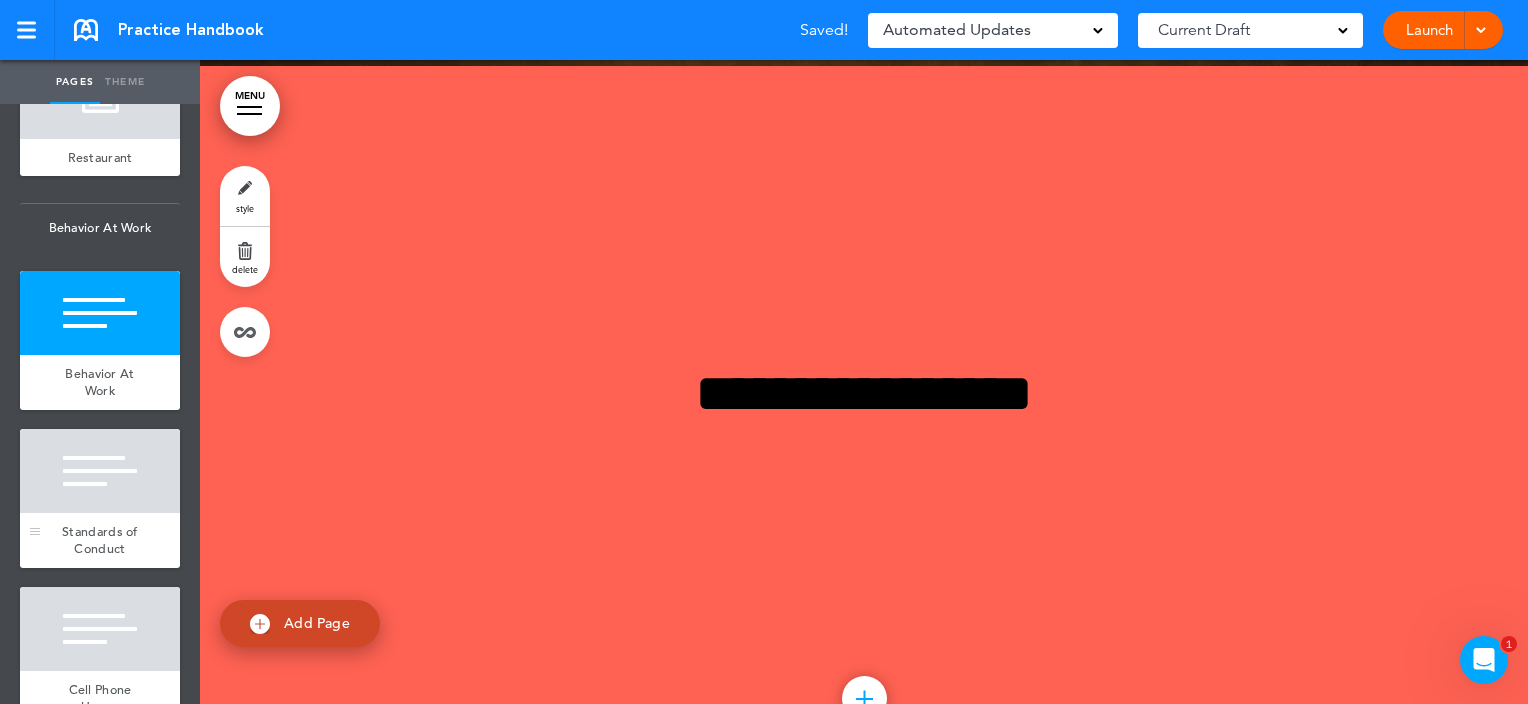 click at bounding box center (100, 471) 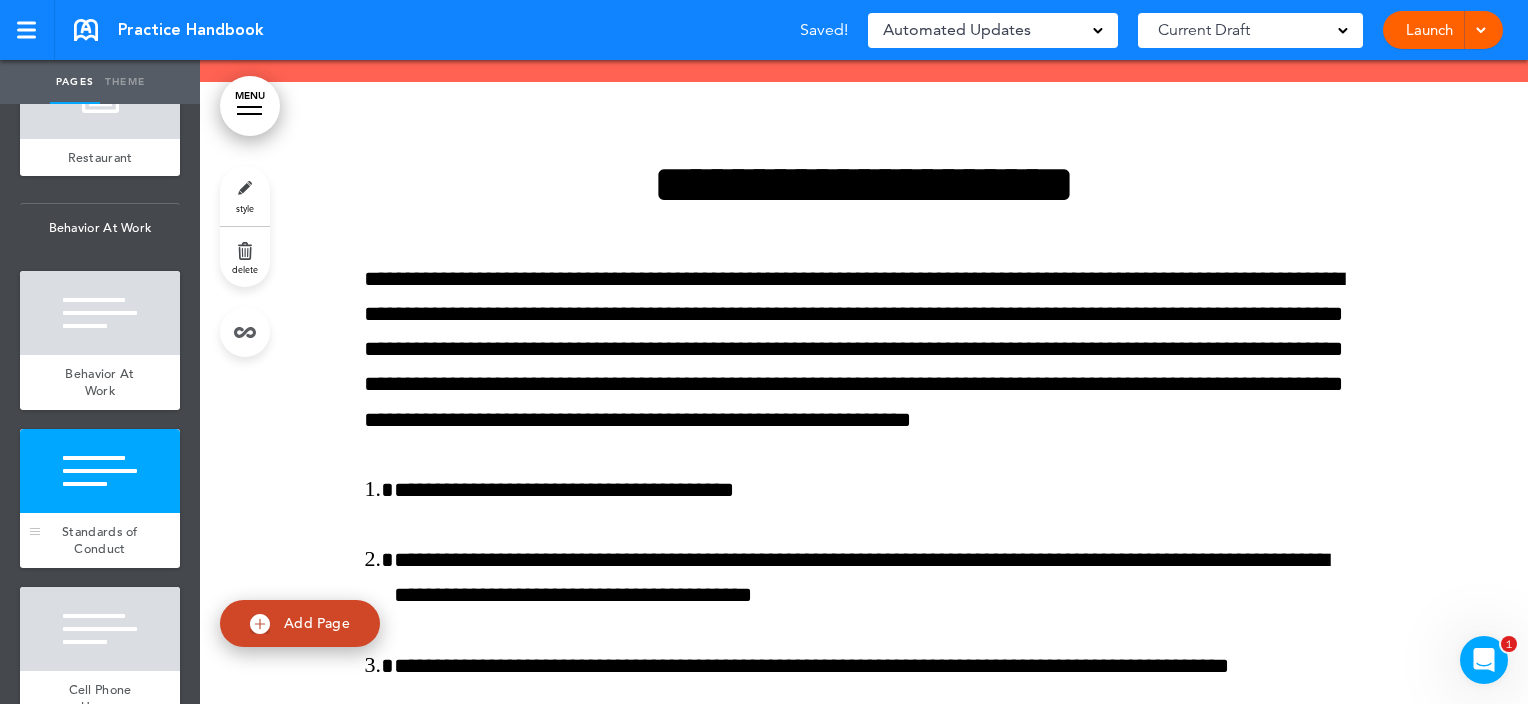 scroll, scrollTop: 22820, scrollLeft: 0, axis: vertical 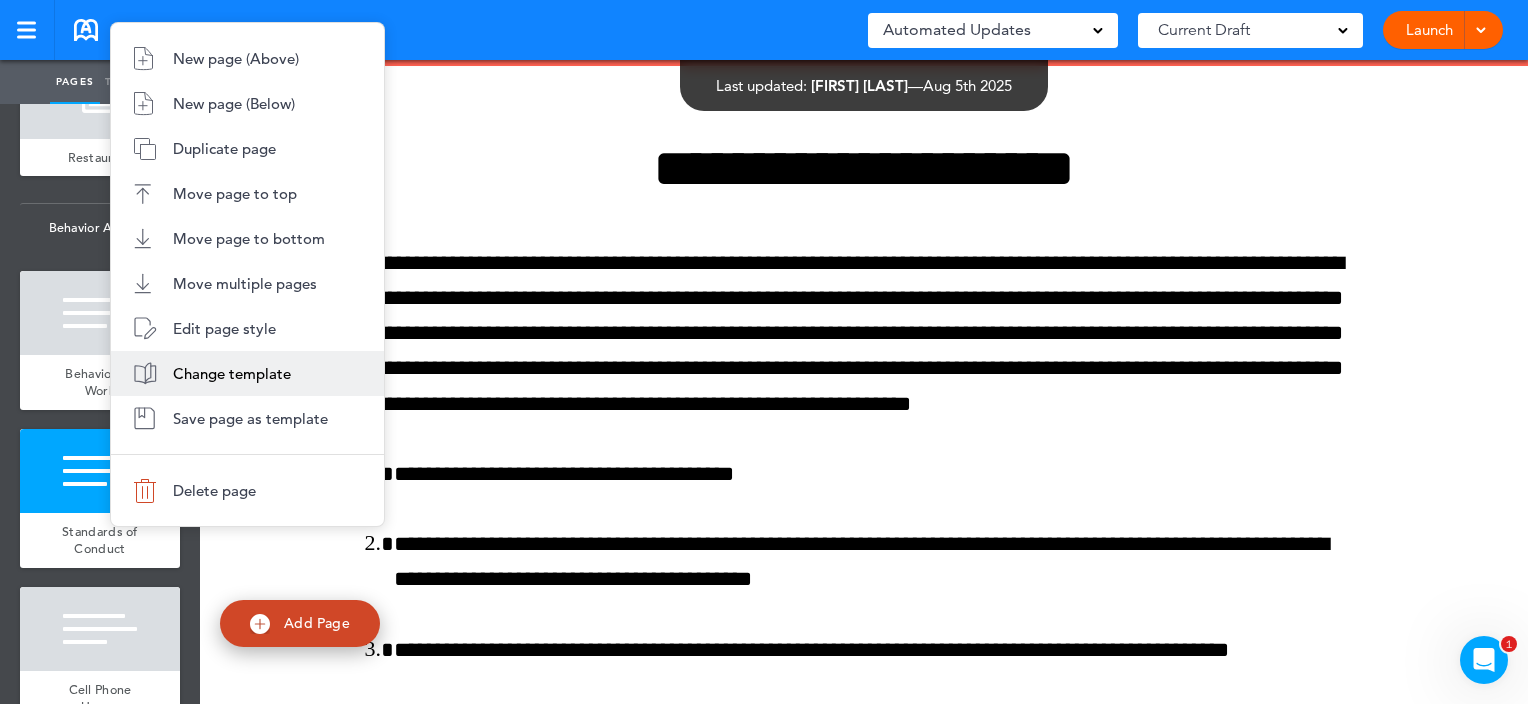 click on "Change template" at bounding box center [247, 373] 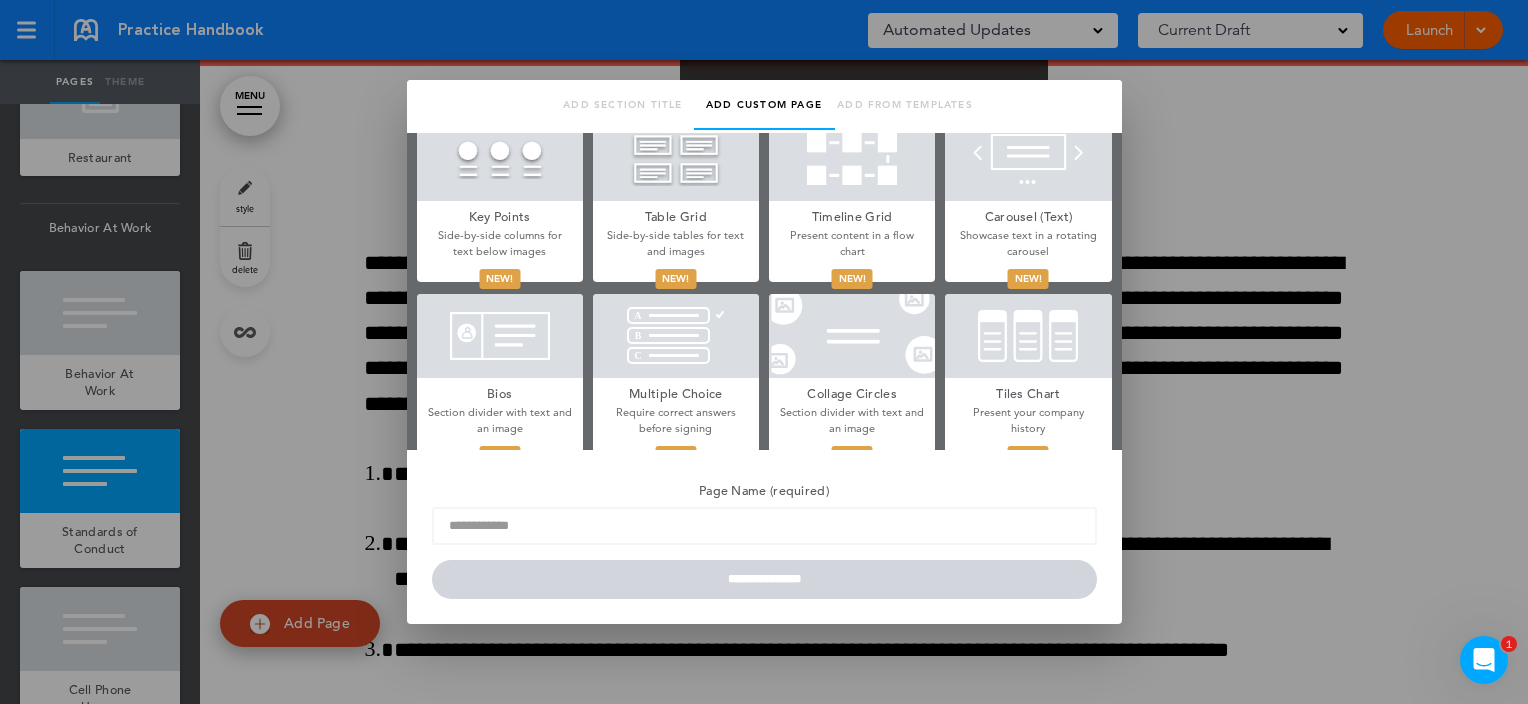 type on "**********" 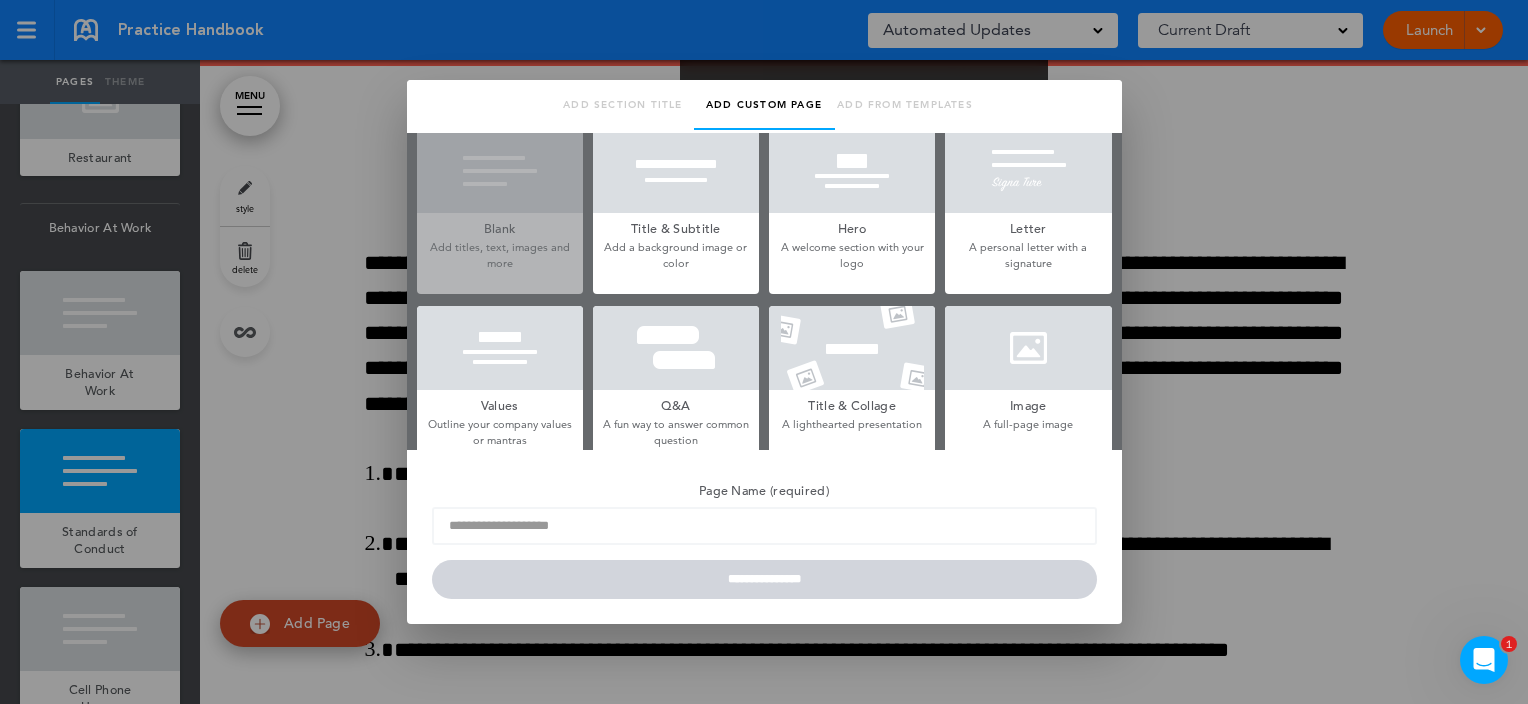scroll, scrollTop: 0, scrollLeft: 0, axis: both 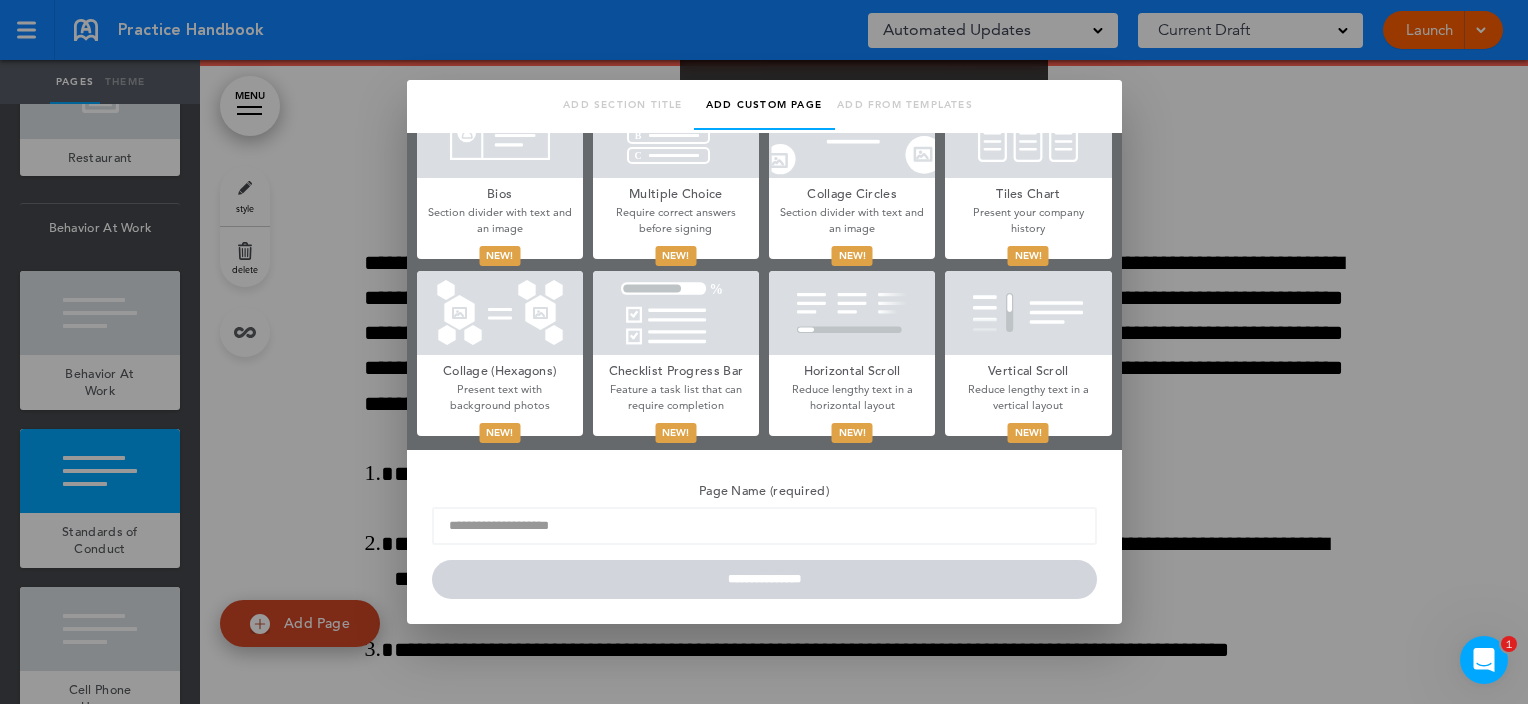 click on "Checklist Progress Bar" at bounding box center (676, 369) 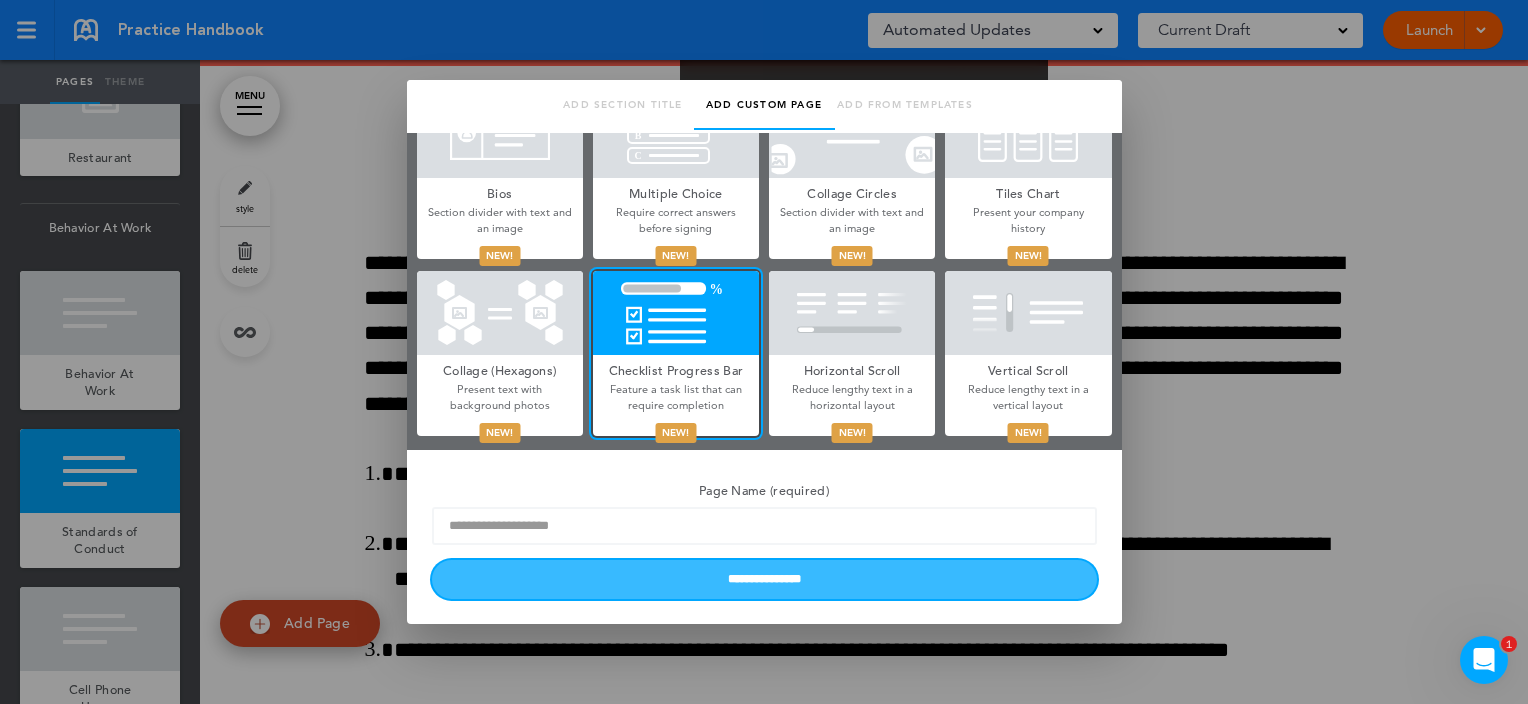 click on "**********" at bounding box center (764, 579) 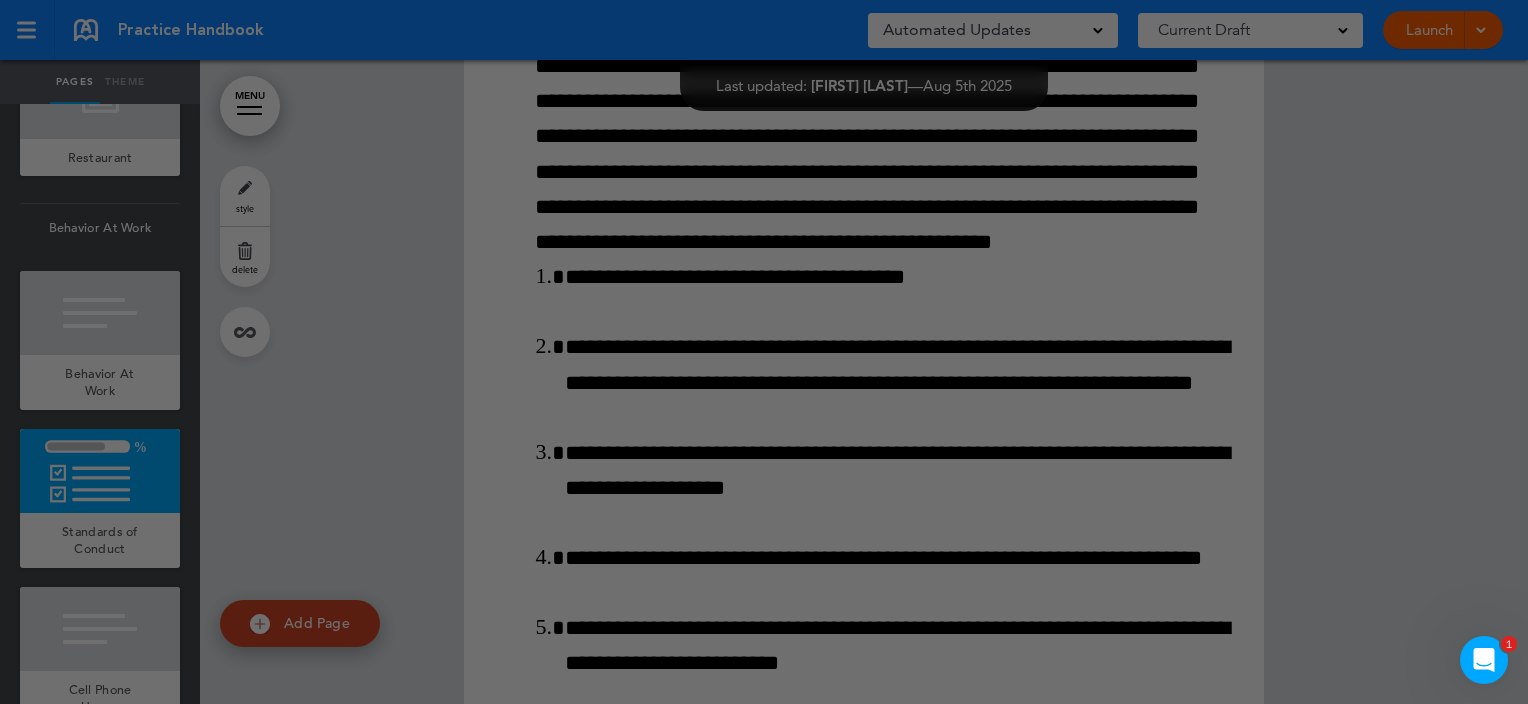type 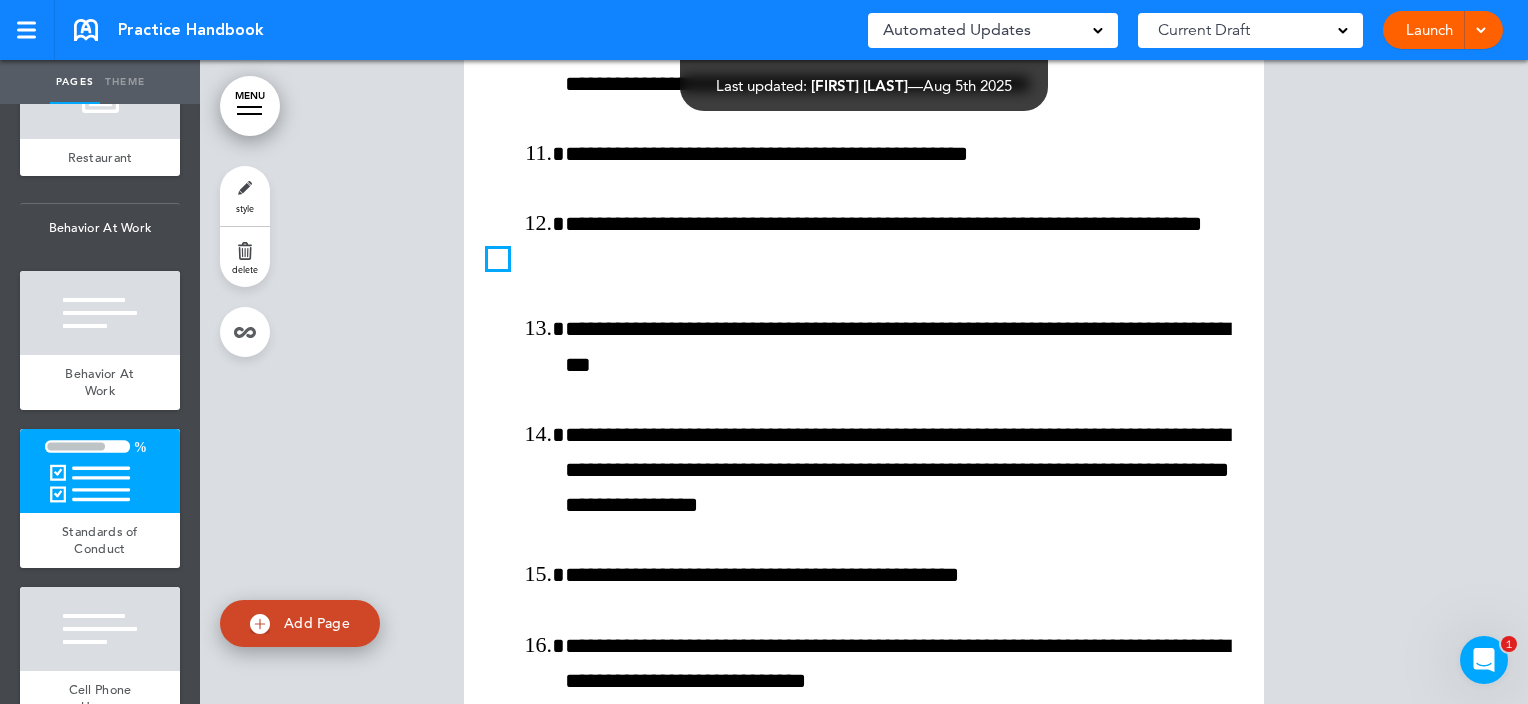 scroll, scrollTop: 24120, scrollLeft: 0, axis: vertical 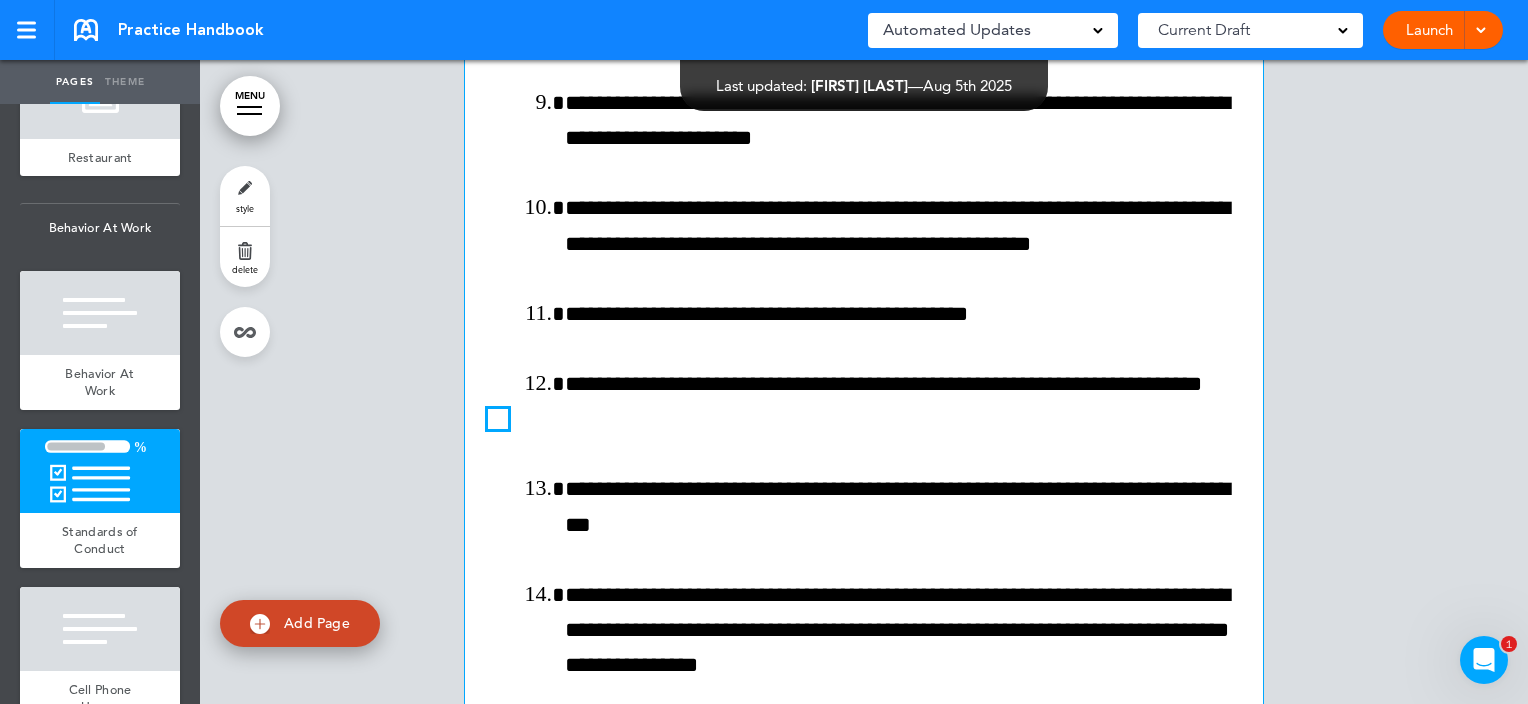 click at bounding box center [498, 419] 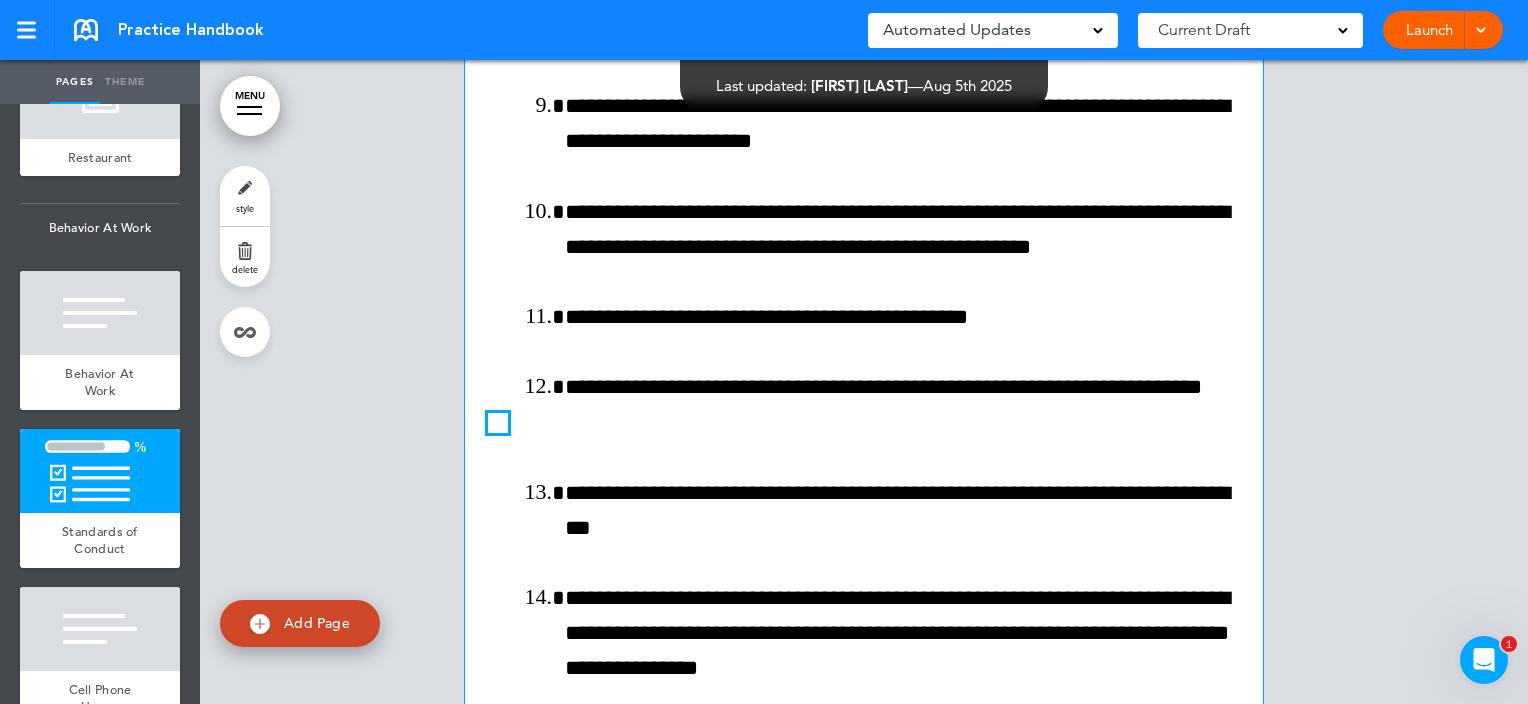 scroll, scrollTop: 27044, scrollLeft: 0, axis: vertical 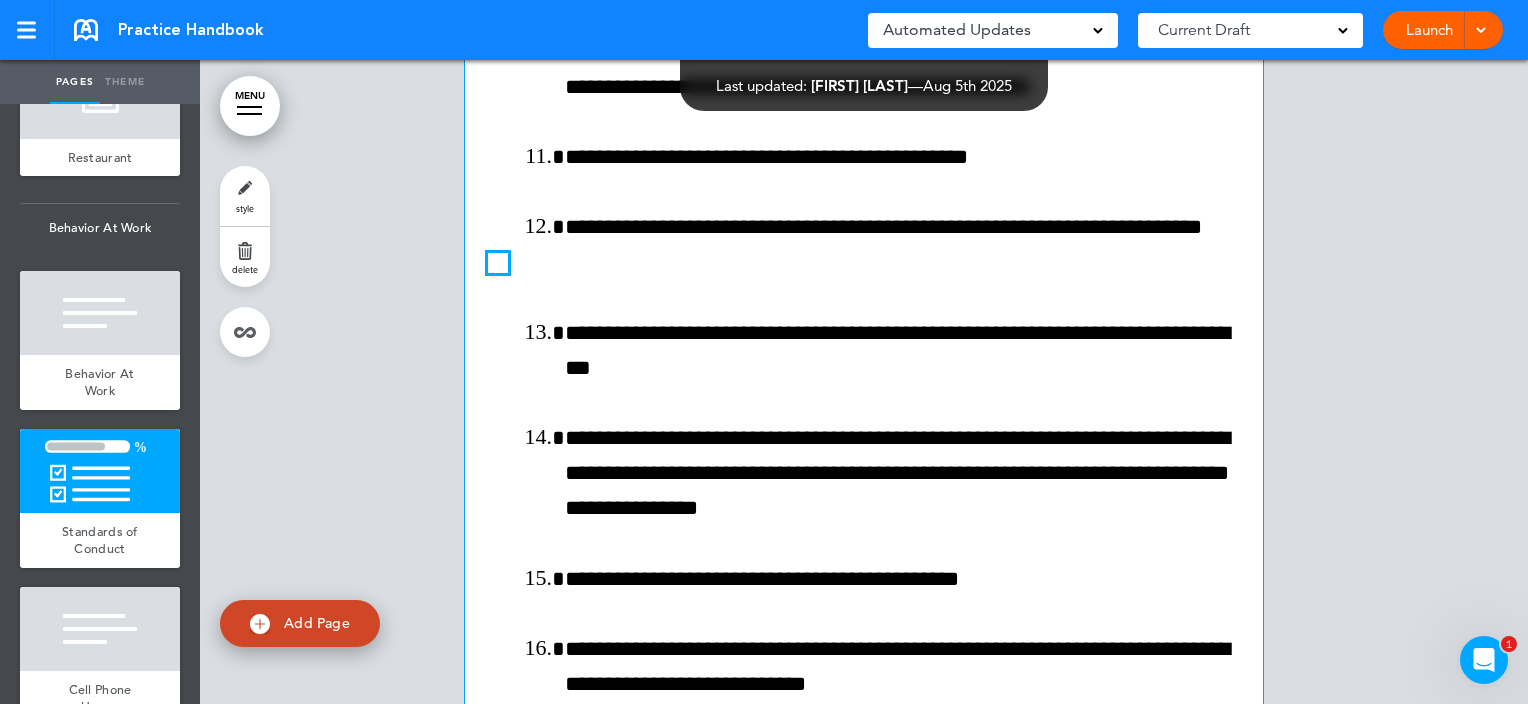 click at bounding box center (498, 263) 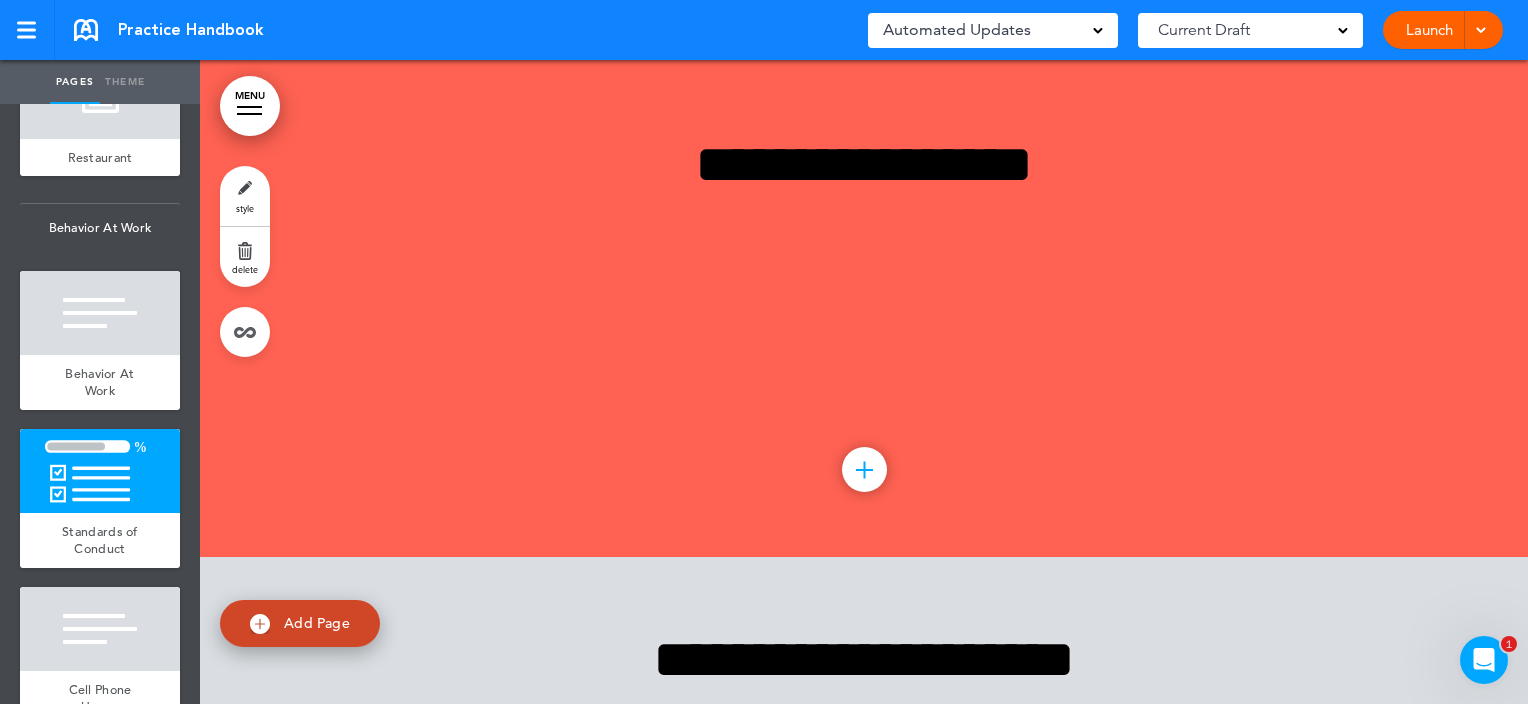 scroll, scrollTop: 22244, scrollLeft: 0, axis: vertical 